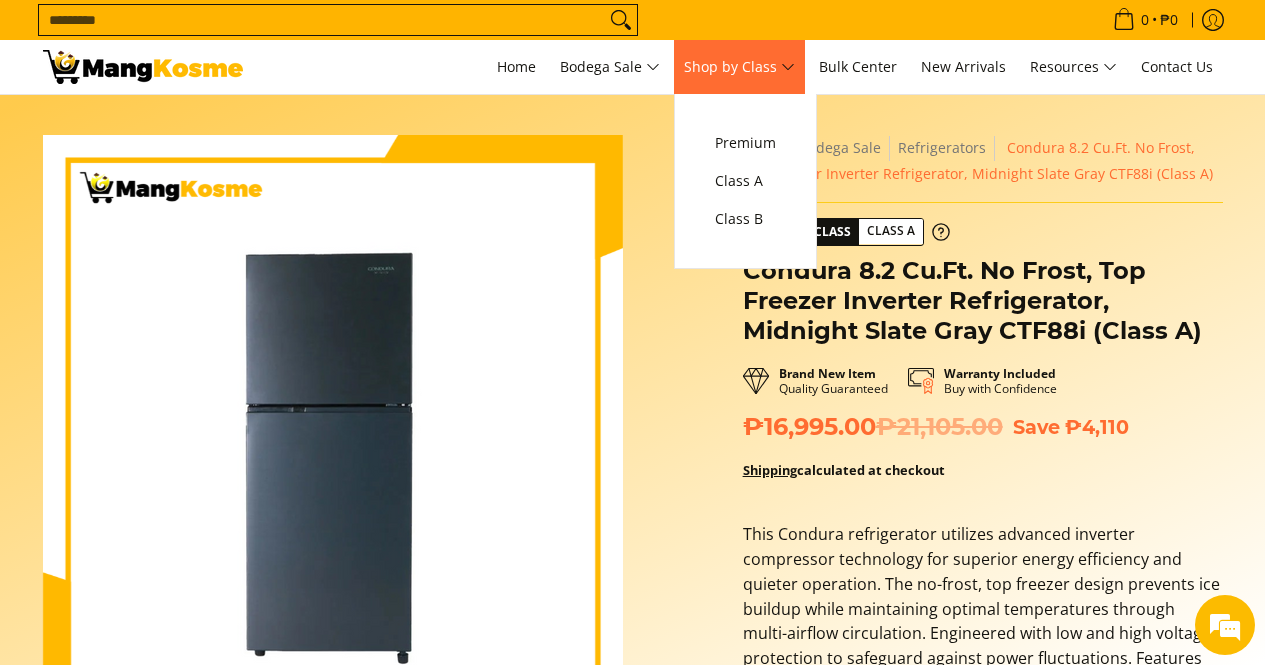 scroll, scrollTop: 400, scrollLeft: 0, axis: vertical 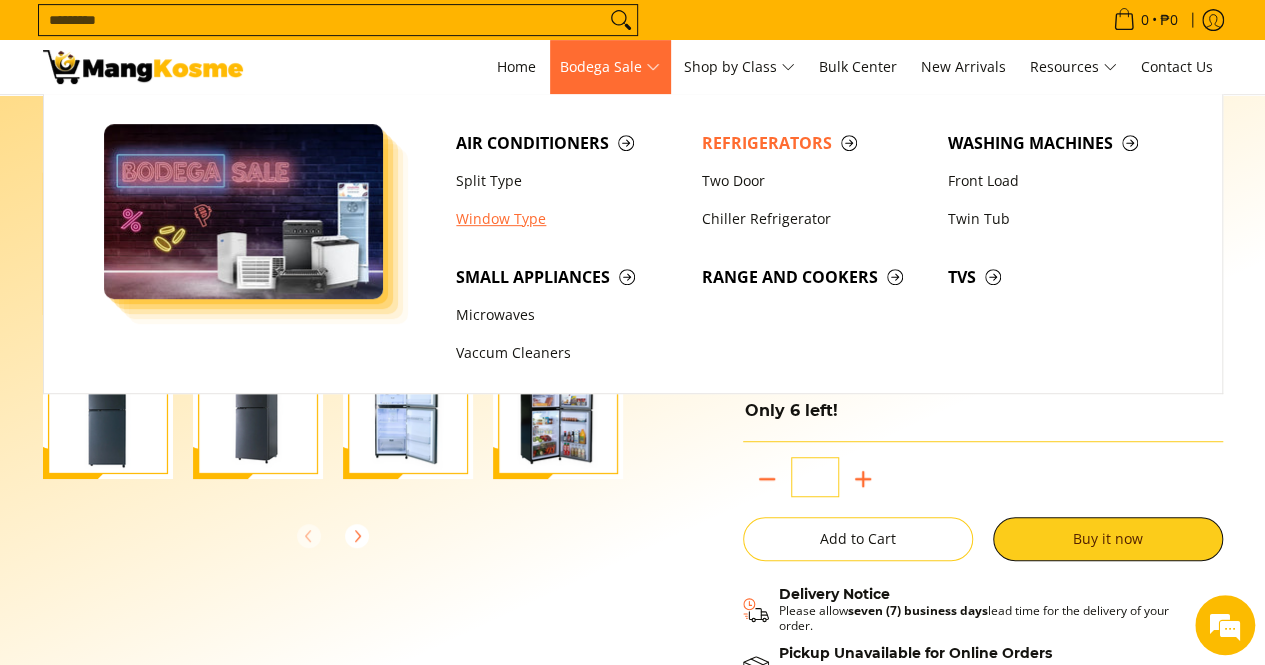 click on "Window Type" at bounding box center [569, 219] 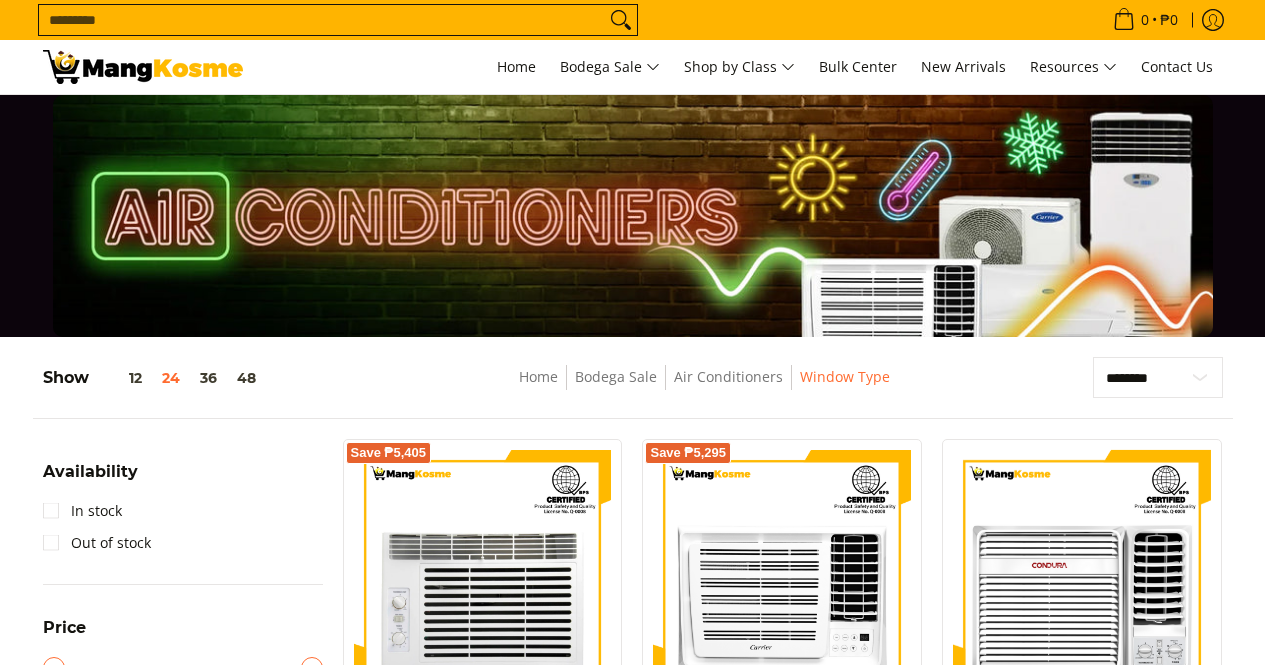 scroll, scrollTop: 0, scrollLeft: 0, axis: both 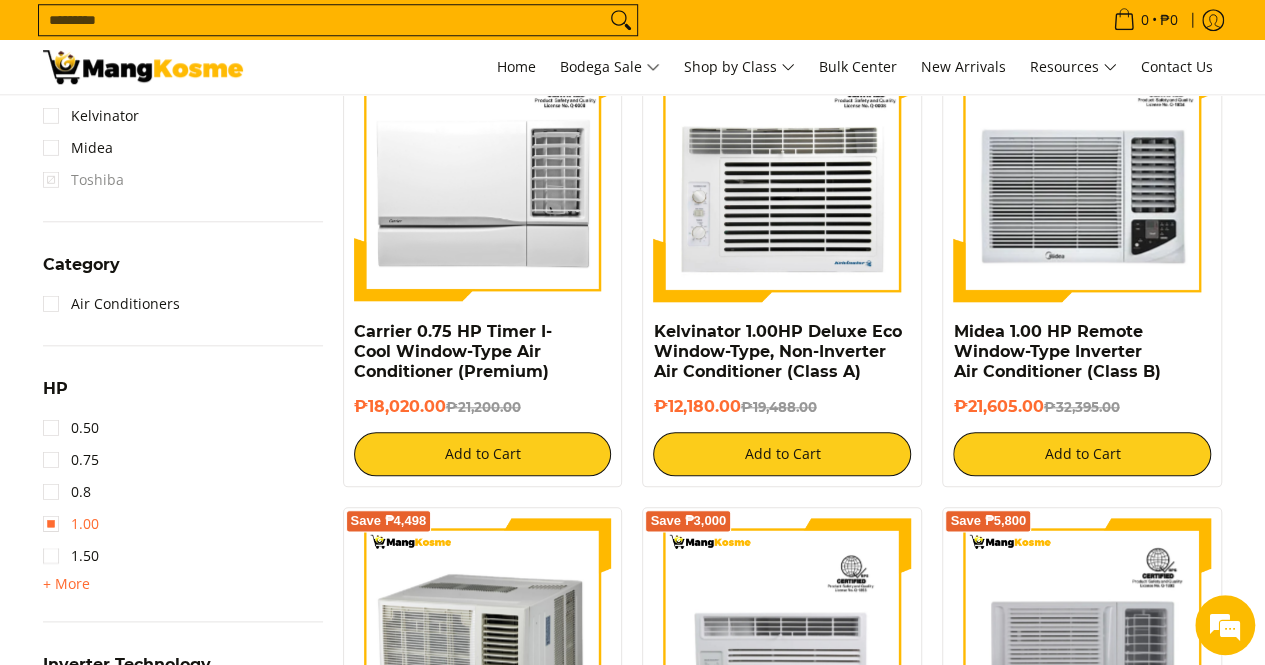 click on "1.00" at bounding box center [71, 524] 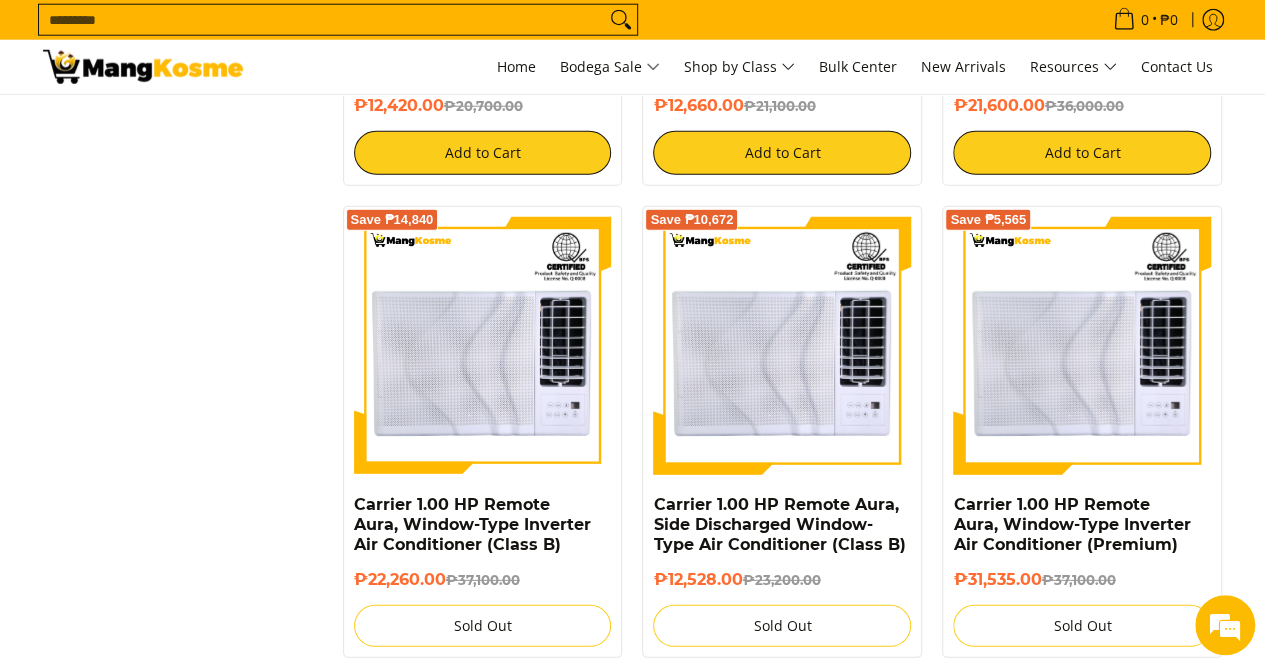 scroll, scrollTop: 2761, scrollLeft: 0, axis: vertical 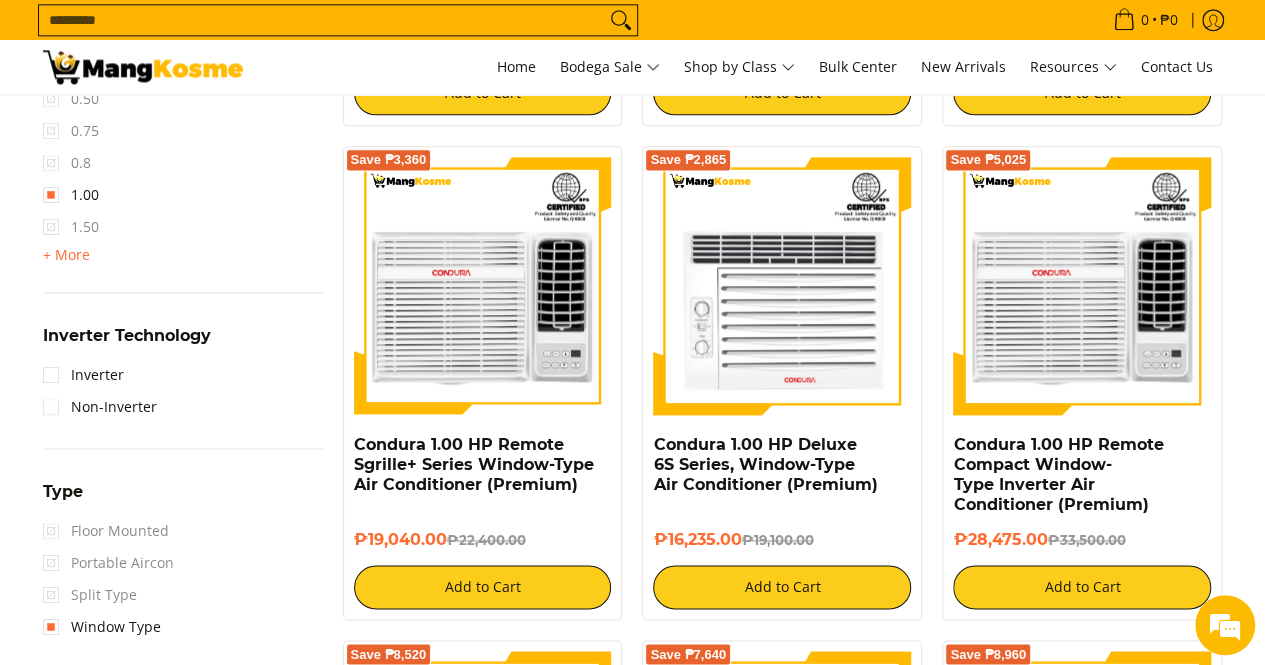 click on "Search..." at bounding box center [322, 20] 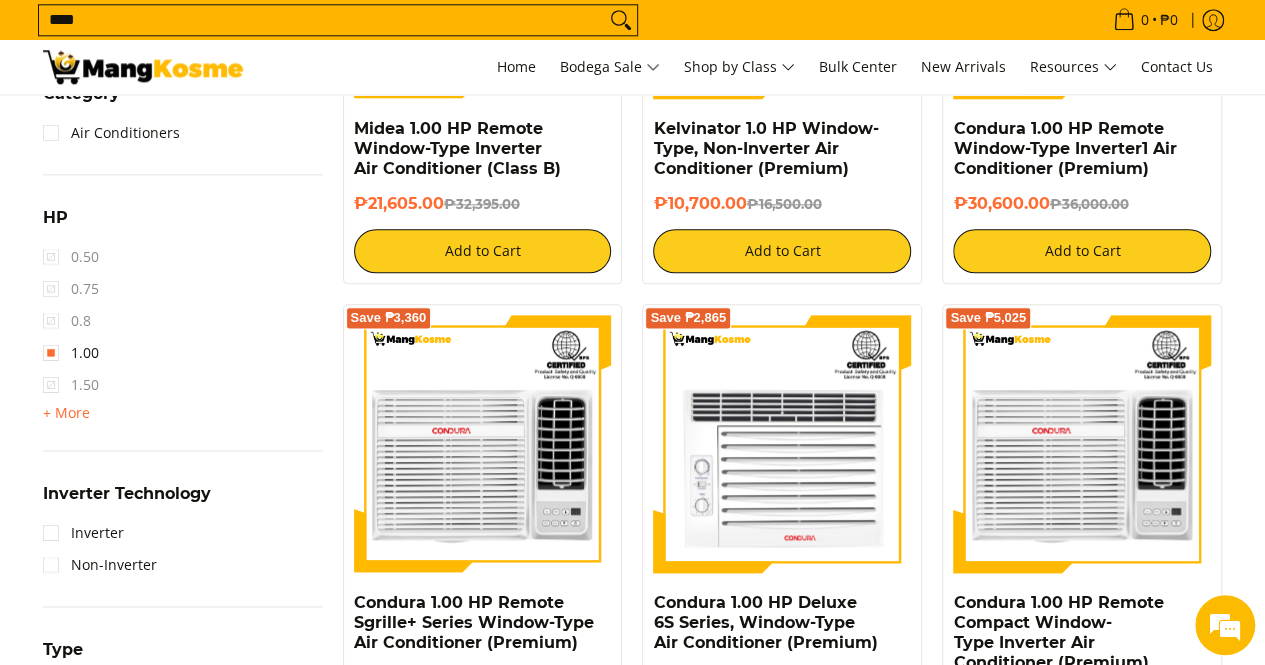 type on "****" 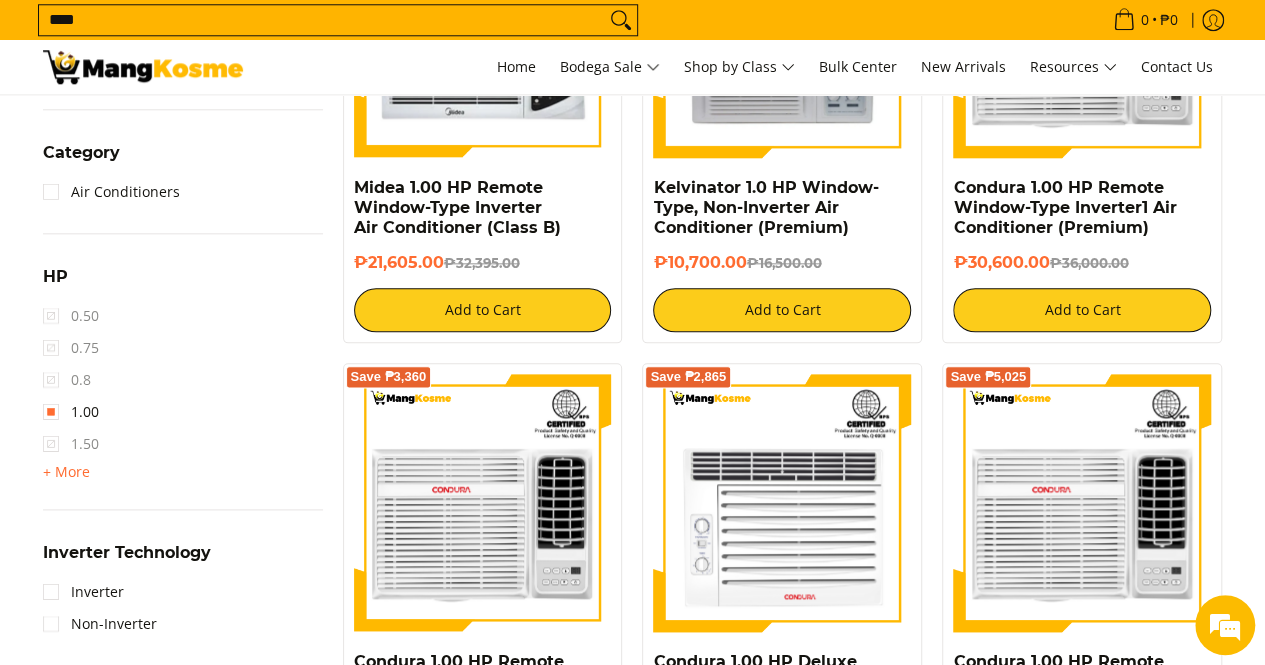 scroll, scrollTop: 1036, scrollLeft: 0, axis: vertical 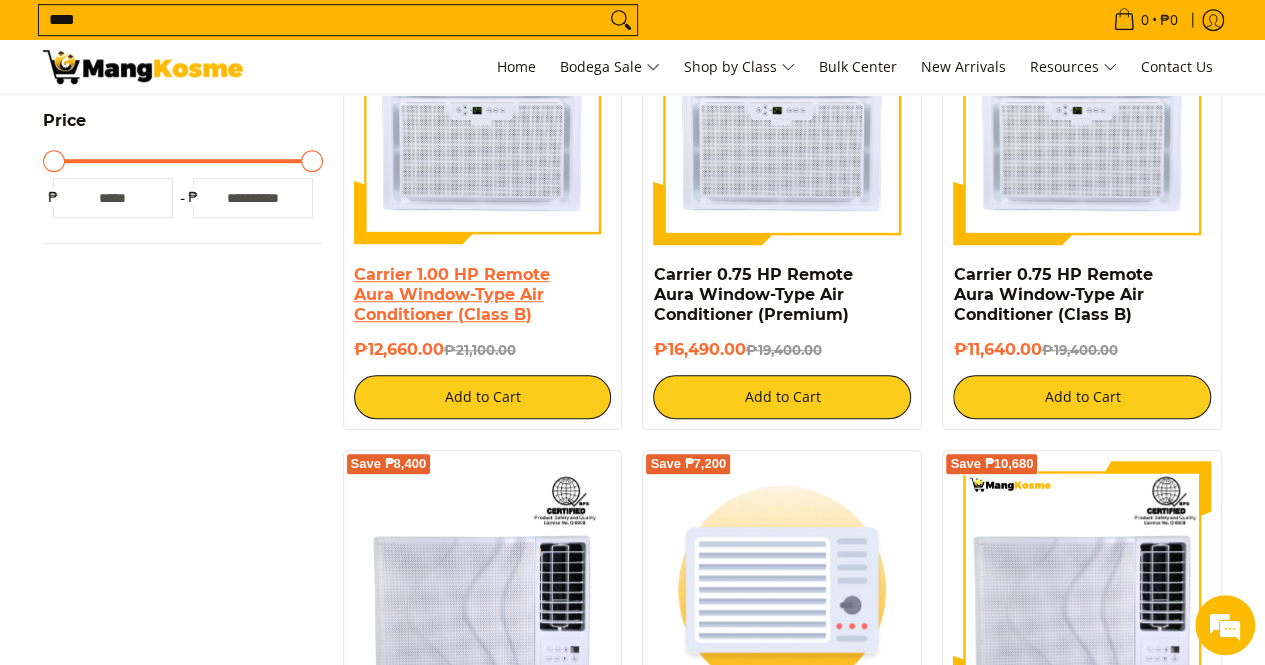 click on "Carrier 1.00 HP Remote Aura Window-Type Air Conditioner (Class B)" at bounding box center [452, 294] 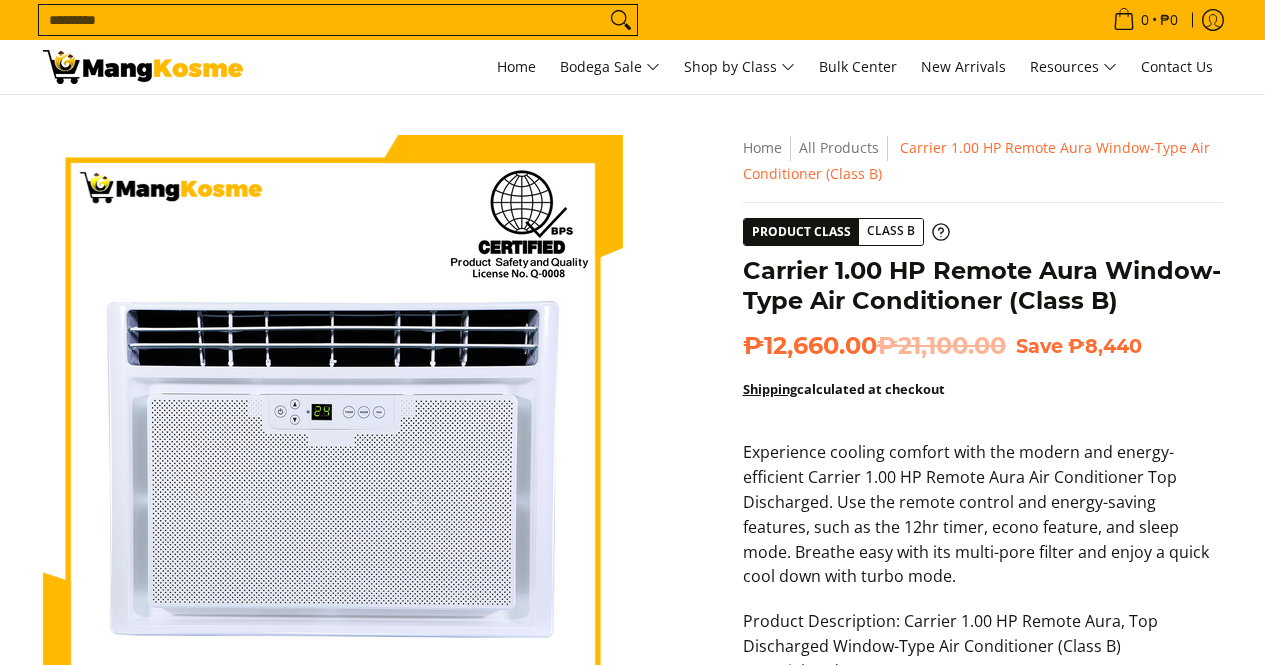 scroll, scrollTop: 400, scrollLeft: 0, axis: vertical 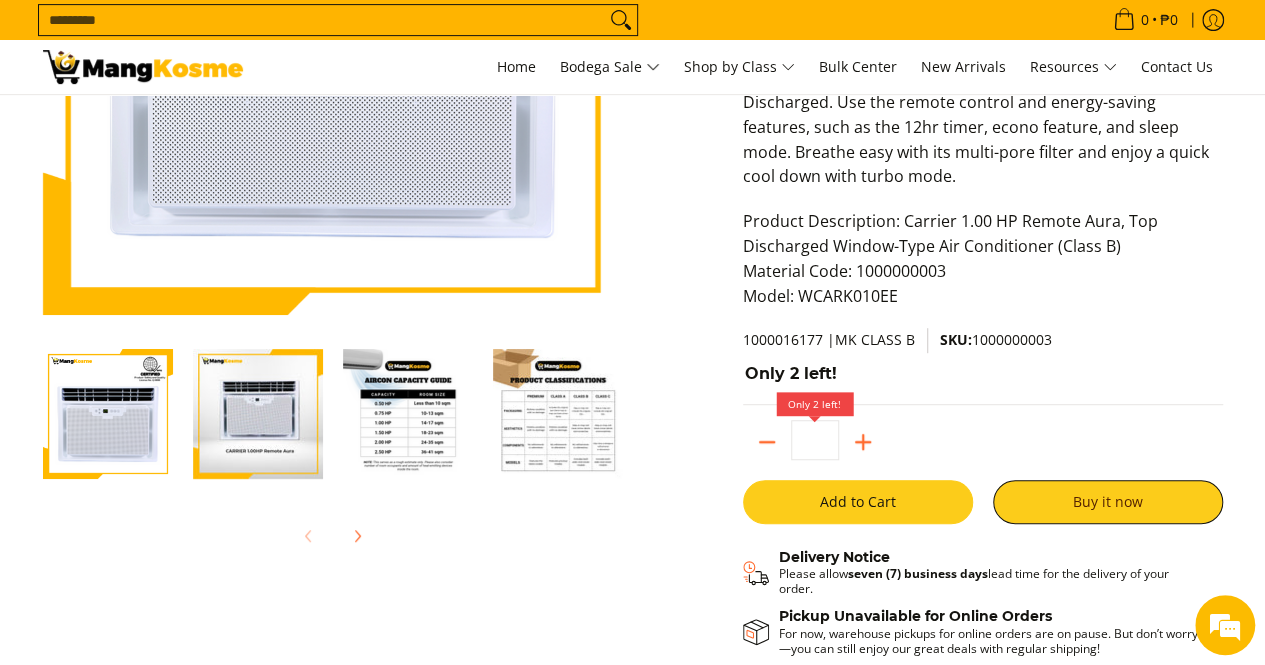 click on "Add to Cart" at bounding box center [858, 502] 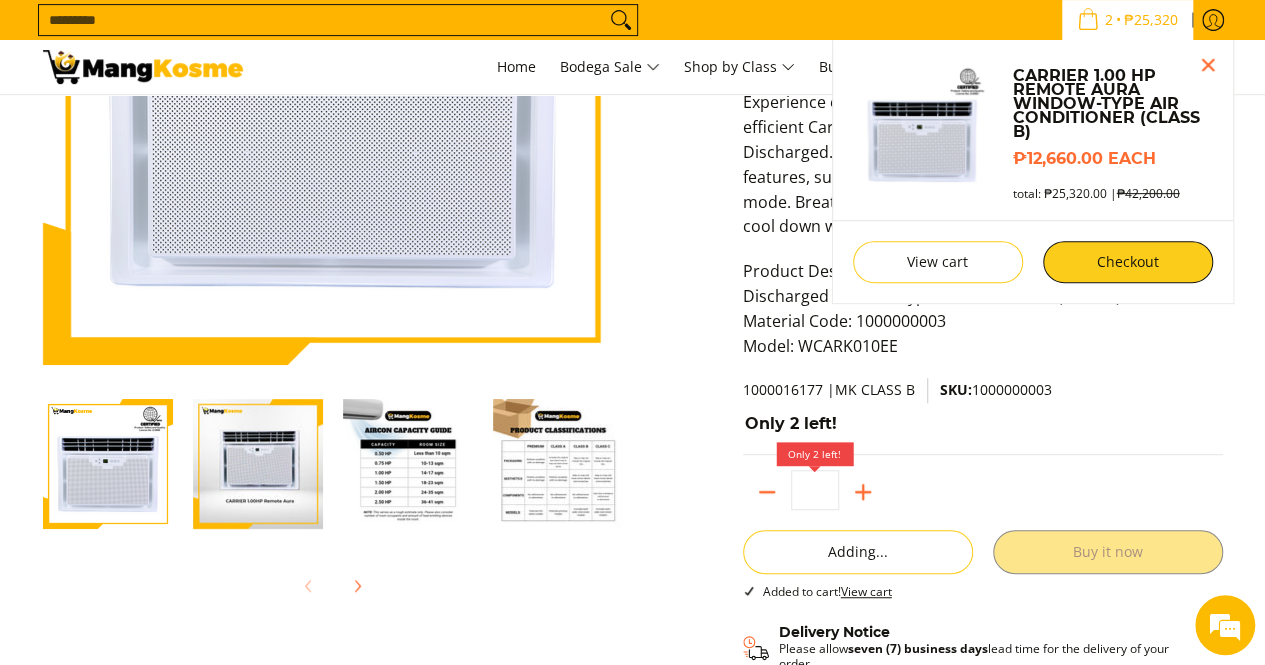 scroll, scrollTop: 345, scrollLeft: 0, axis: vertical 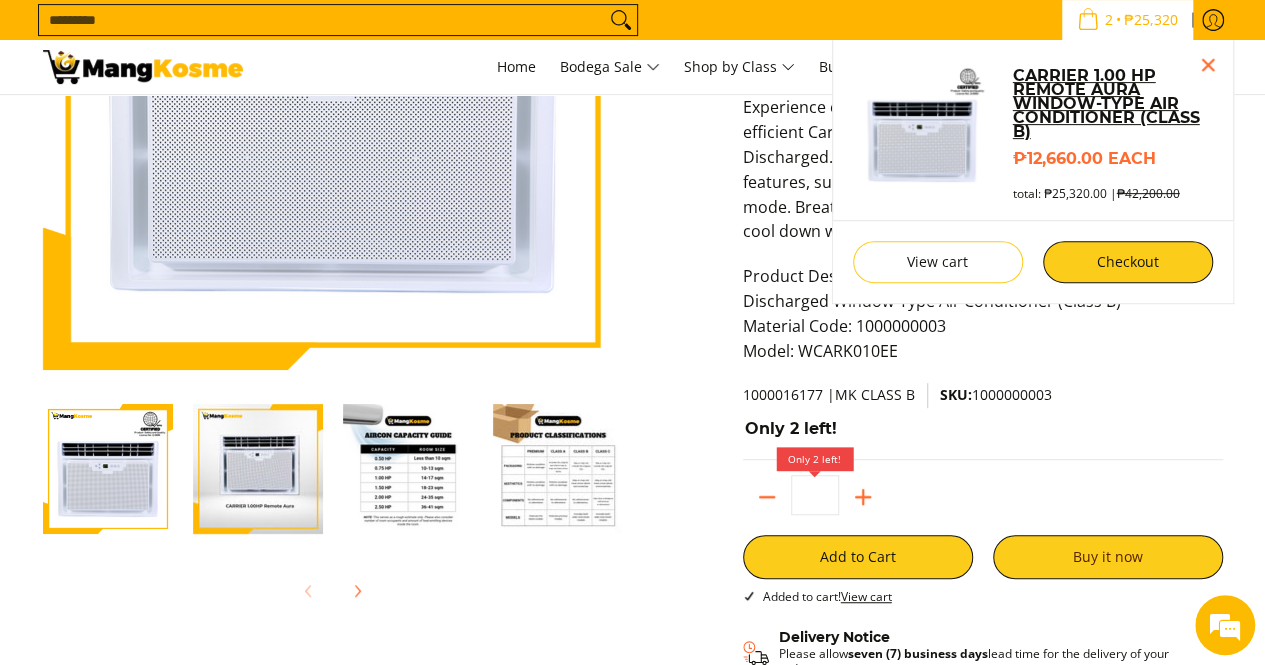 click on "Carrier 1.00 HP Remote Aura Window-Type Air Conditioner (Class B)" at bounding box center [1112, 104] 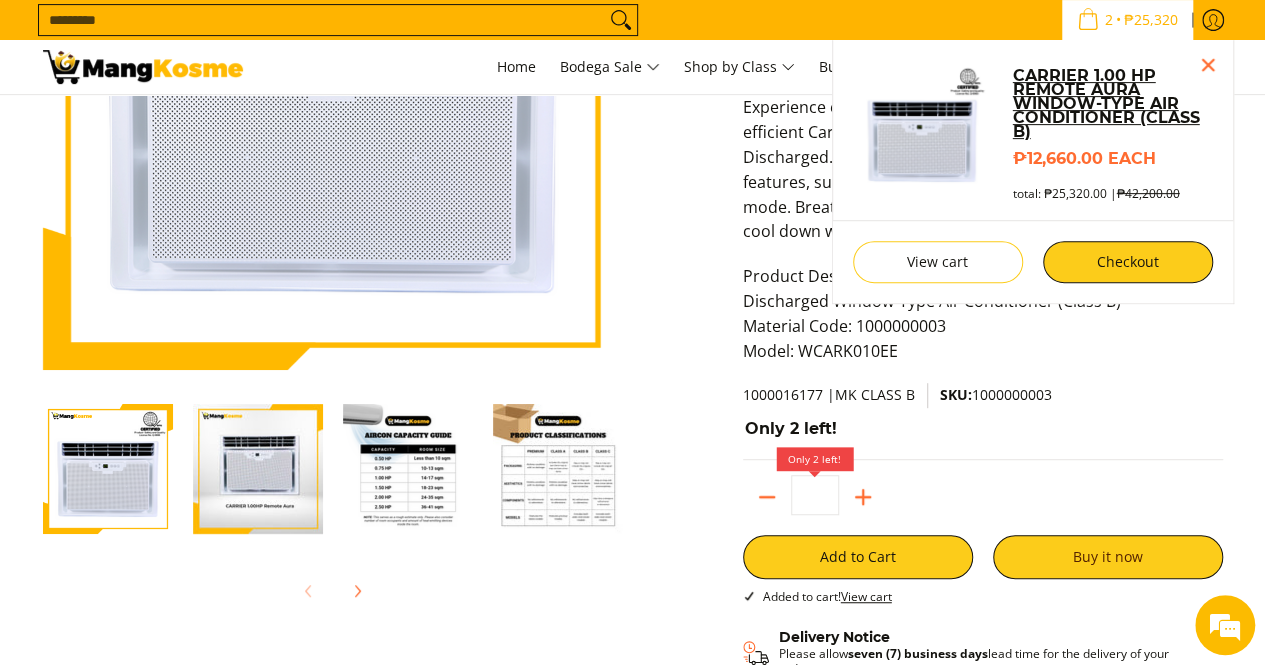 scroll, scrollTop: 0, scrollLeft: 0, axis: both 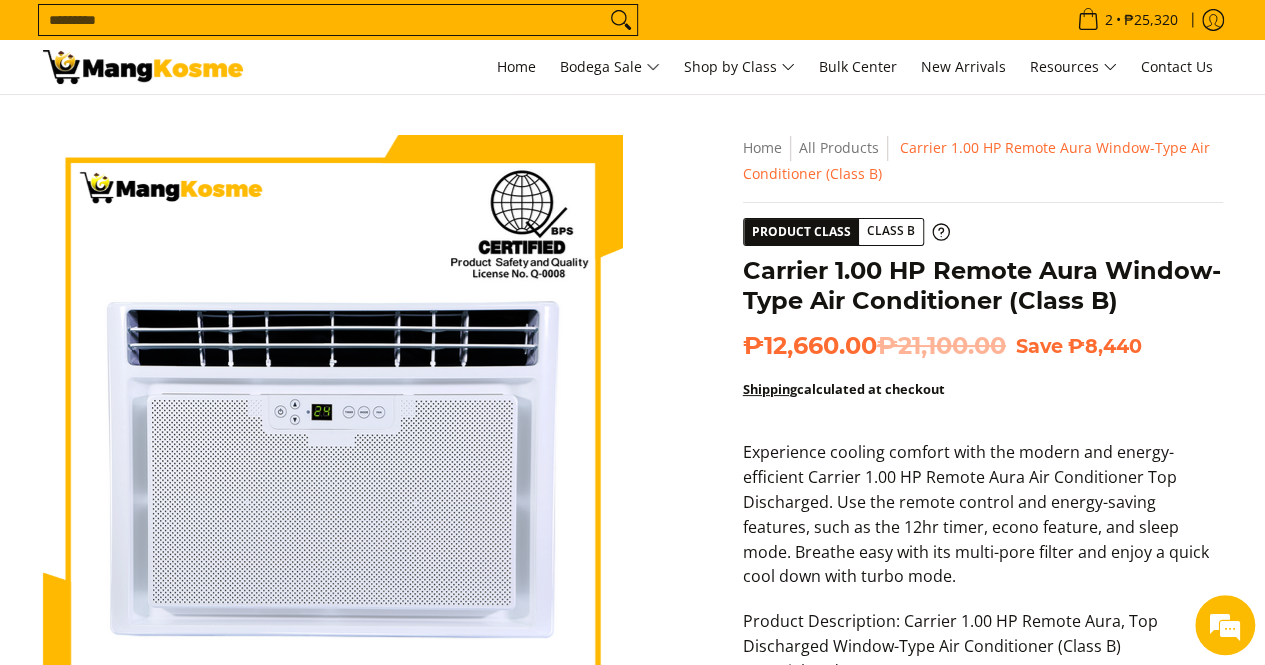 click on "Carrier 1.00 HP Remote Aura Window-Type Air Conditioner (Class B)" at bounding box center (983, 286) 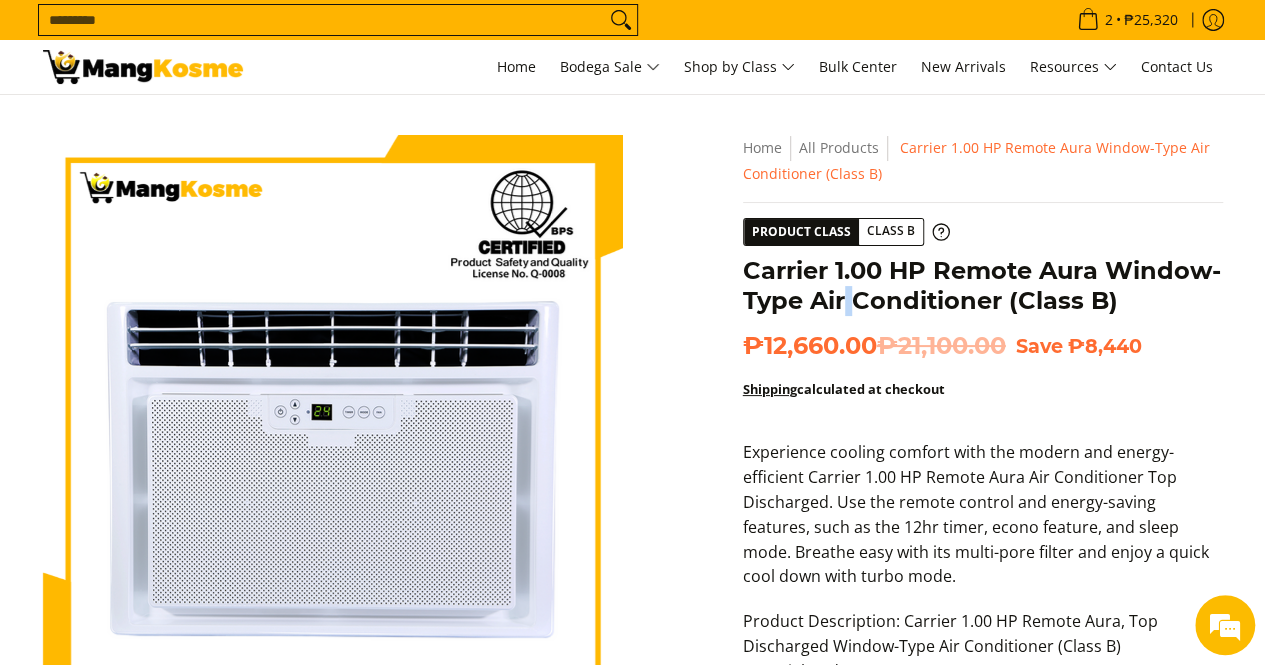 click on "Carrier 1.00 HP Remote Aura Window-Type Air Conditioner (Class B)" at bounding box center [983, 286] 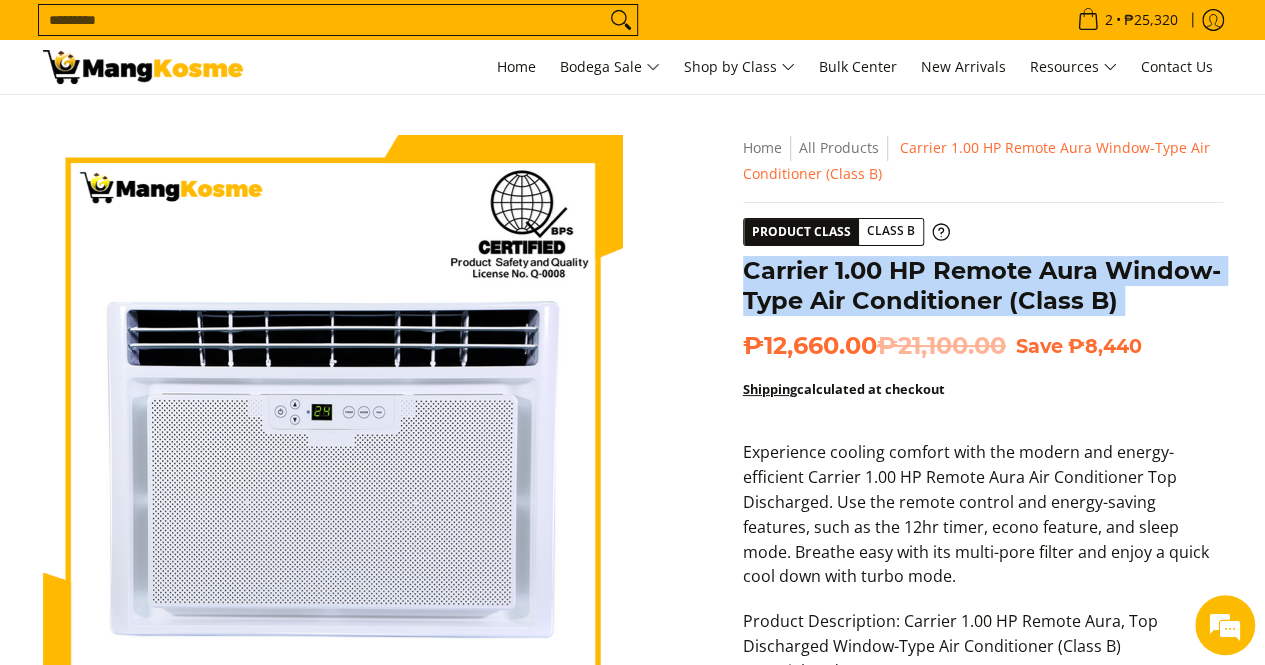 click on "Carrier 1.00 HP Remote Aura Window-Type Air Conditioner (Class B)" at bounding box center [983, 286] 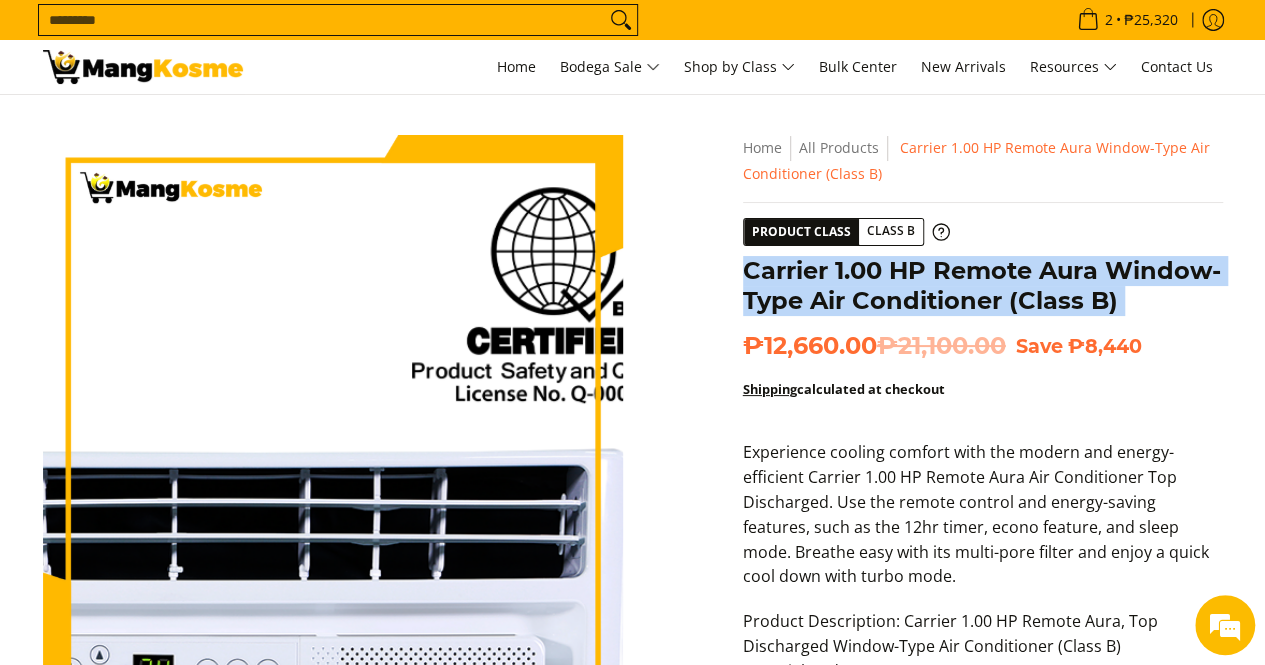 scroll, scrollTop: 0, scrollLeft: 0, axis: both 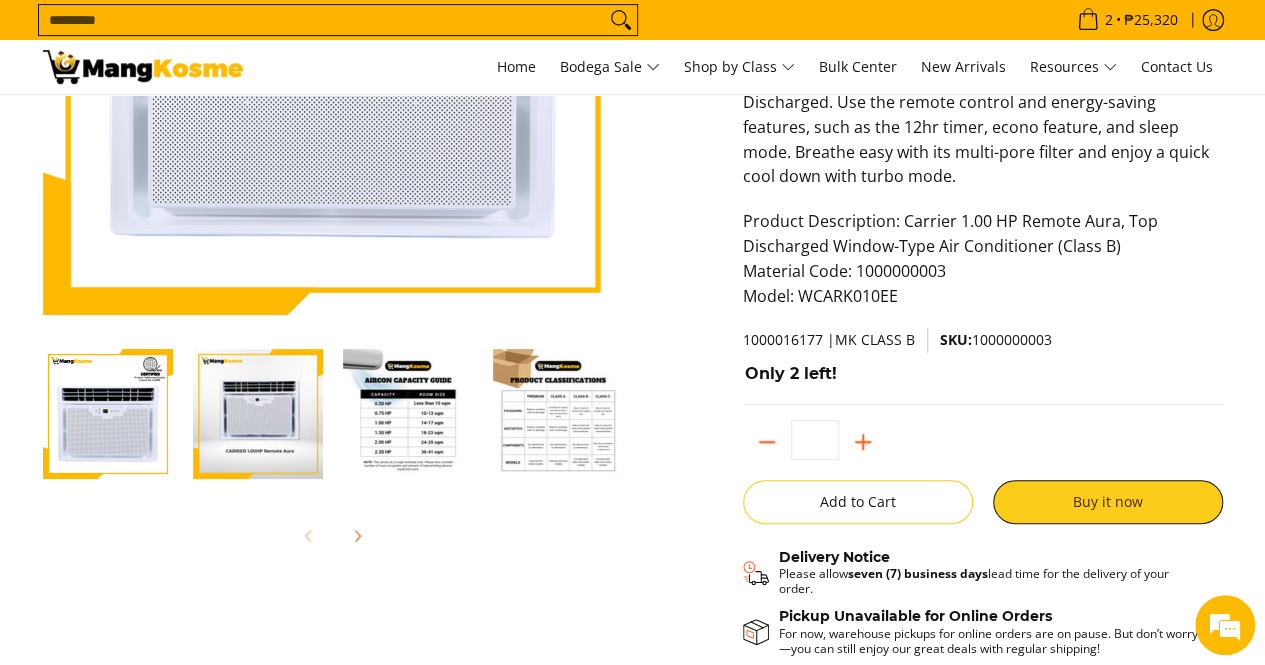 click on "SKU:  1000000003" at bounding box center (996, 339) 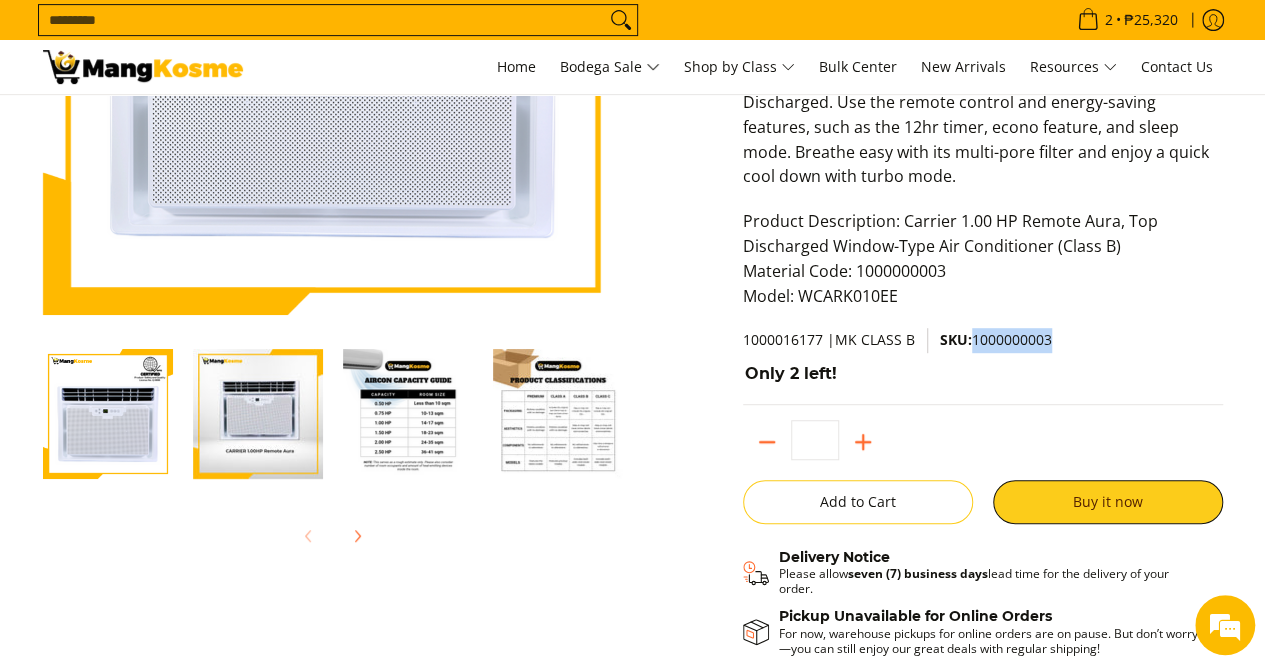 click on "SKU:  1000000003" at bounding box center (996, 339) 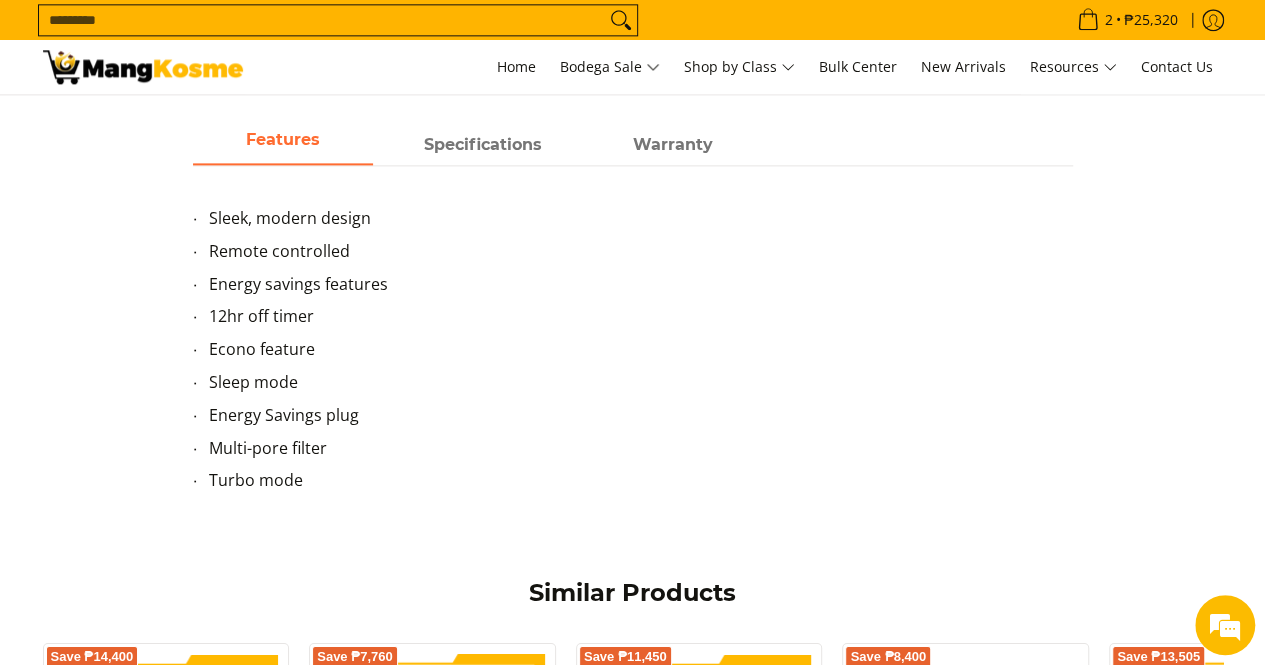 scroll, scrollTop: 1300, scrollLeft: 0, axis: vertical 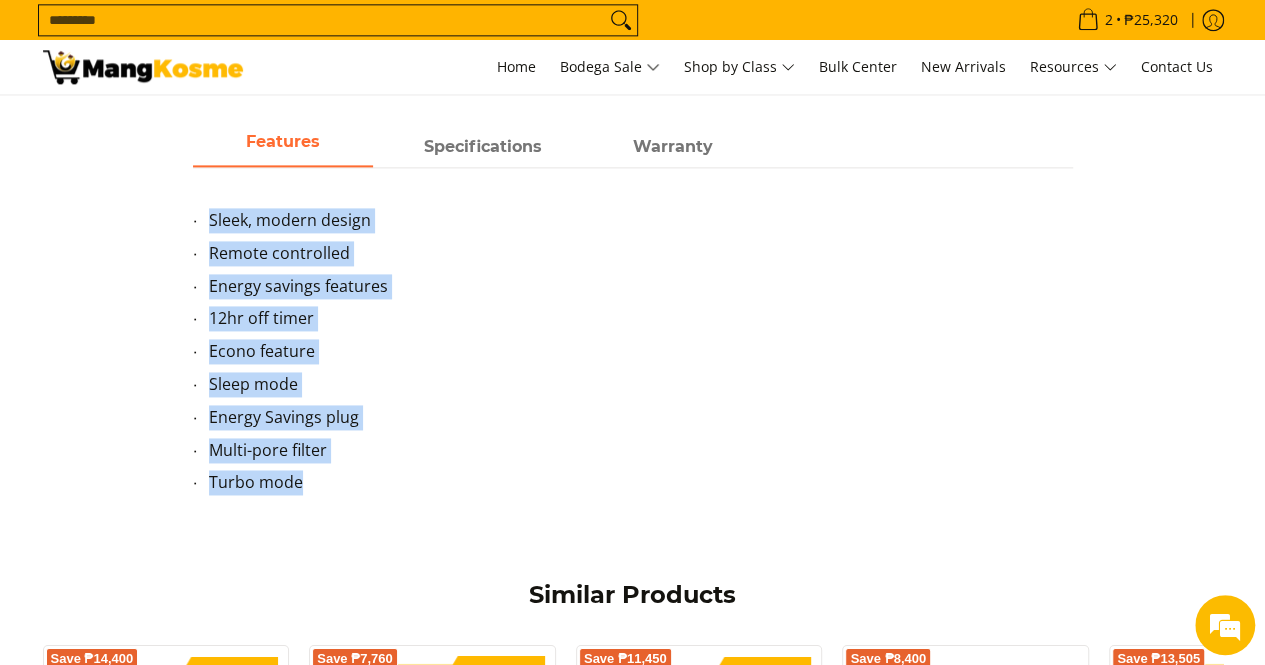 drag, startPoint x: 194, startPoint y: 217, endPoint x: 376, endPoint y: 479, distance: 319.011 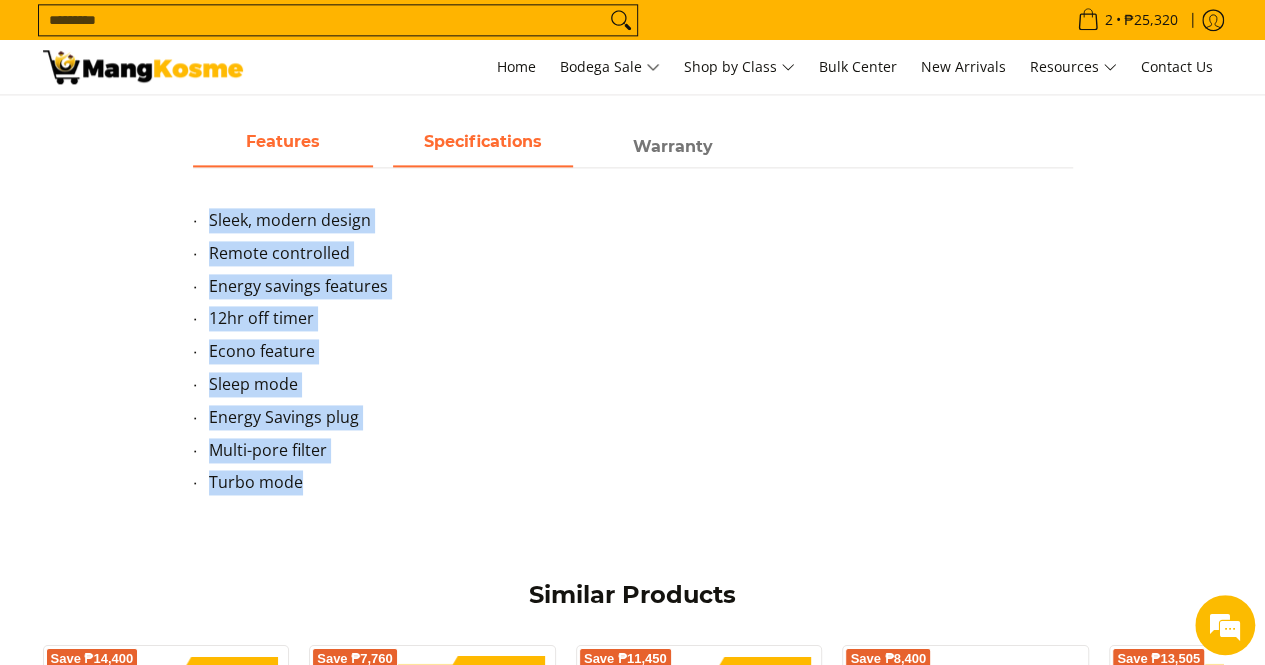 click on "Specifications" at bounding box center [483, 147] 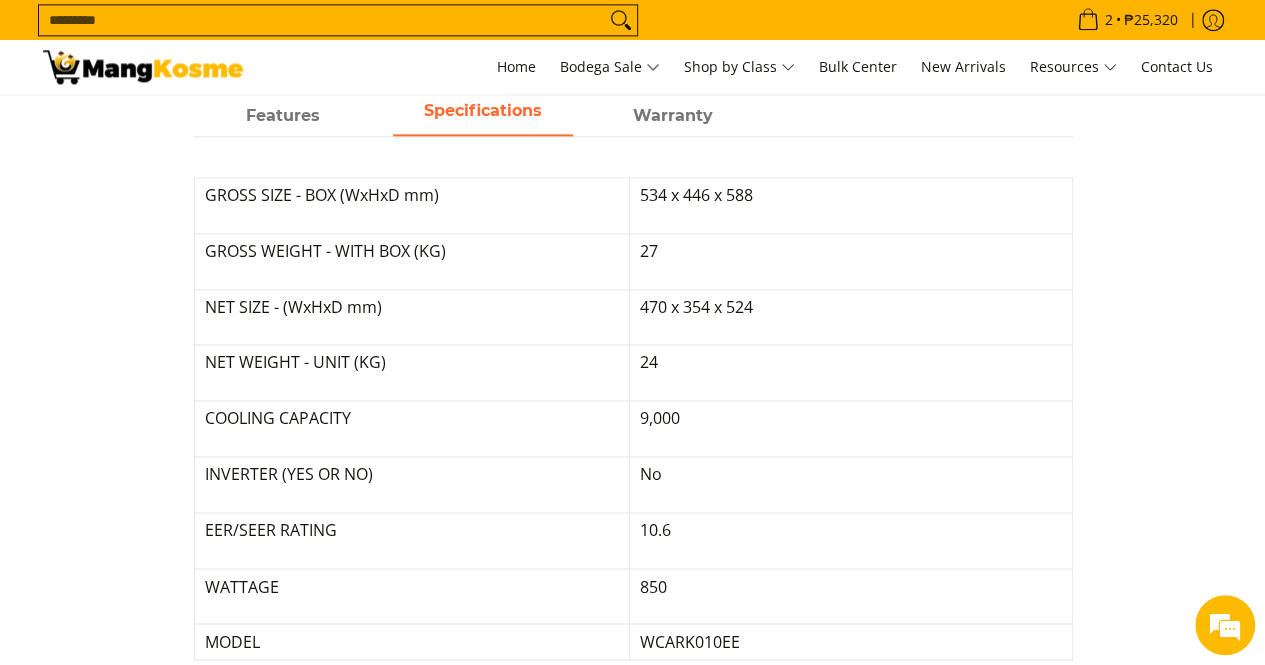 scroll, scrollTop: 1300, scrollLeft: 0, axis: vertical 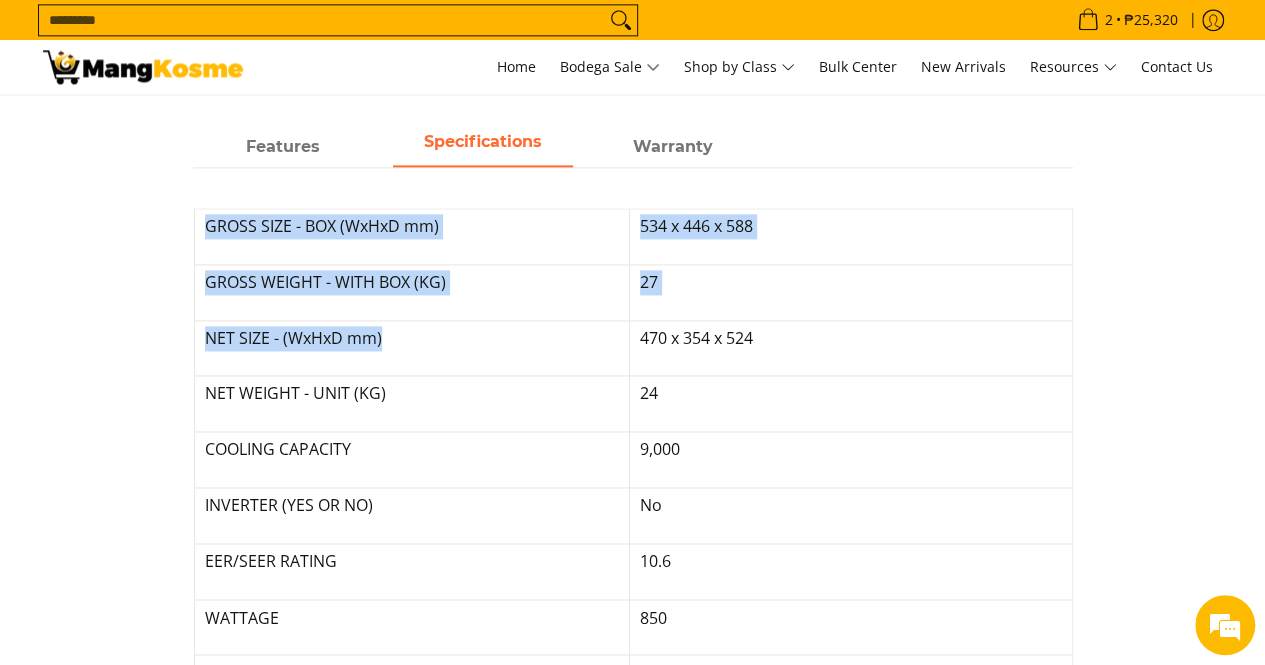 drag, startPoint x: 199, startPoint y: 218, endPoint x: 524, endPoint y: 405, distance: 374.95868 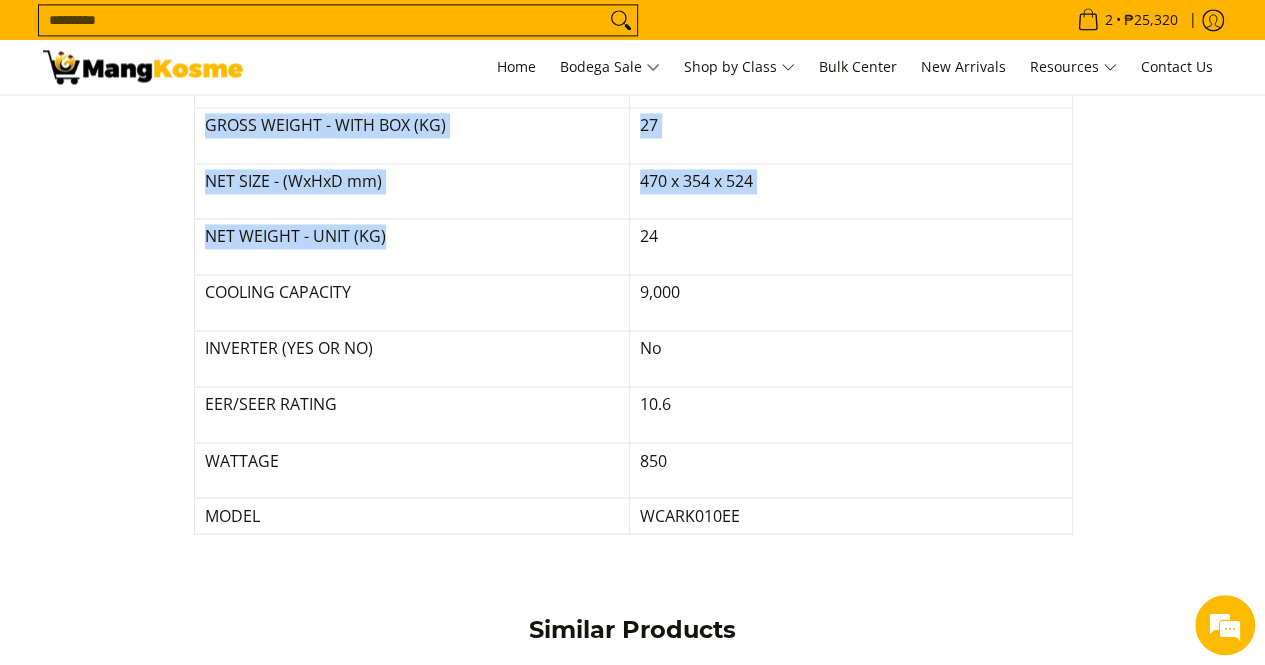 scroll, scrollTop: 1600, scrollLeft: 0, axis: vertical 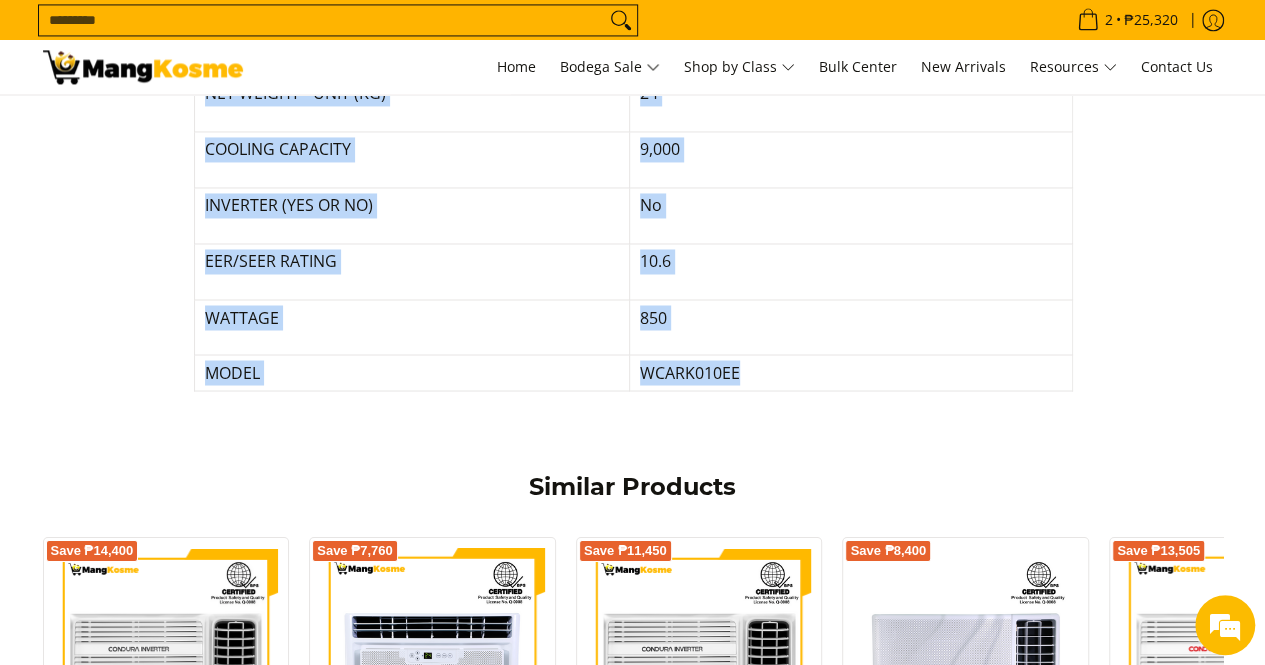 click on "WCARK010EE" at bounding box center (850, 373) 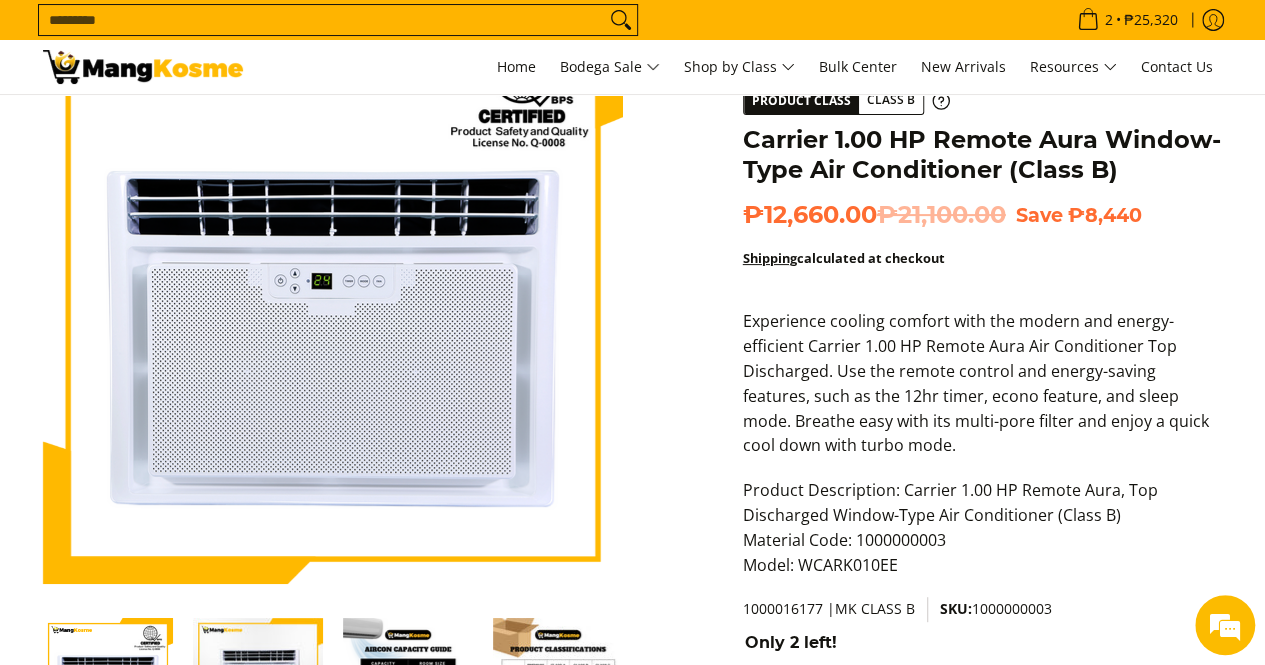 scroll, scrollTop: 100, scrollLeft: 0, axis: vertical 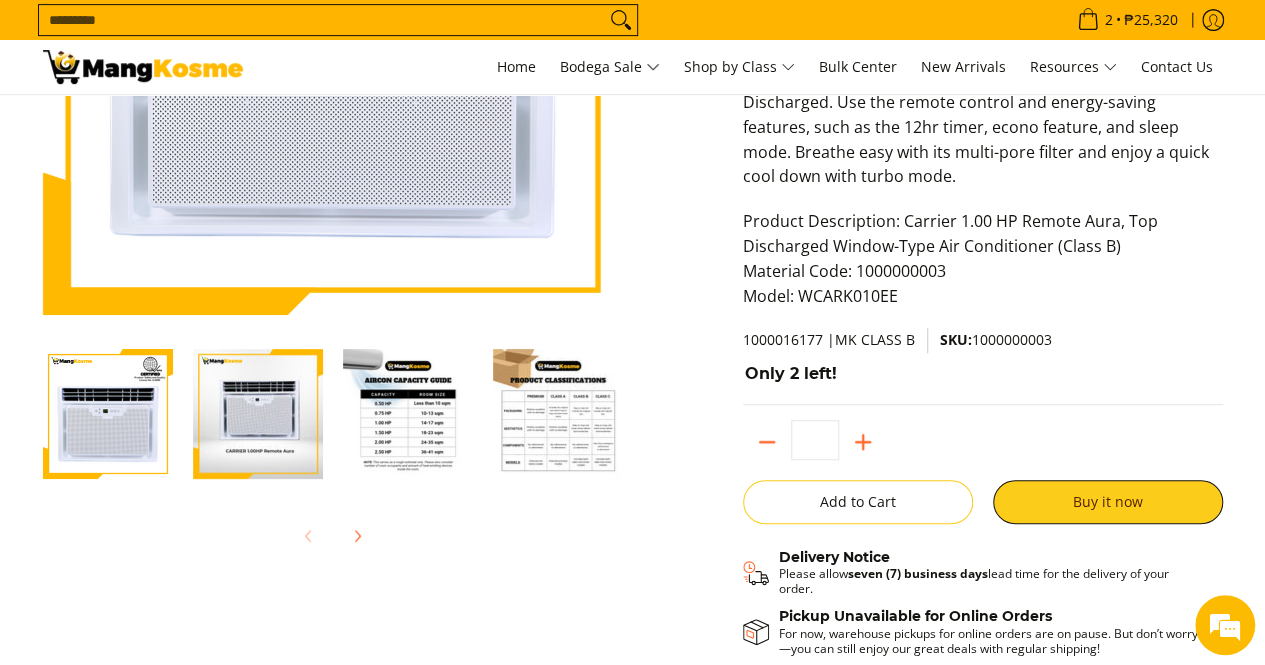 click at bounding box center [108, 414] 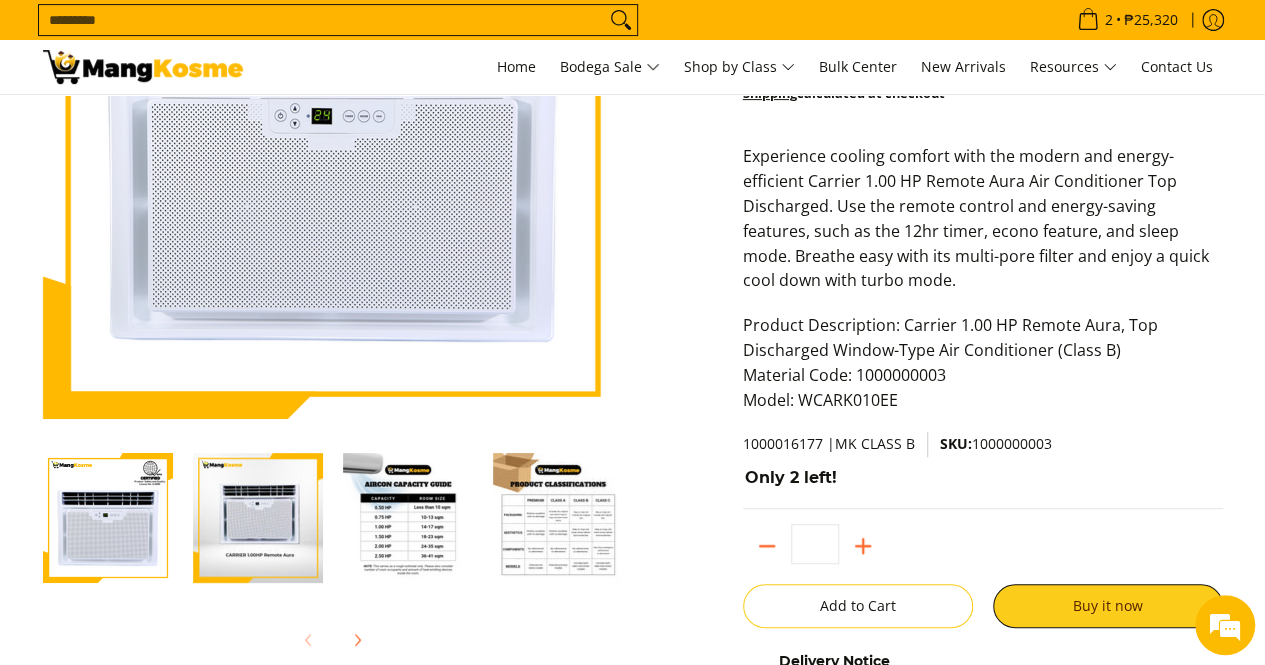 scroll, scrollTop: 300, scrollLeft: 0, axis: vertical 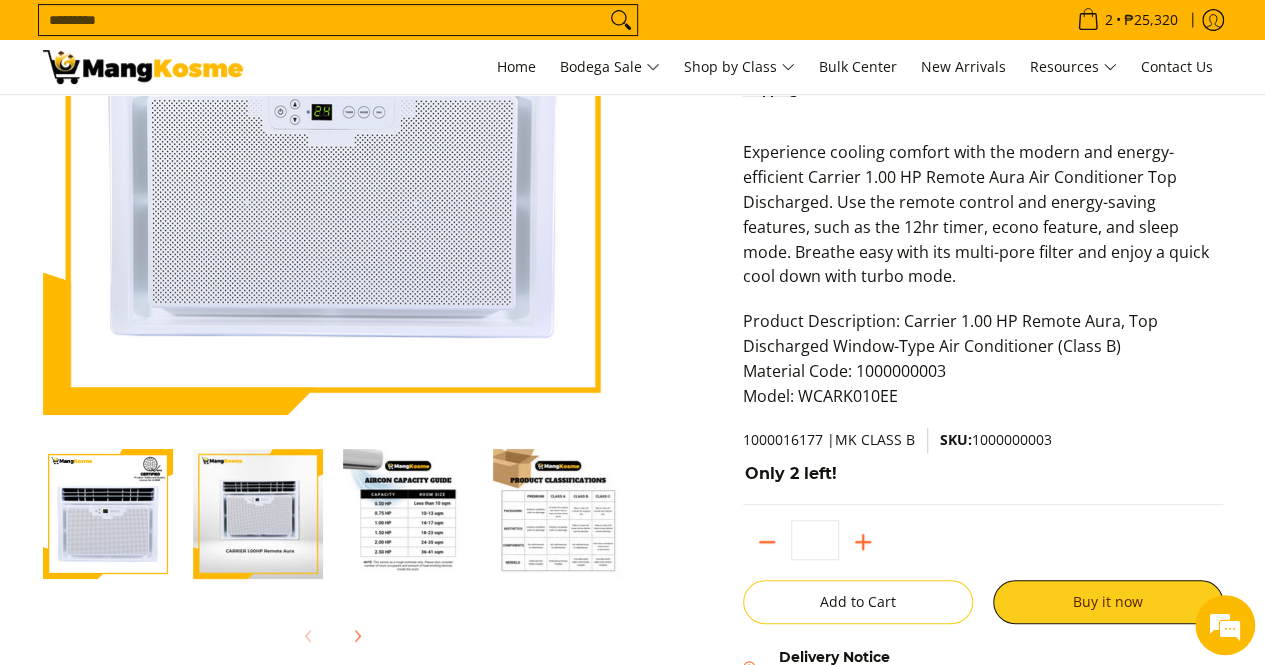 click at bounding box center (258, 515) 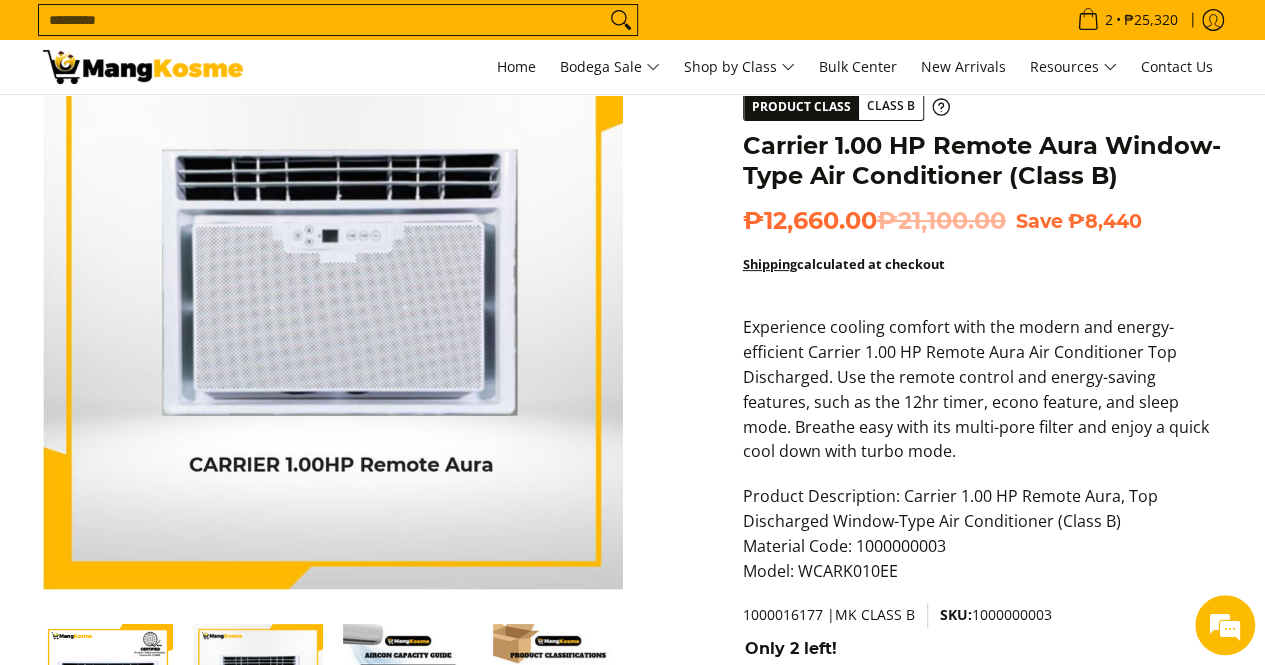 scroll, scrollTop: 0, scrollLeft: 0, axis: both 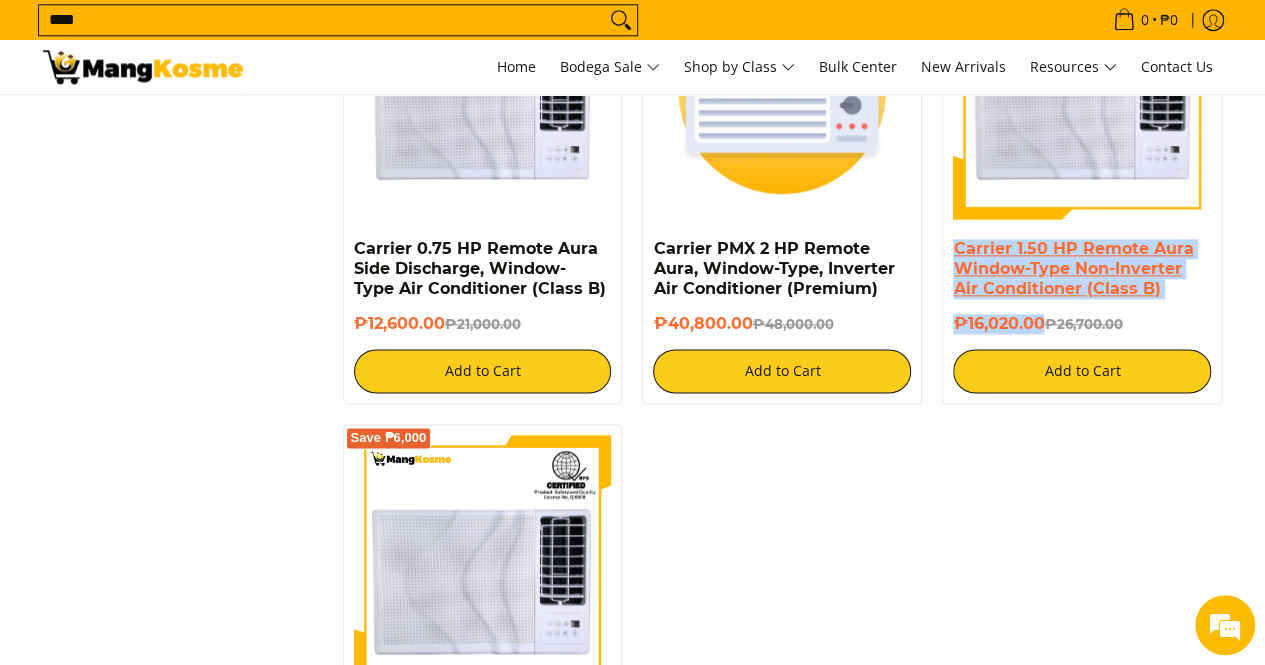 drag, startPoint x: 1042, startPoint y: 327, endPoint x: 956, endPoint y: 252, distance: 114.1096 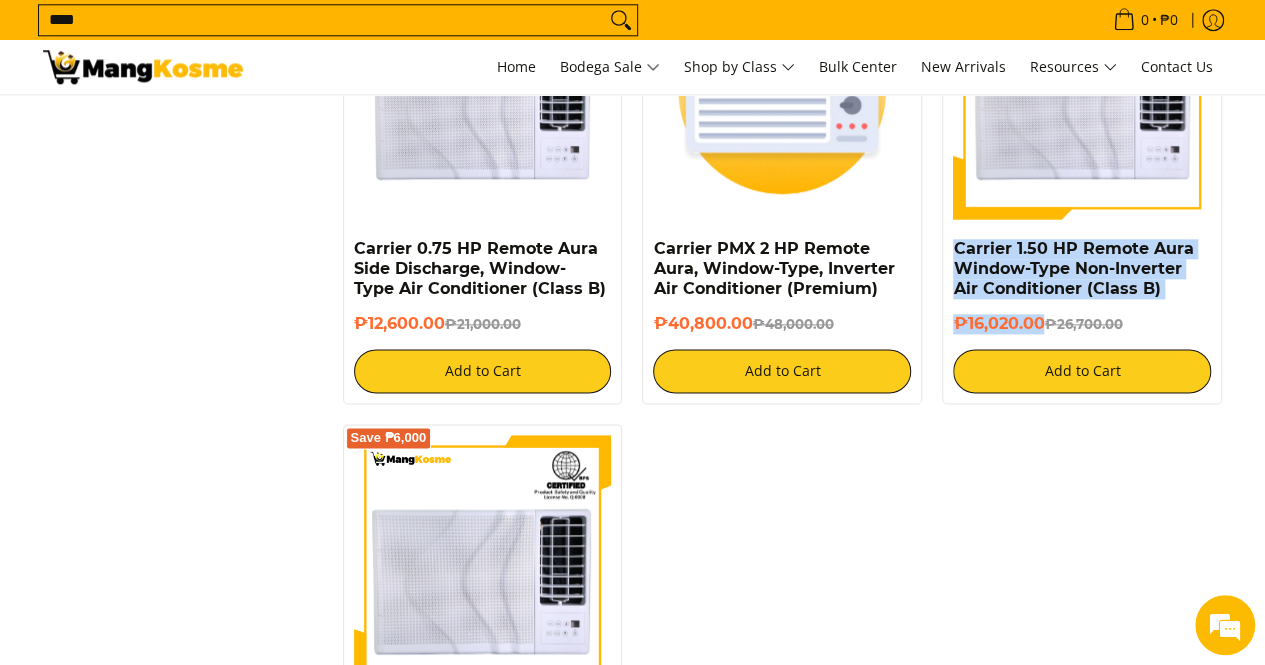 click on "Carrier 1.50 HP Remote Aura Window-Type Non-Inverter Air Conditioner (Class B)" at bounding box center [1082, 269] 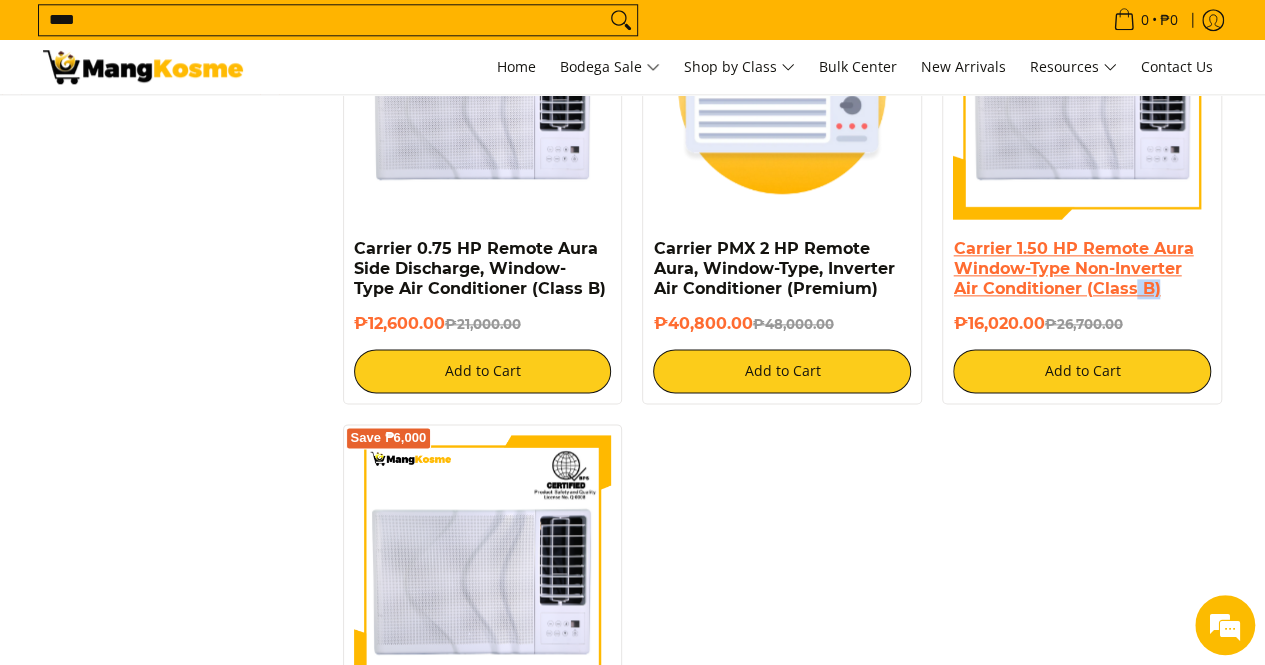 scroll, scrollTop: 0, scrollLeft: 0, axis: both 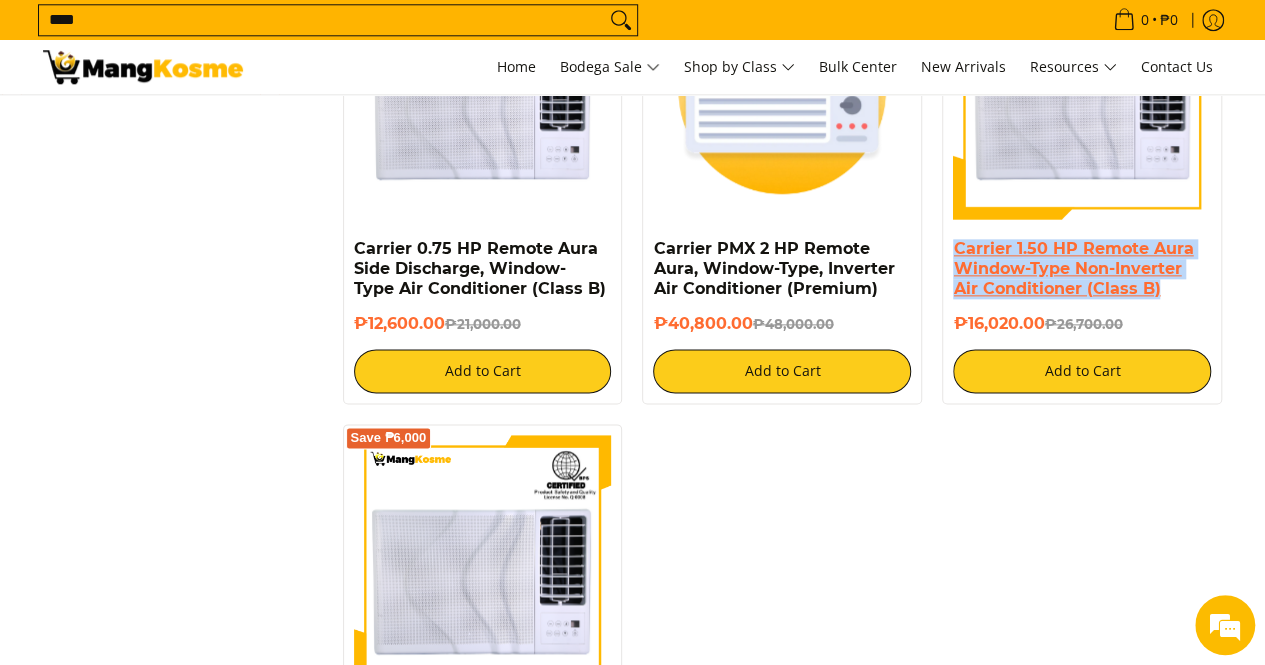drag, startPoint x: 1170, startPoint y: 288, endPoint x: 954, endPoint y: 251, distance: 219.14607 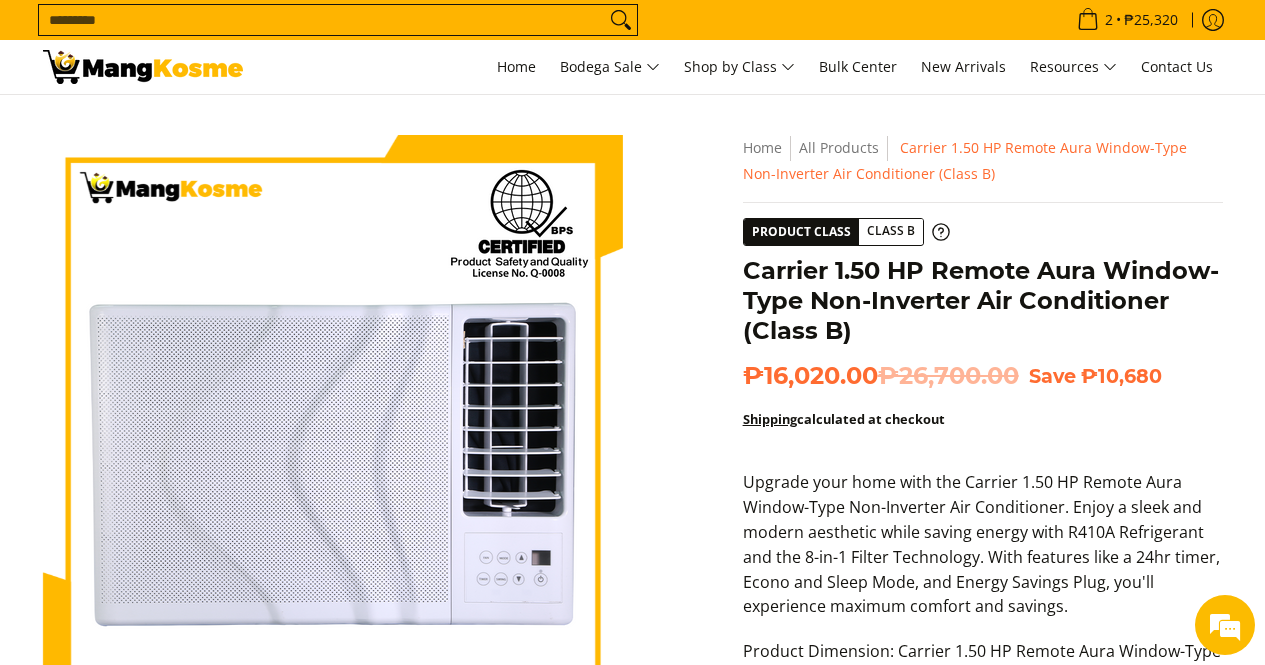 scroll, scrollTop: 0, scrollLeft: 0, axis: both 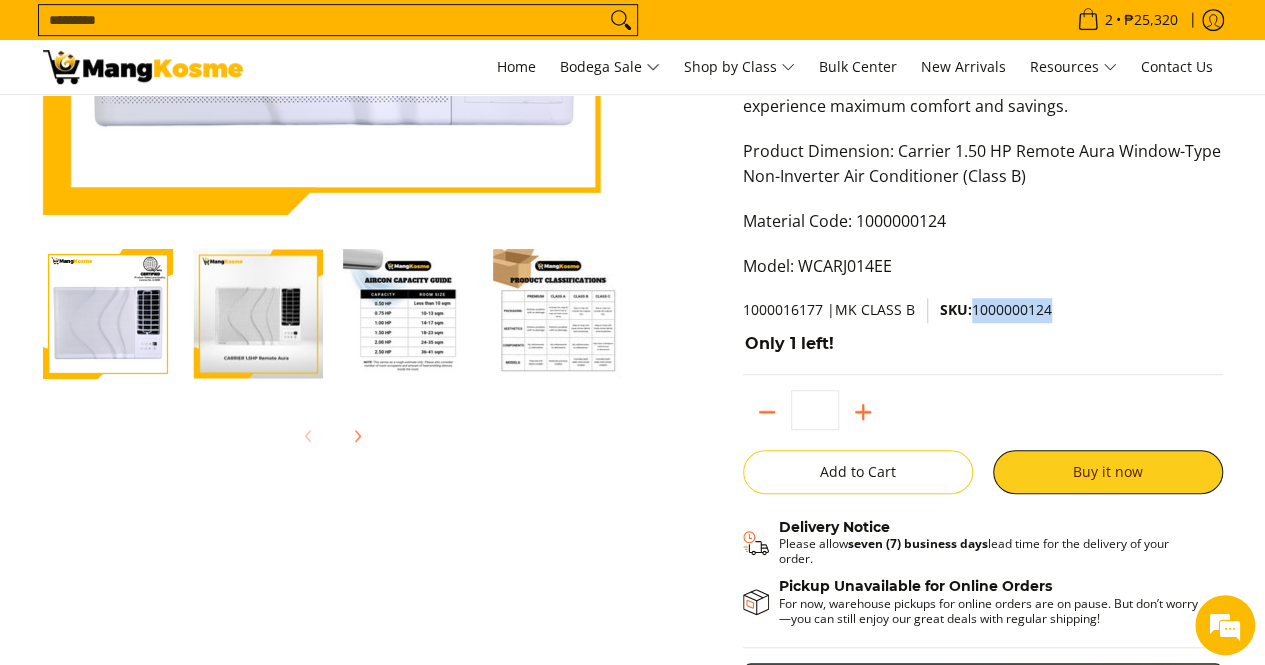 drag, startPoint x: 969, startPoint y: 307, endPoint x: 1060, endPoint y: 310, distance: 91.04944 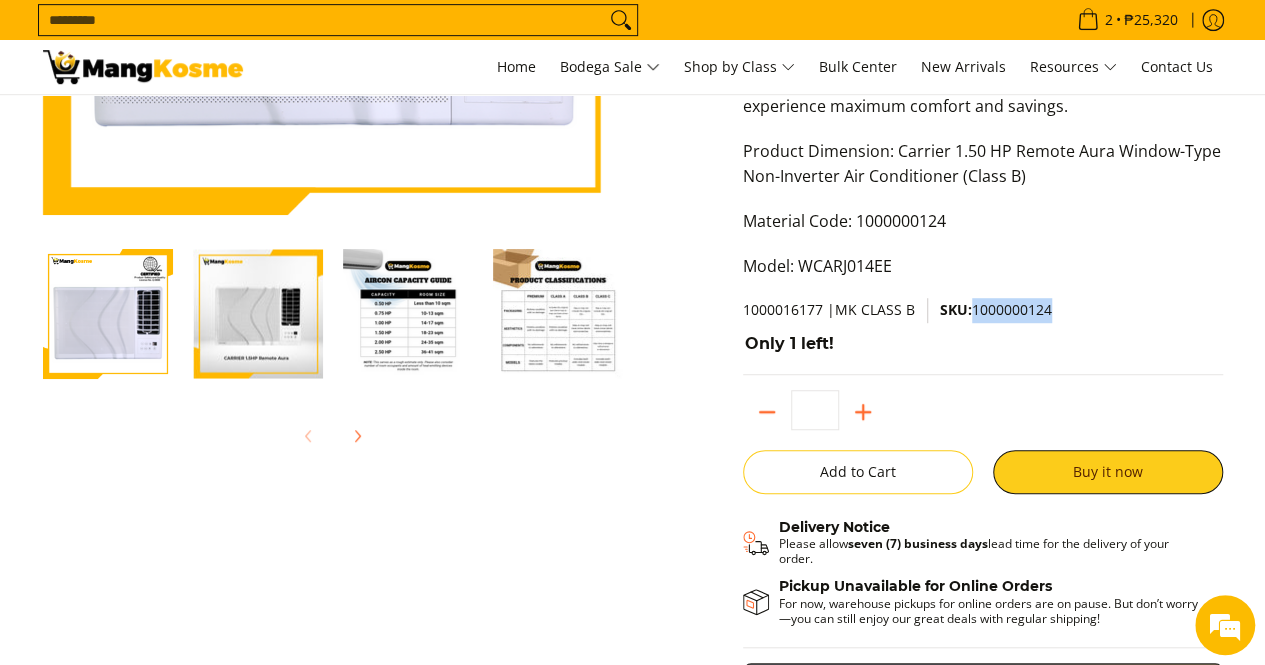 scroll, scrollTop: 0, scrollLeft: 0, axis: both 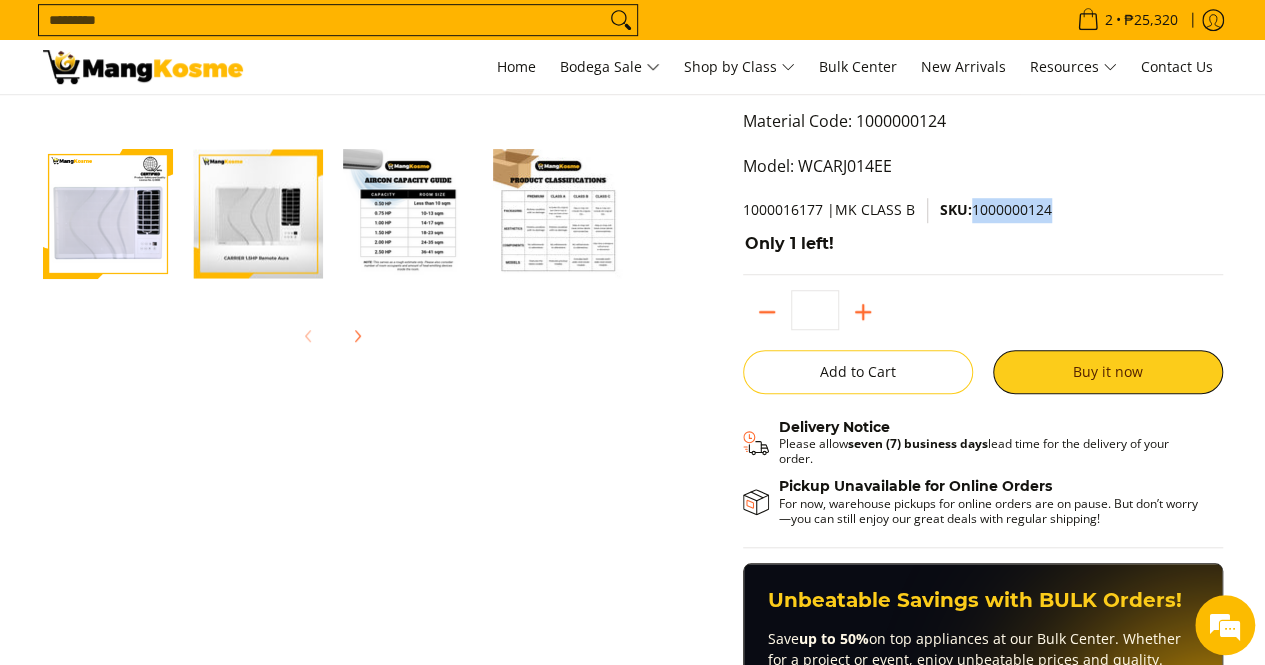 click at bounding box center [108, 214] 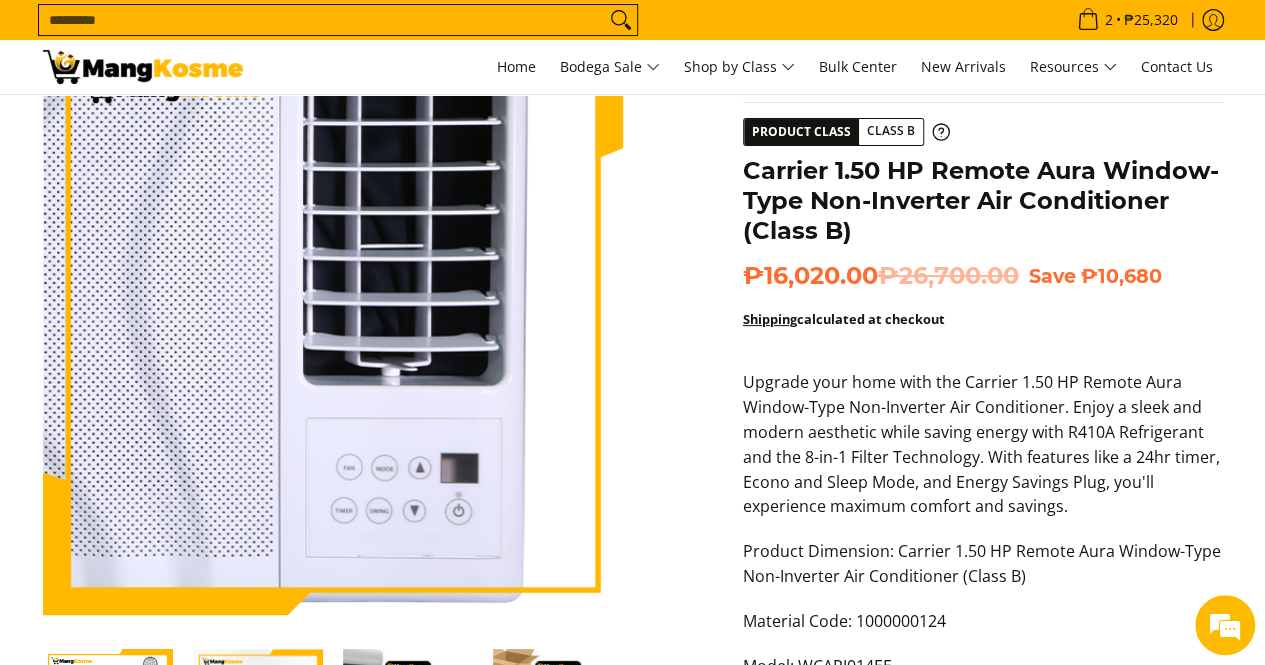 scroll, scrollTop: 400, scrollLeft: 0, axis: vertical 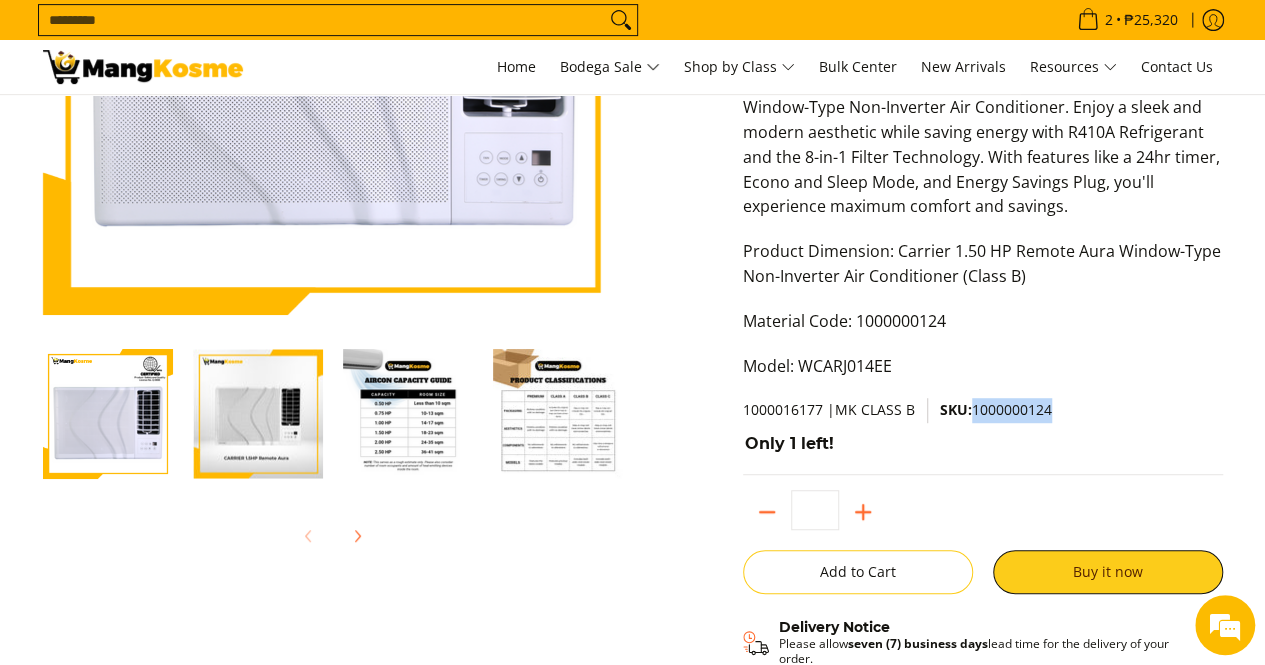 click at bounding box center (258, 414) 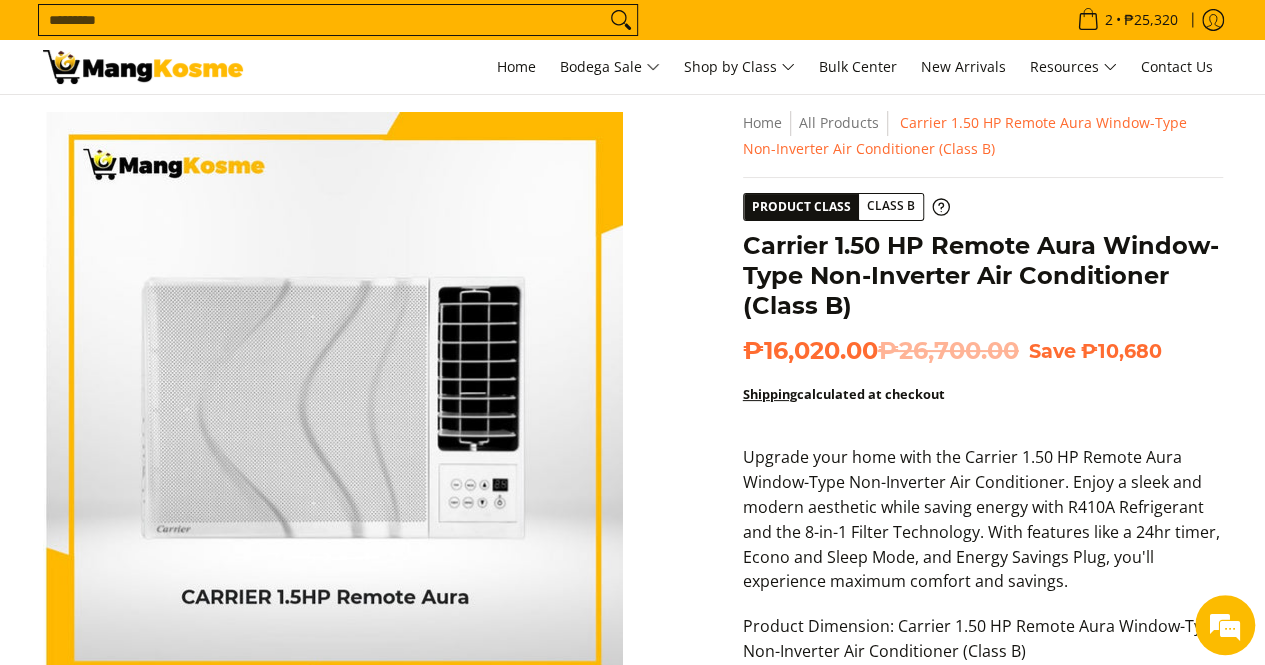 scroll, scrollTop: 100, scrollLeft: 0, axis: vertical 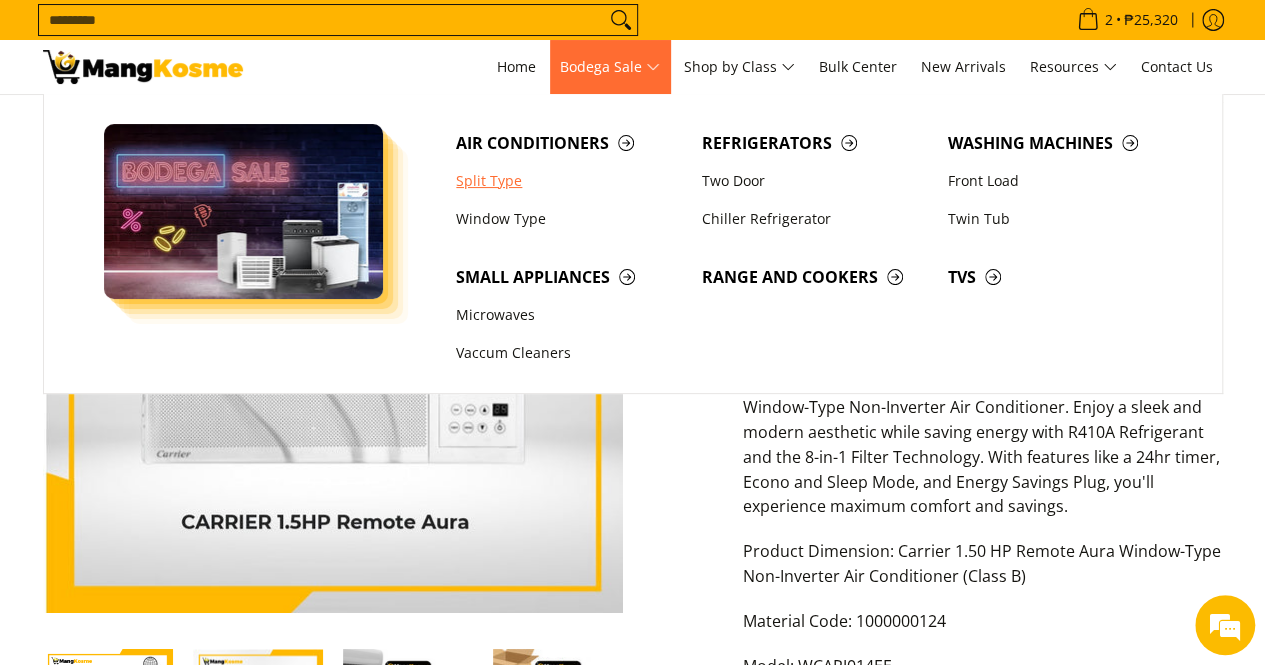 click on "Split Type" at bounding box center (569, 181) 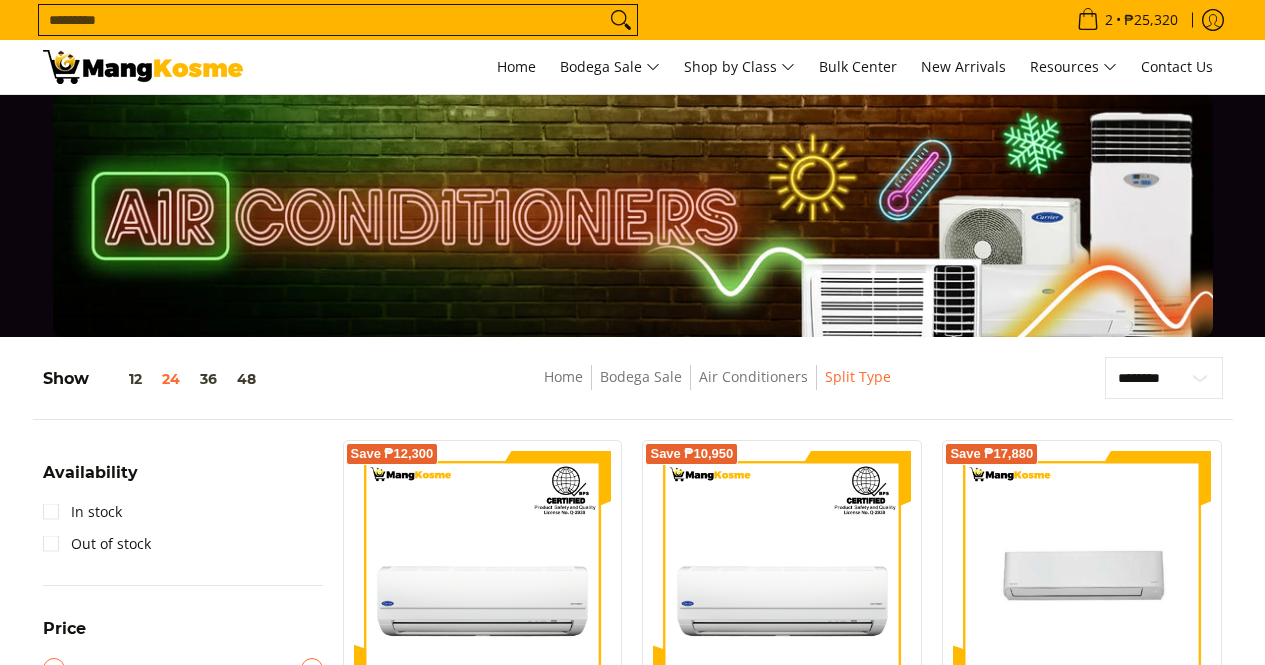 scroll, scrollTop: 0, scrollLeft: 0, axis: both 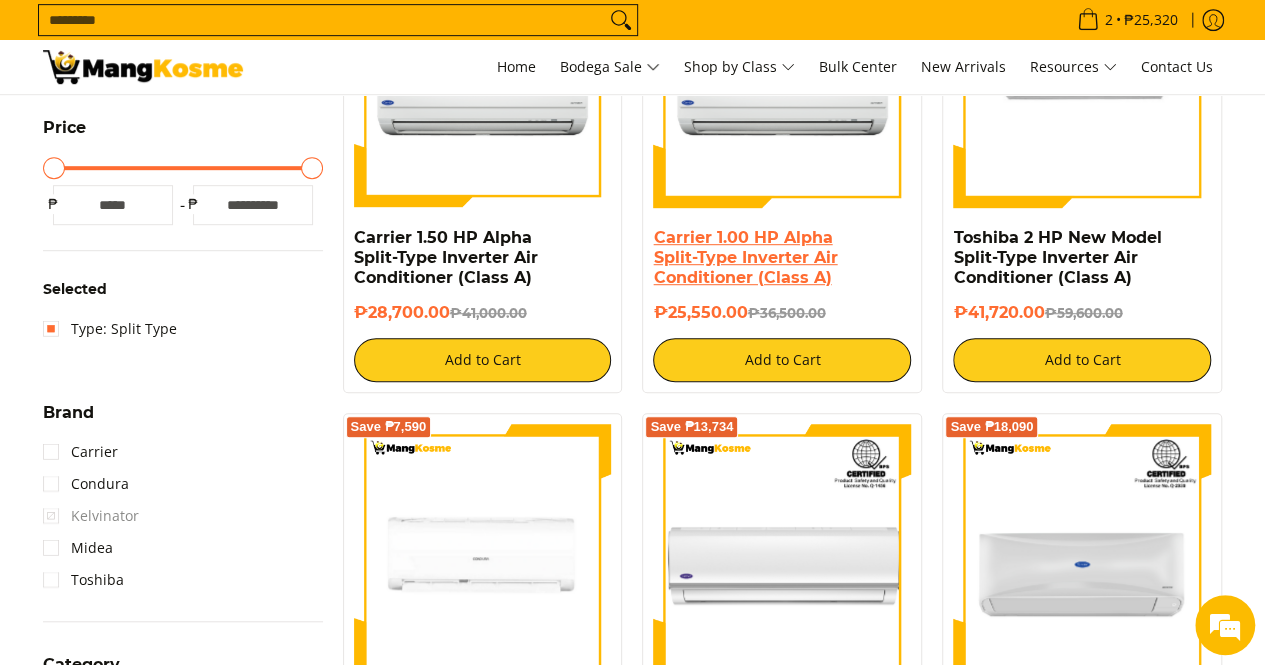 click on "Carrier 1.00 HP Alpha Split-Type Inverter Air Conditioner (Class A)" at bounding box center (745, 257) 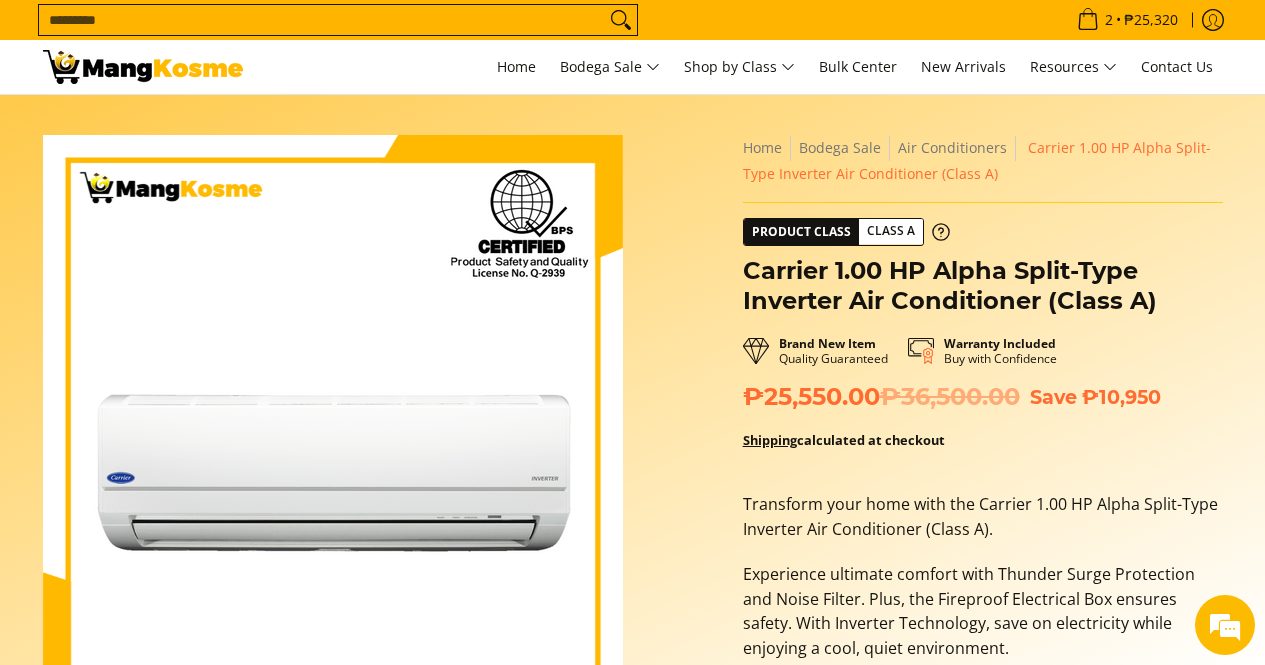 scroll, scrollTop: 0, scrollLeft: 0, axis: both 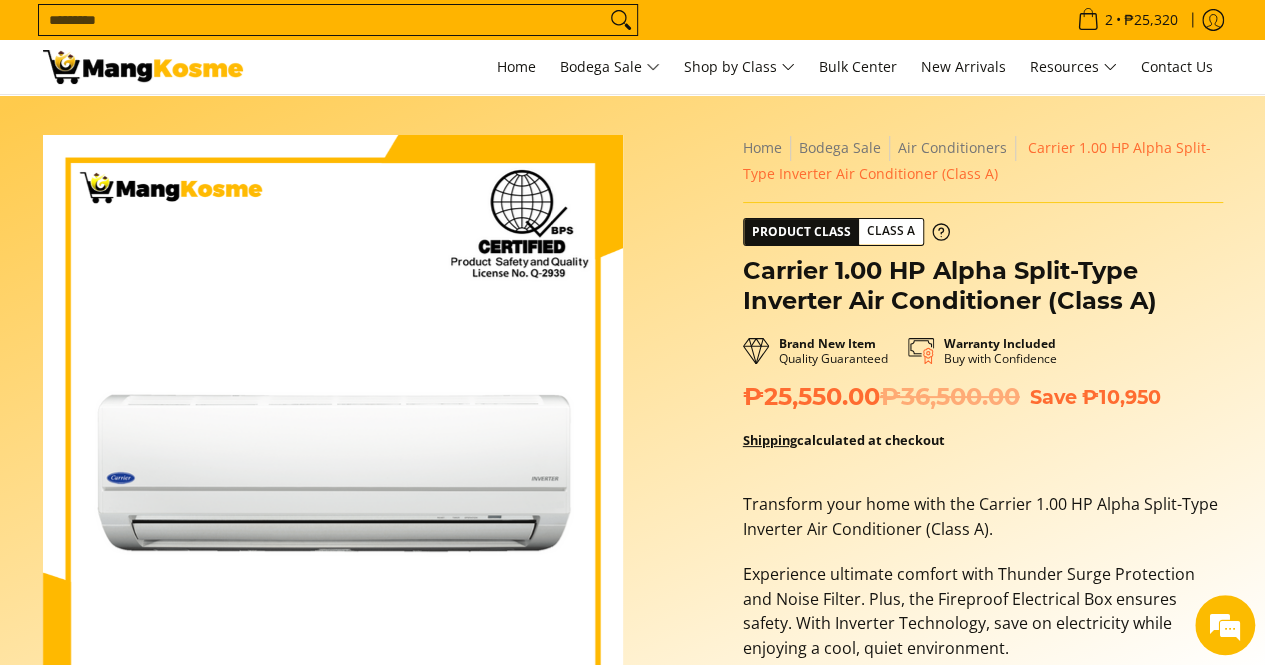 click on "Carrier 1.00 HP Alpha Split-Type Inverter Air Conditioner (Class A)" at bounding box center (983, 286) 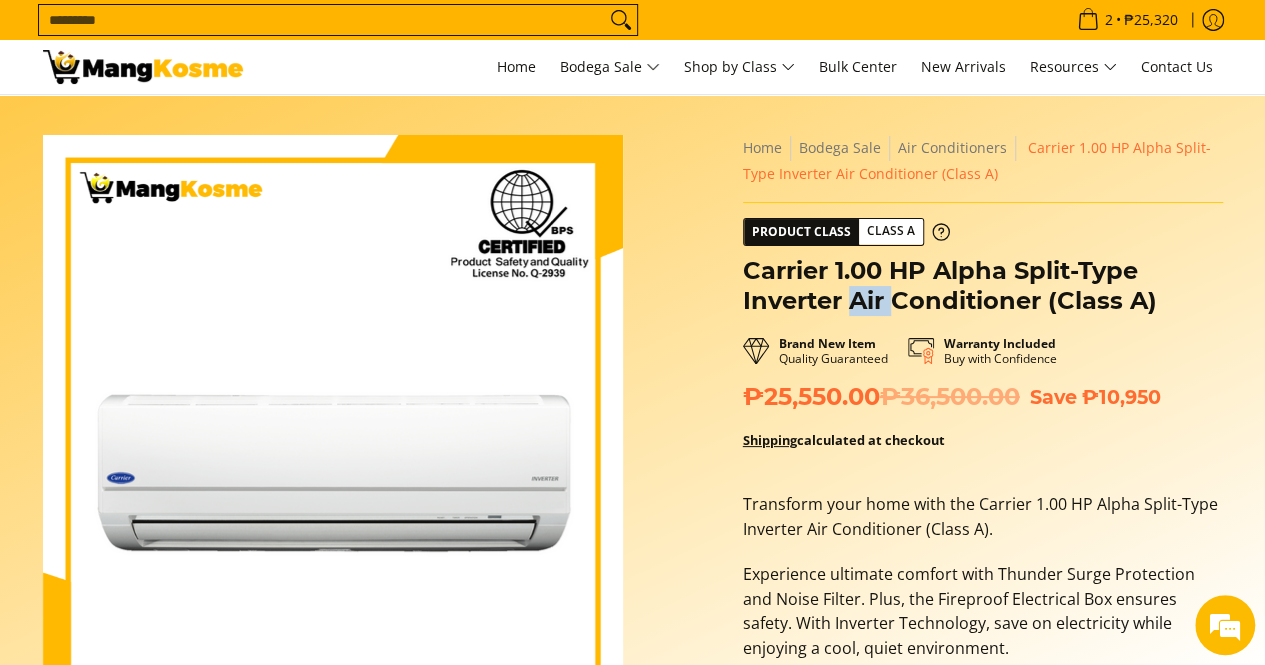 click on "Carrier 1.00 HP Alpha Split-Type Inverter Air Conditioner (Class A)" at bounding box center [983, 286] 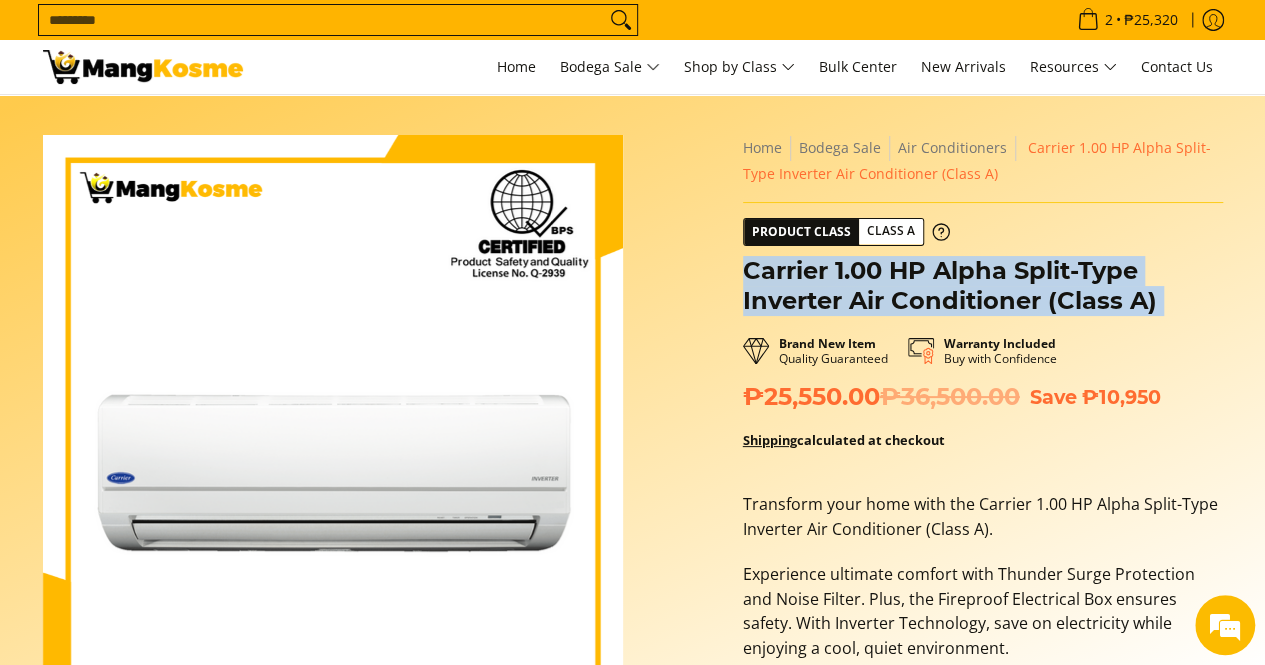 click on "Carrier 1.00 HP Alpha Split-Type Inverter Air Conditioner (Class A)" at bounding box center (983, 286) 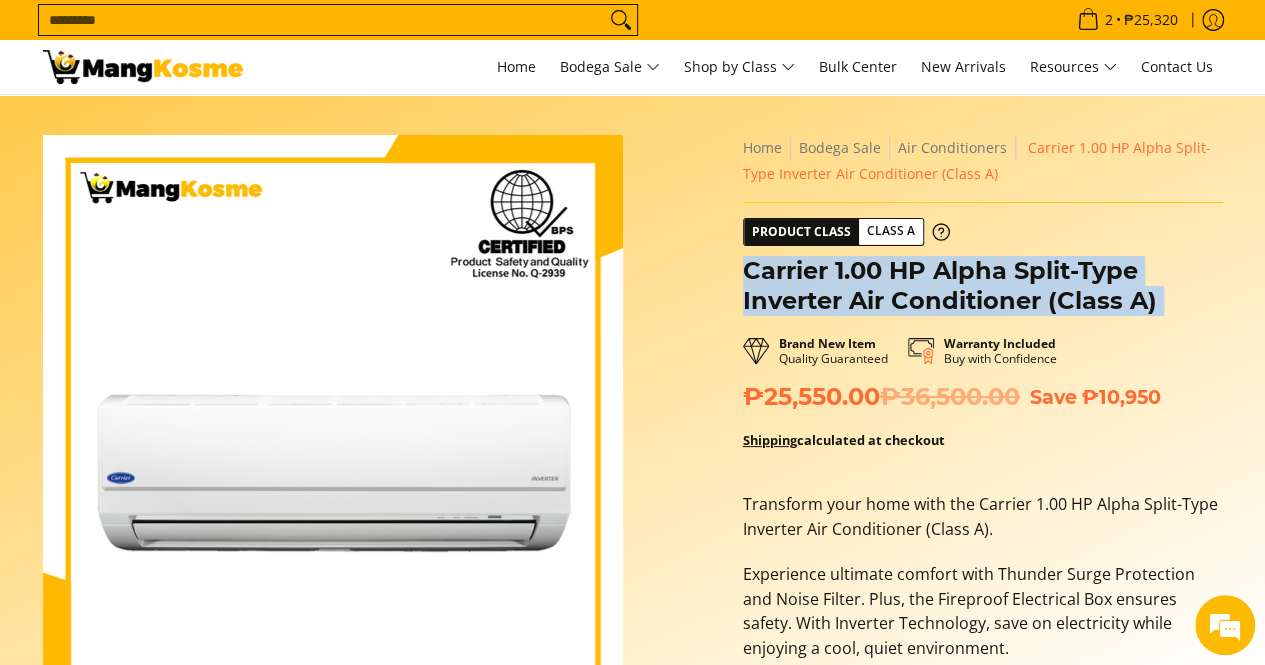 scroll, scrollTop: 0, scrollLeft: 0, axis: both 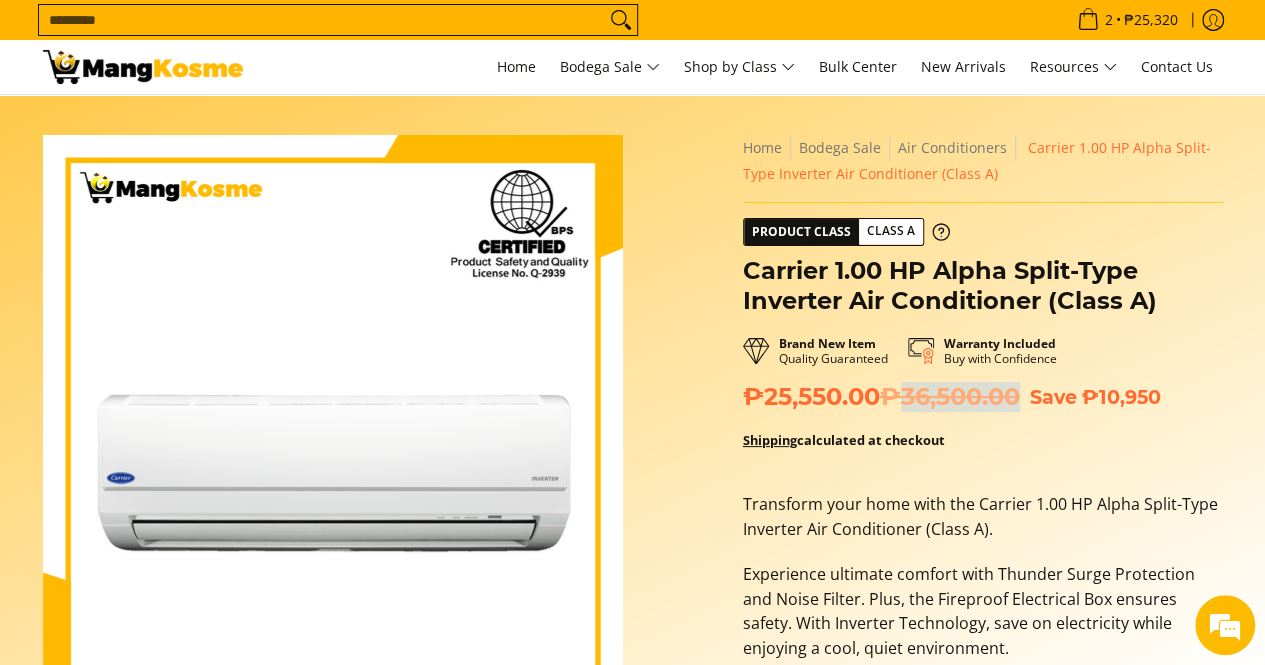 drag, startPoint x: 914, startPoint y: 396, endPoint x: 1024, endPoint y: 396, distance: 110 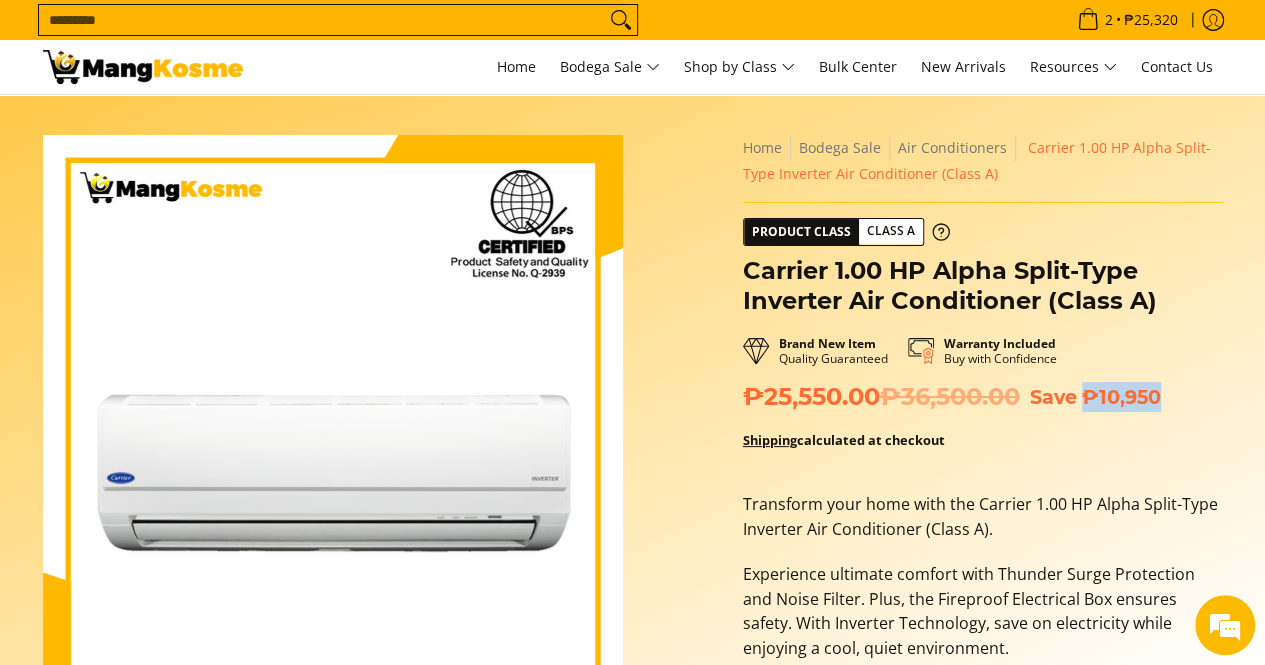 drag, startPoint x: 1096, startPoint y: 401, endPoint x: 1170, endPoint y: 401, distance: 74 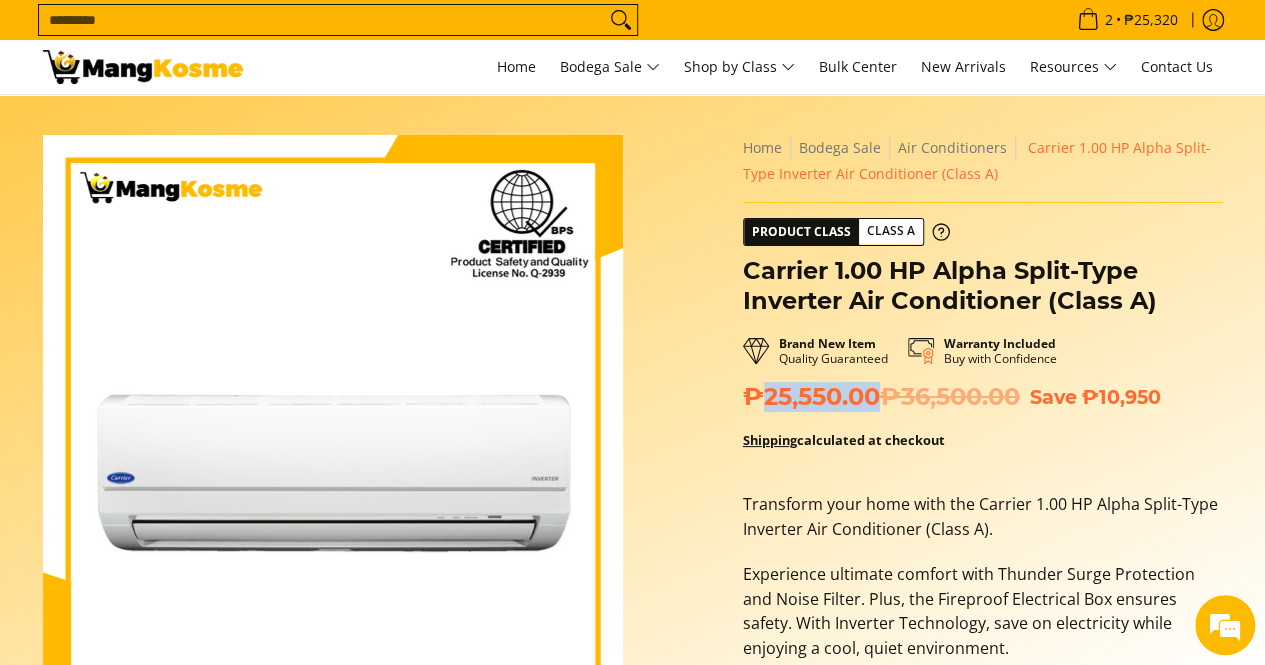 drag, startPoint x: 758, startPoint y: 397, endPoint x: 874, endPoint y: 398, distance: 116.00431 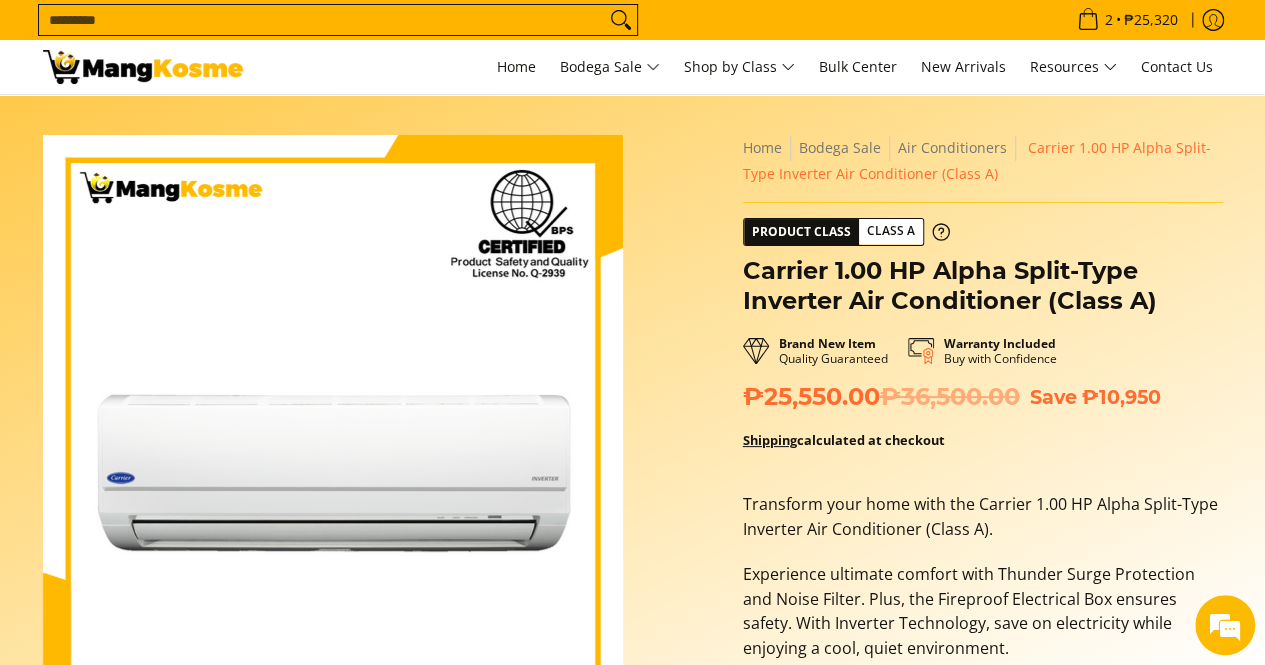 click on "Carrier 1.00 HP Alpha Split-Type Inverter Air Conditioner (Class A)" at bounding box center [983, 286] 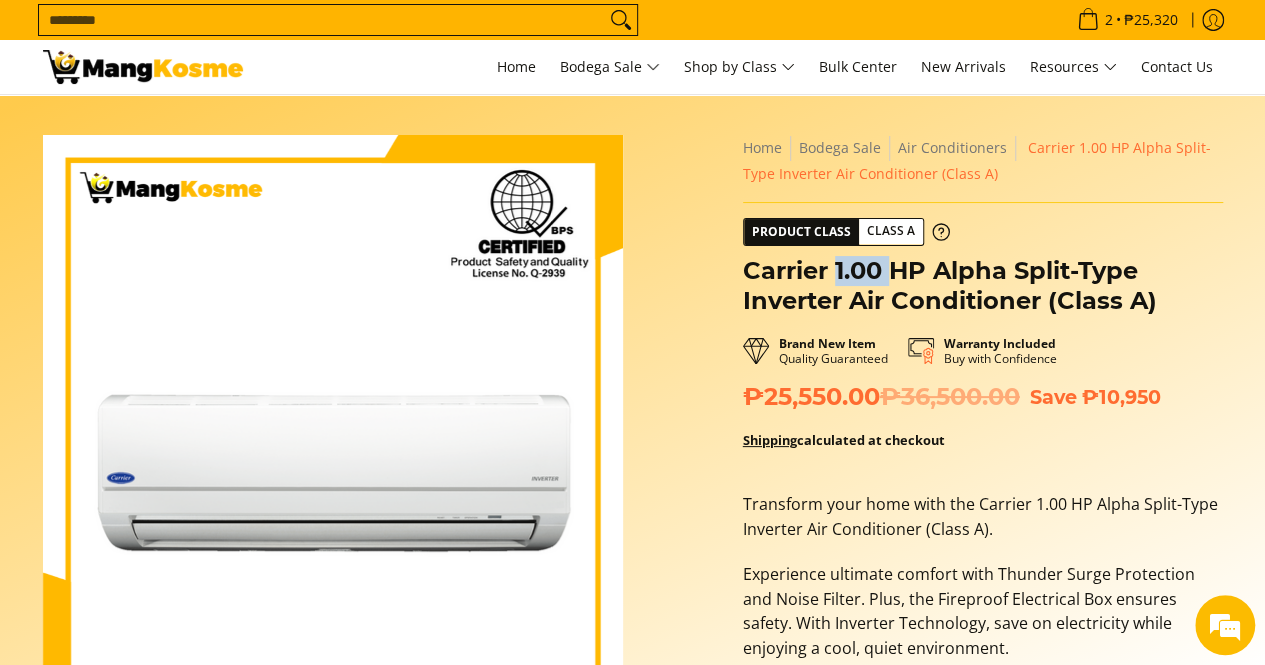 click on "Carrier 1.00 HP Alpha Split-Type Inverter Air Conditioner (Class A)" at bounding box center [983, 286] 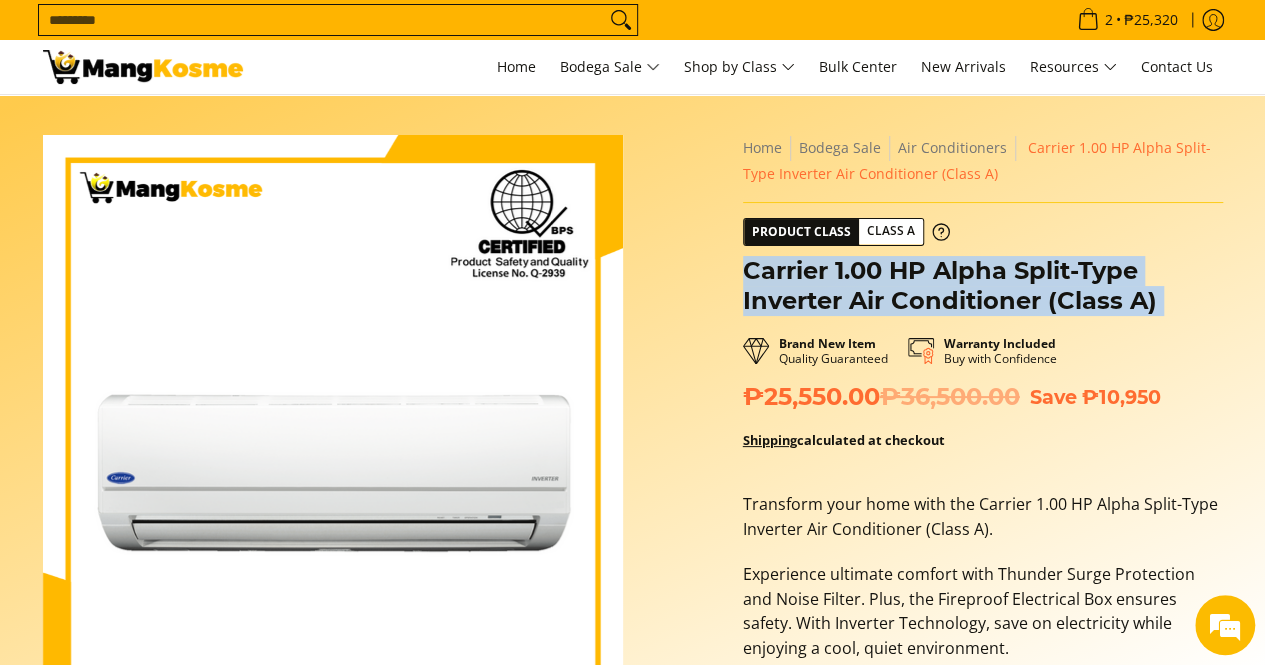 click on "Carrier 1.00 HP Alpha Split-Type Inverter Air Conditioner (Class A)" at bounding box center (983, 286) 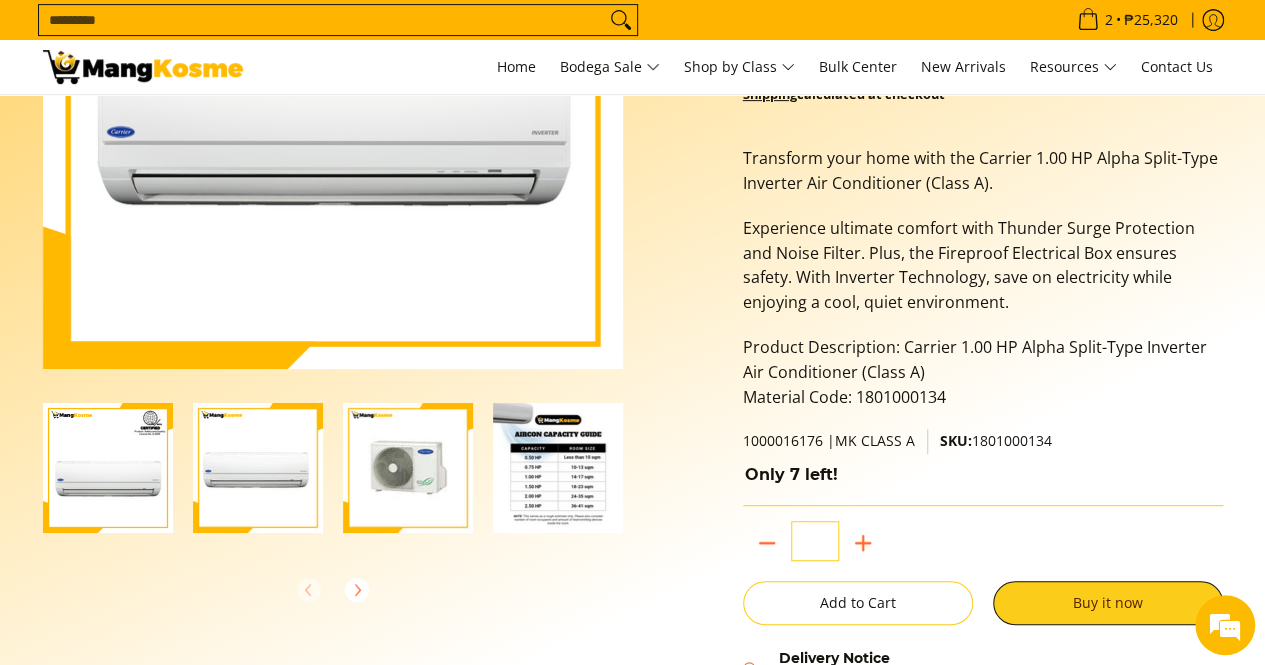 scroll, scrollTop: 400, scrollLeft: 0, axis: vertical 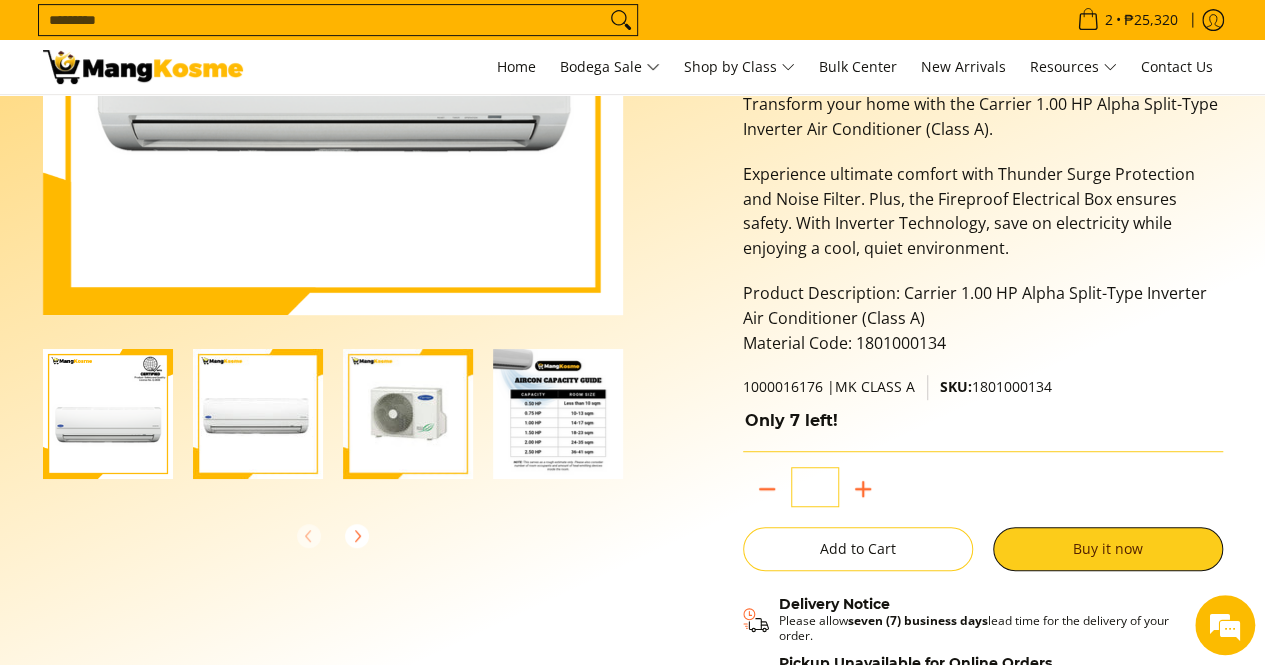 click at bounding box center (408, 414) 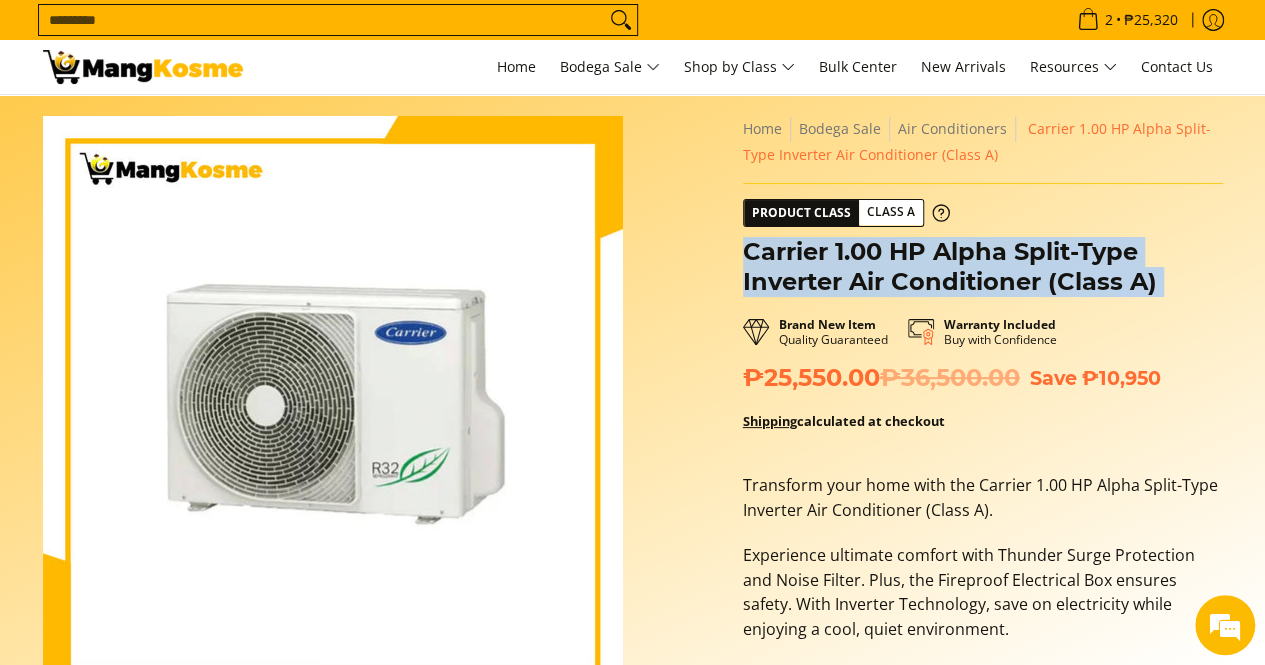 scroll, scrollTop: 0, scrollLeft: 0, axis: both 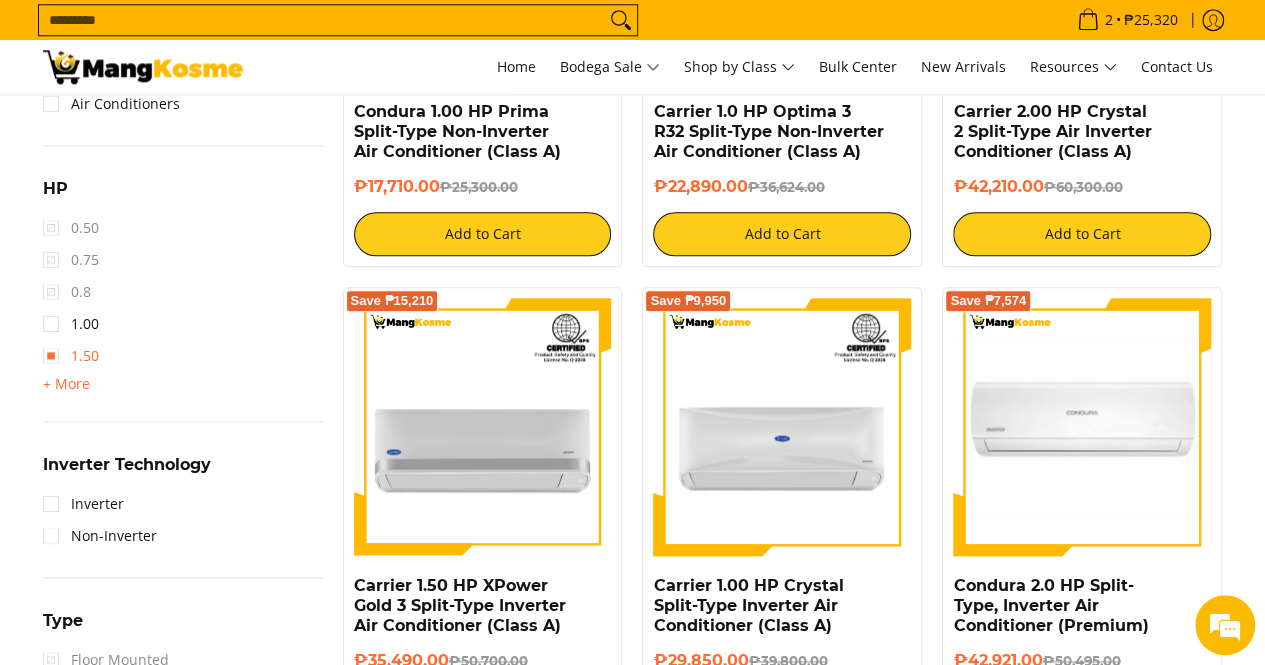 click on "1.50" at bounding box center (71, 356) 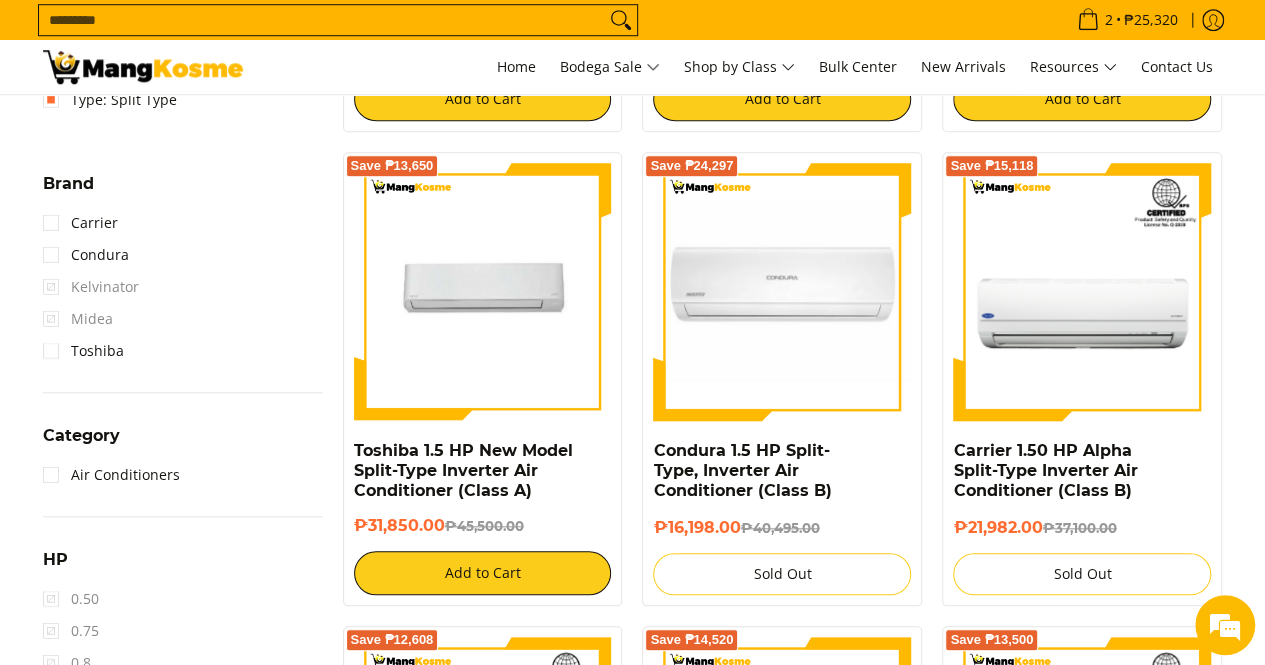 scroll, scrollTop: 361, scrollLeft: 0, axis: vertical 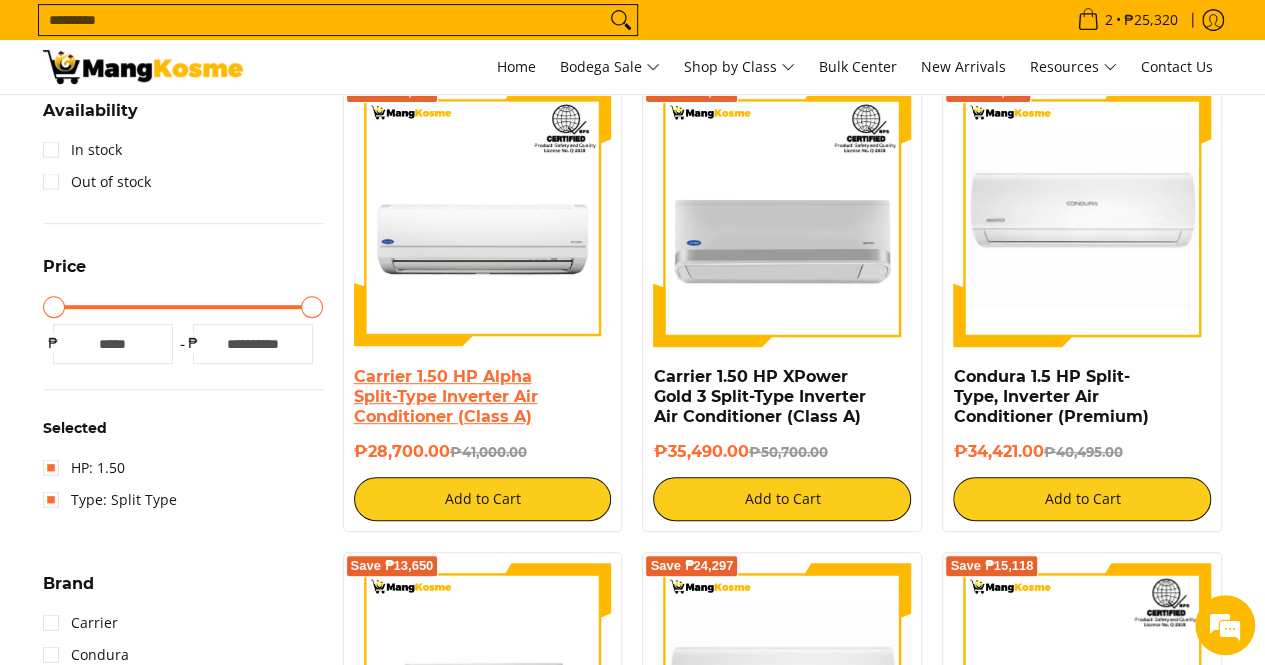 click on "Carrier 1.50 HP Alpha Split-Type Inverter Air Conditioner (Class A)" at bounding box center [446, 396] 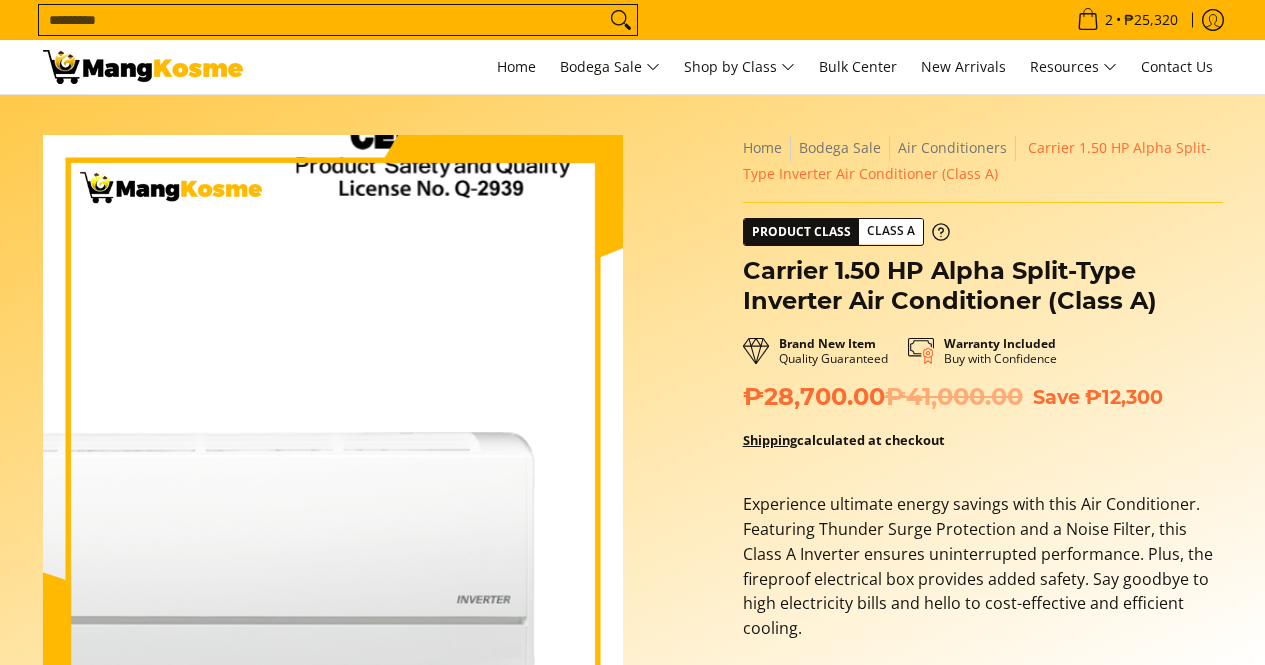 scroll, scrollTop: 0, scrollLeft: 0, axis: both 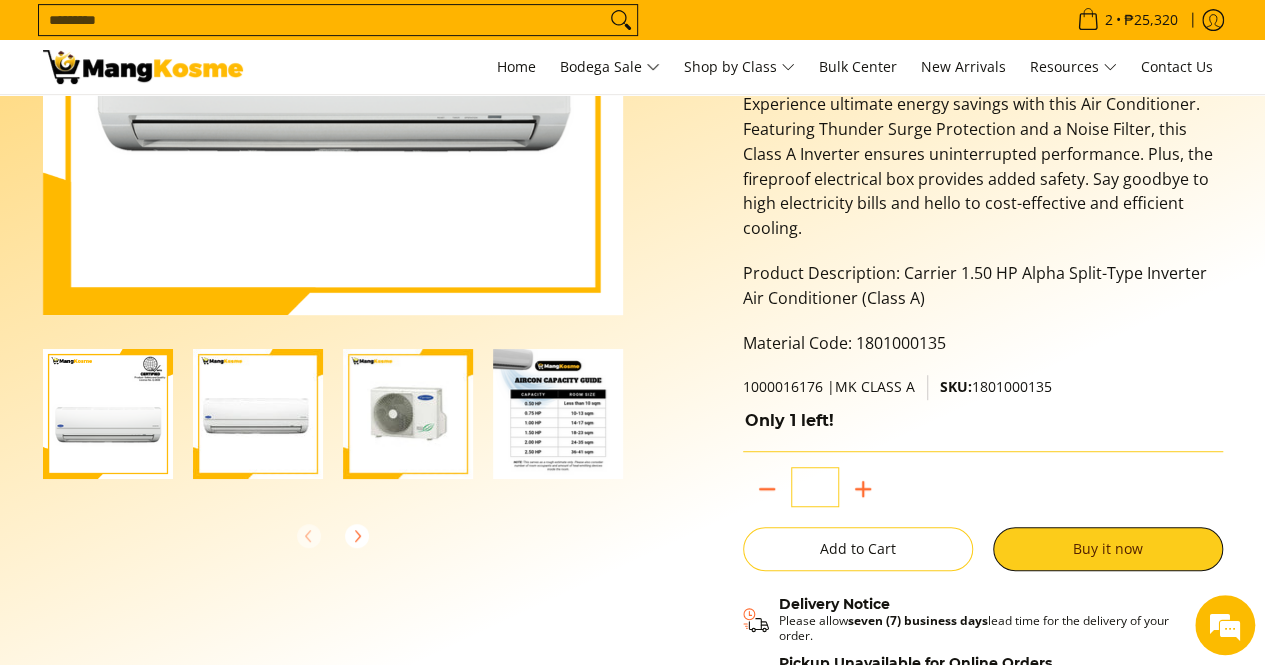 click at bounding box center [408, 414] 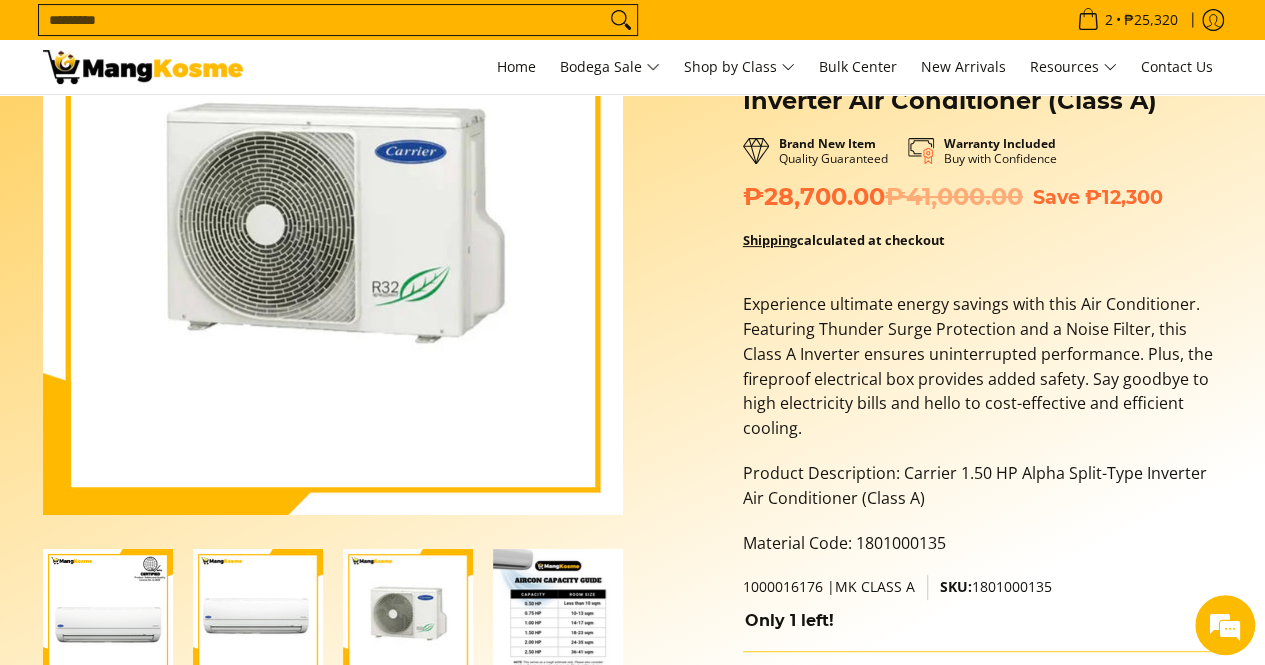scroll, scrollTop: 100, scrollLeft: 0, axis: vertical 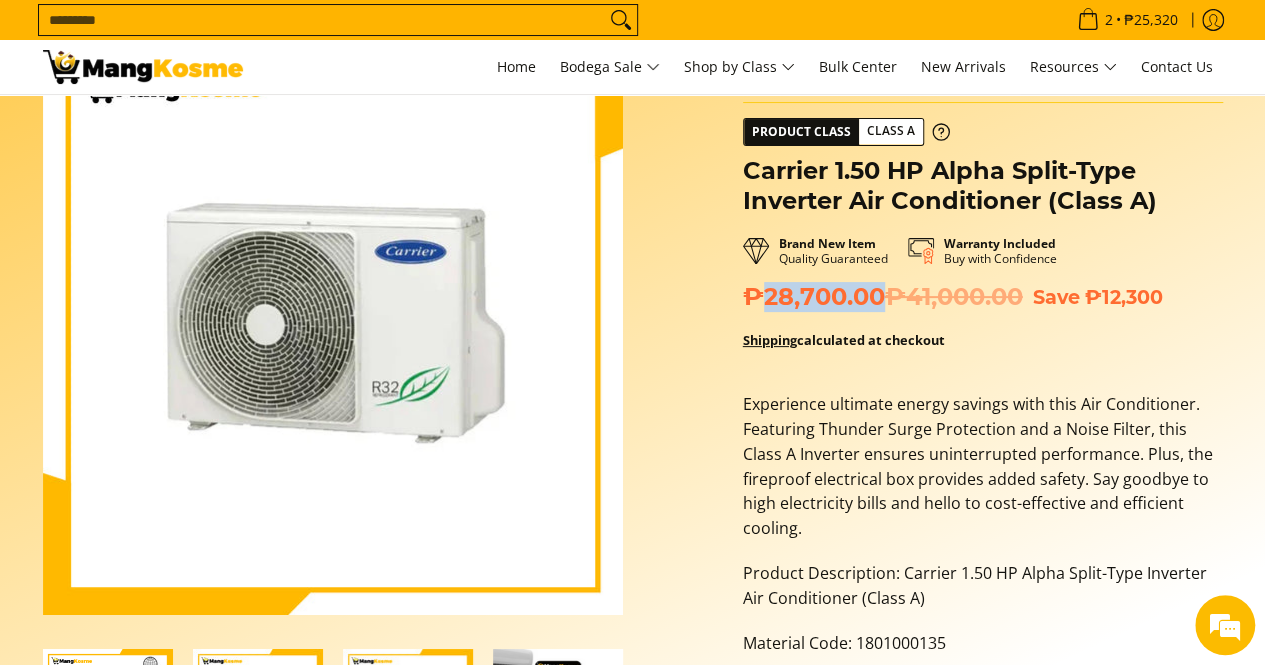 drag, startPoint x: 760, startPoint y: 298, endPoint x: 878, endPoint y: 298, distance: 118 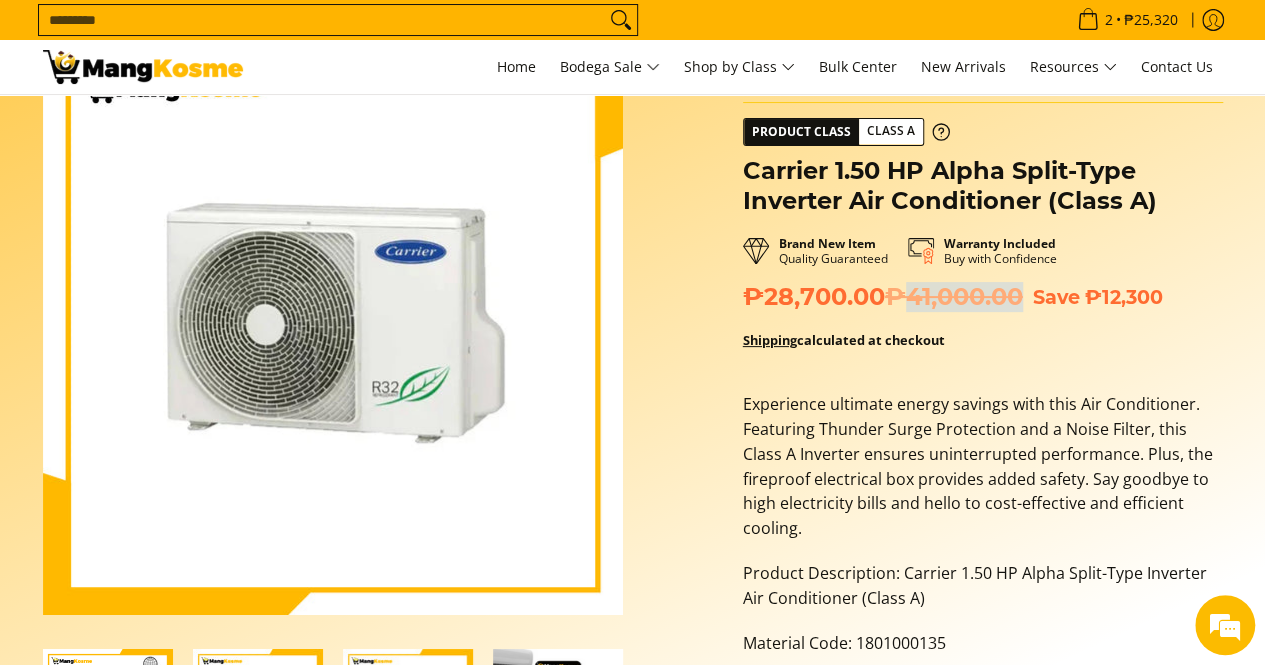 drag, startPoint x: 916, startPoint y: 301, endPoint x: 1023, endPoint y: 305, distance: 107.07474 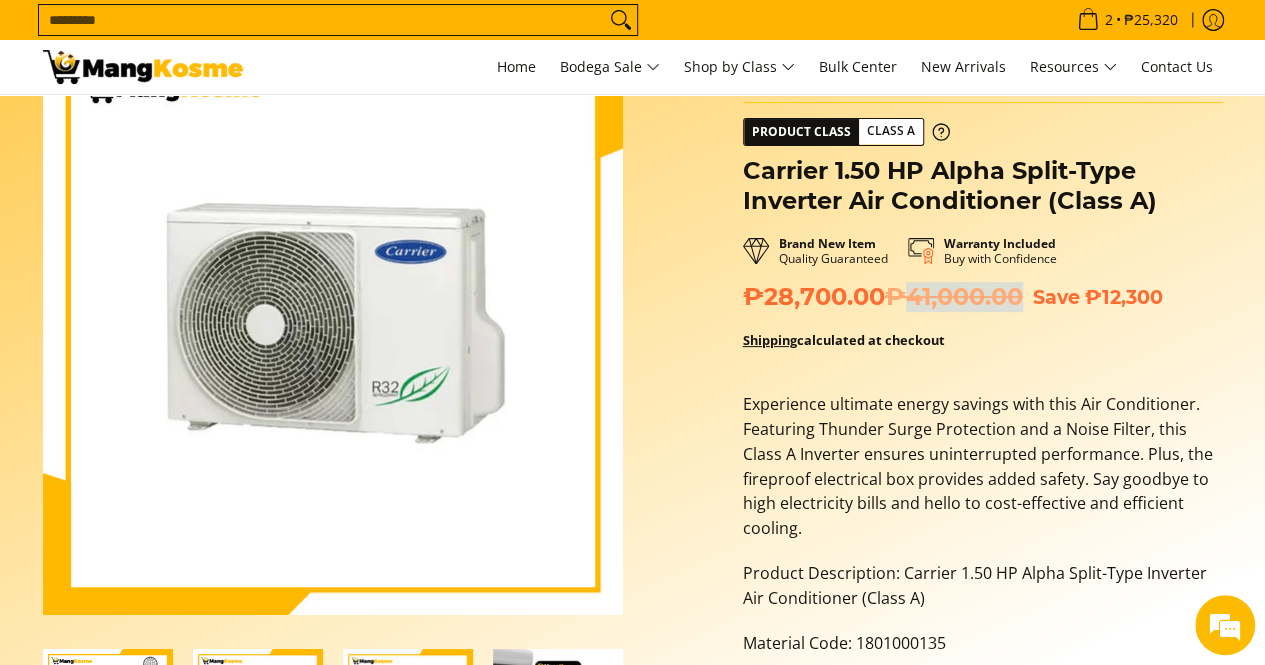 drag, startPoint x: 768, startPoint y: 299, endPoint x: 892, endPoint y: 299, distance: 124 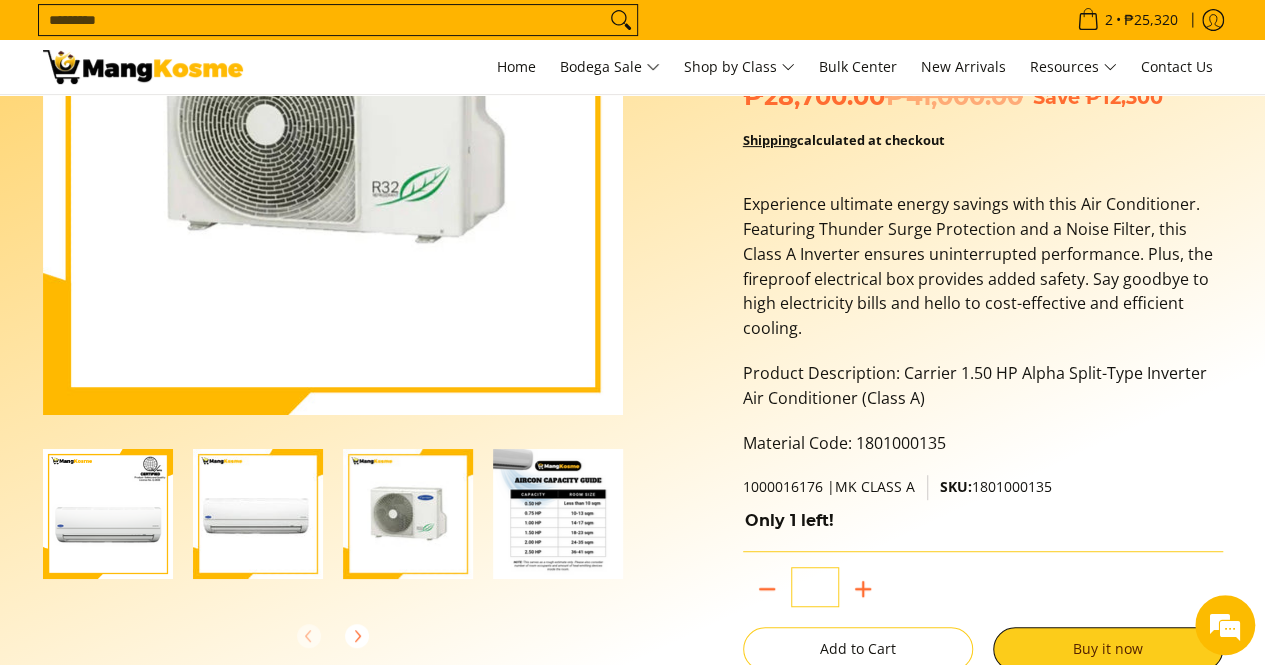 click on "SKU:  1801000135" at bounding box center [996, 486] 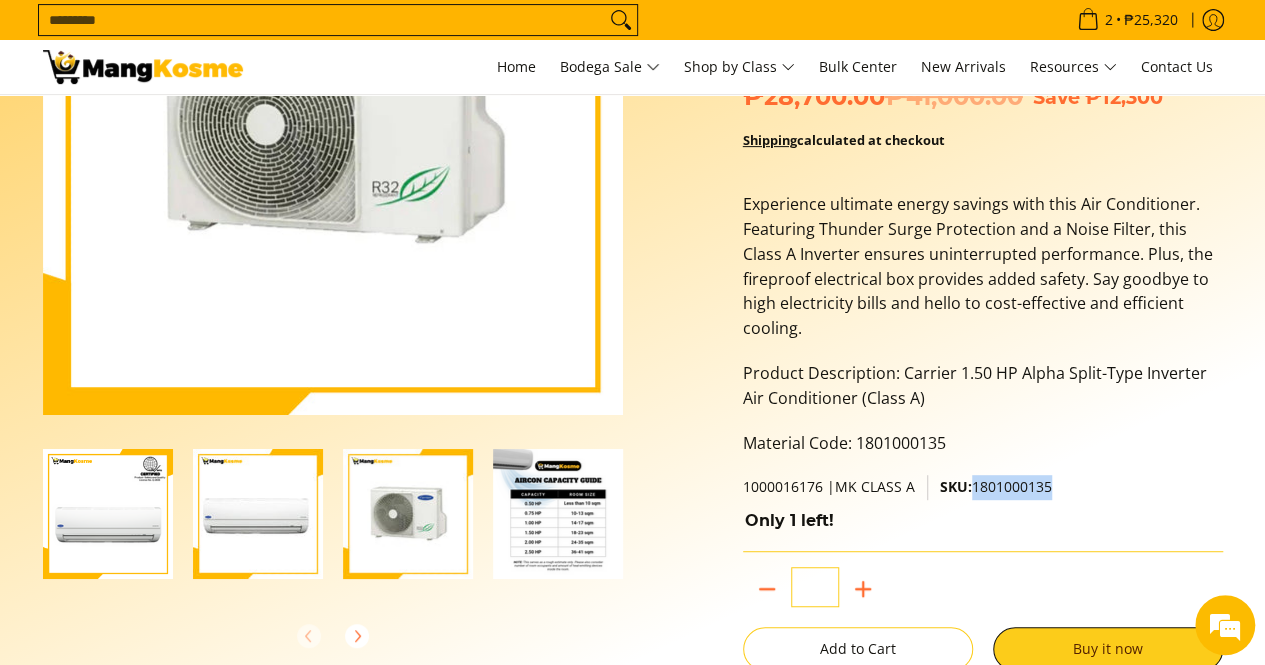 click on "SKU:  1801000135" at bounding box center (996, 486) 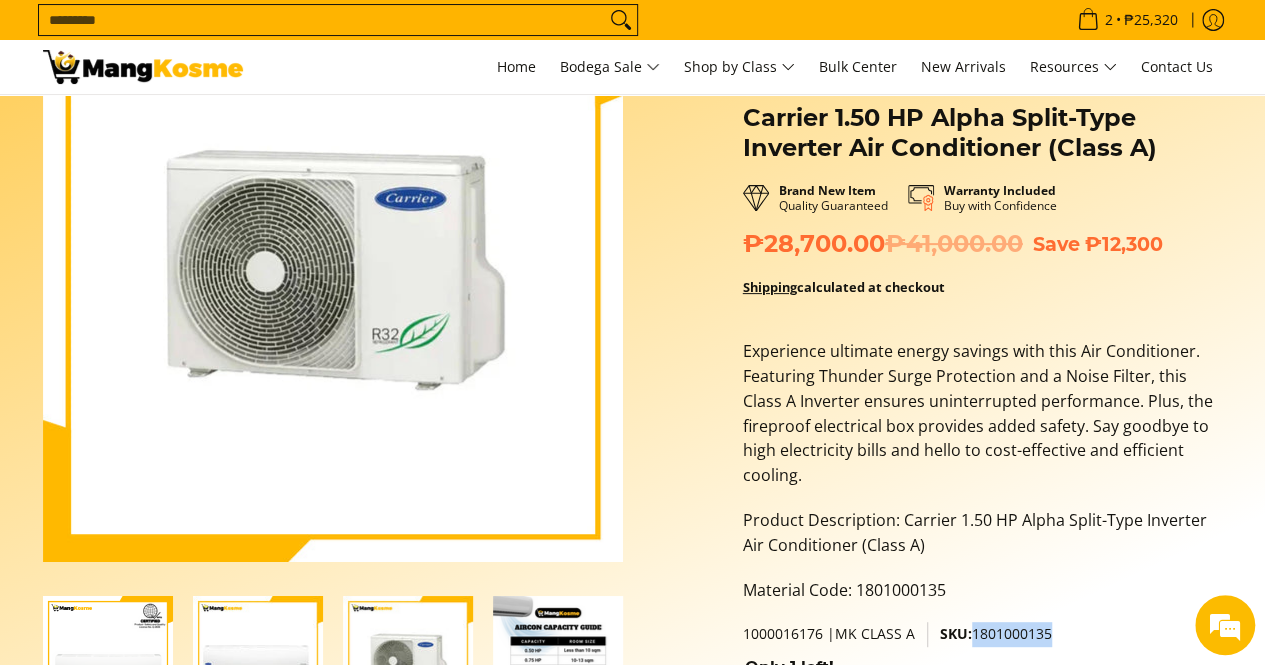 scroll, scrollTop: 0, scrollLeft: 0, axis: both 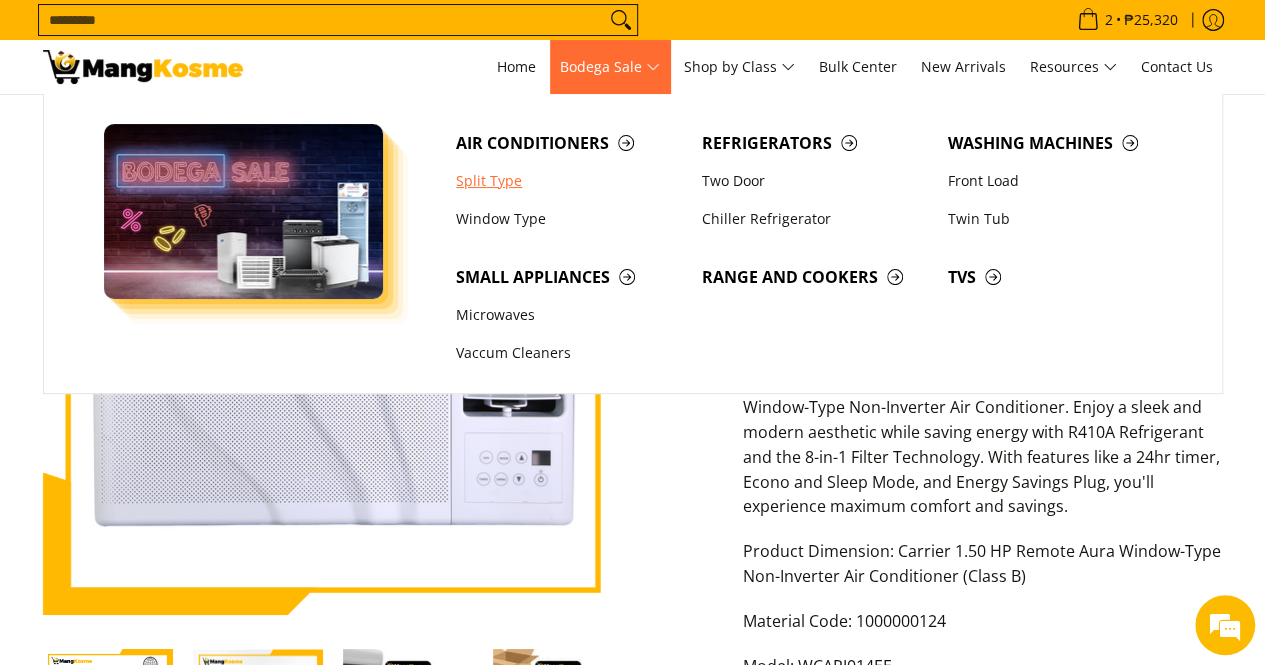 click on "Split Type" at bounding box center (569, 181) 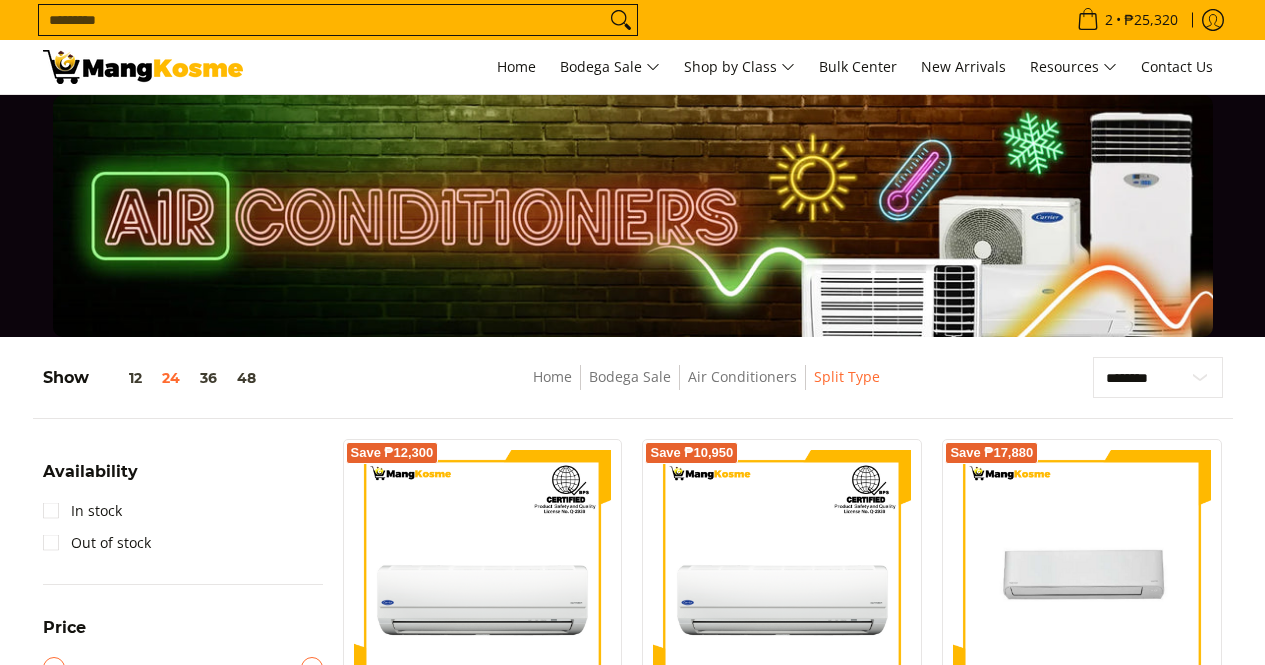 scroll, scrollTop: 600, scrollLeft: 0, axis: vertical 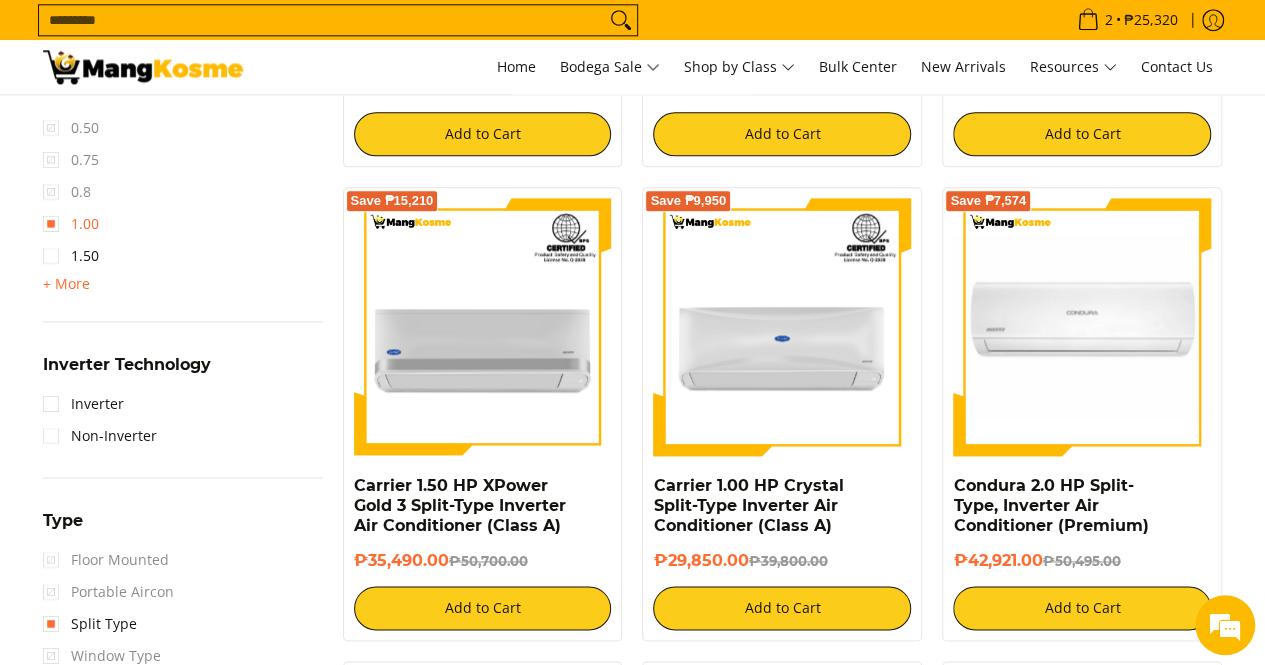 click on "1.00" at bounding box center (71, 224) 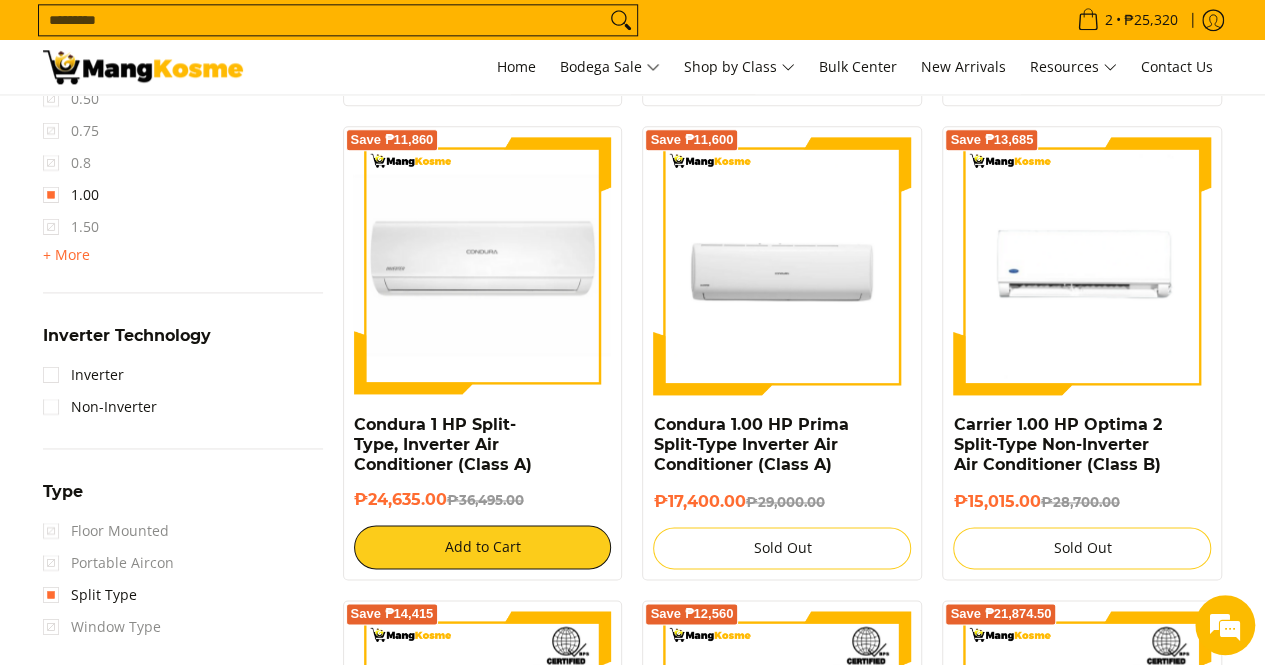 scroll, scrollTop: 961, scrollLeft: 0, axis: vertical 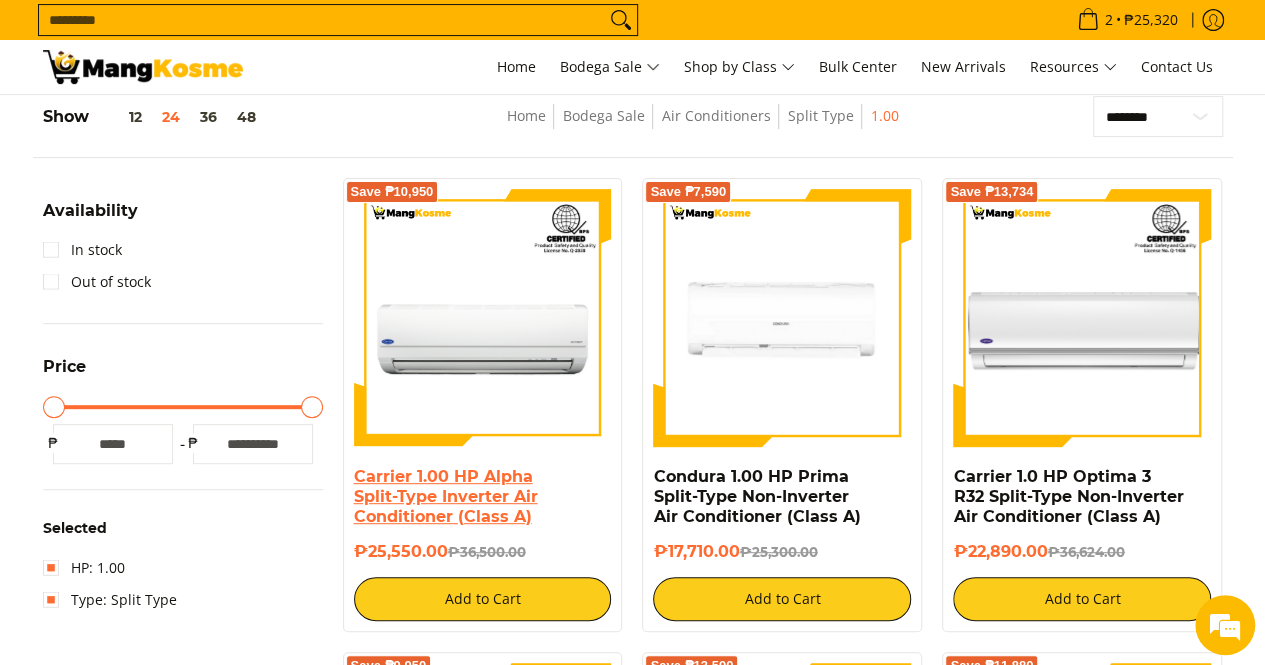 click on "Carrier 1.00 HP Alpha Split-Type Inverter Air Conditioner (Class A)" at bounding box center [446, 496] 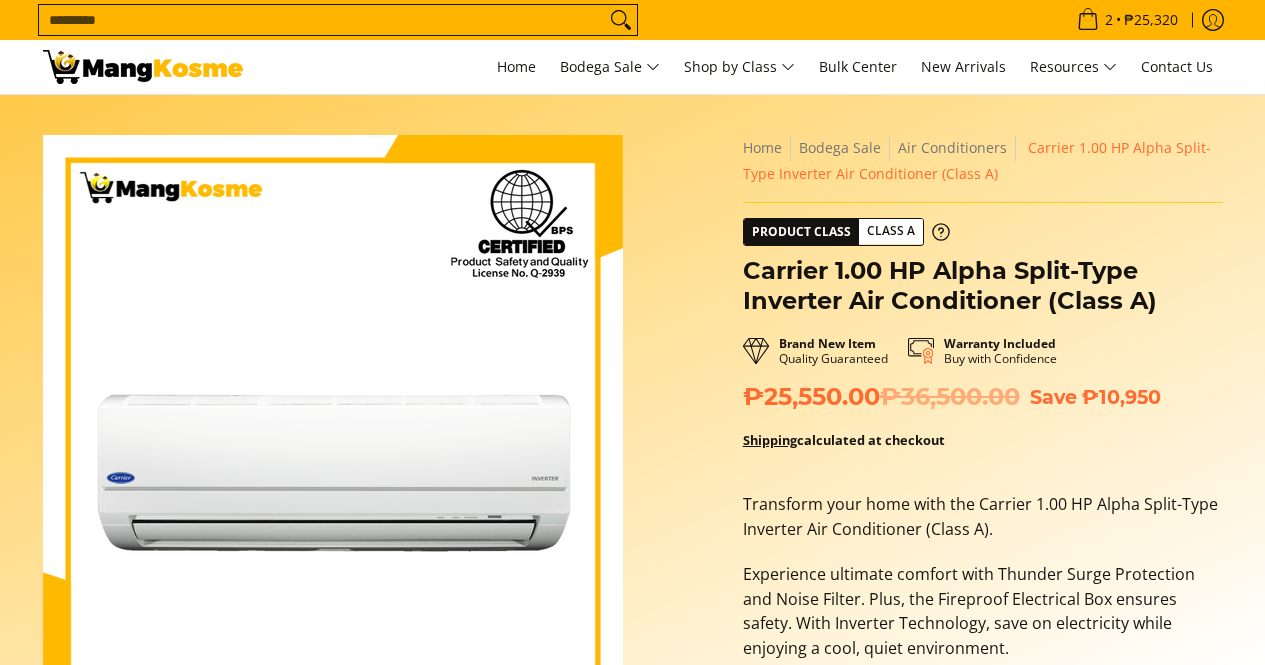 scroll, scrollTop: 400, scrollLeft: 0, axis: vertical 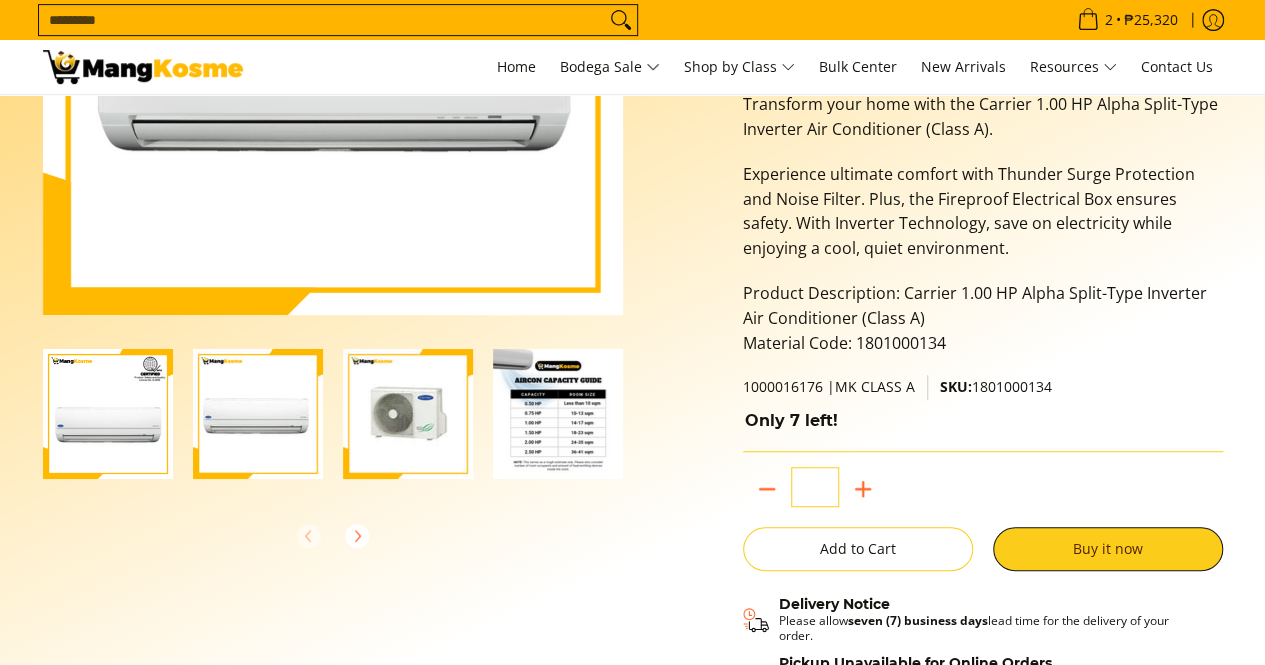 click on "SKU:  1801000134" at bounding box center (996, 386) 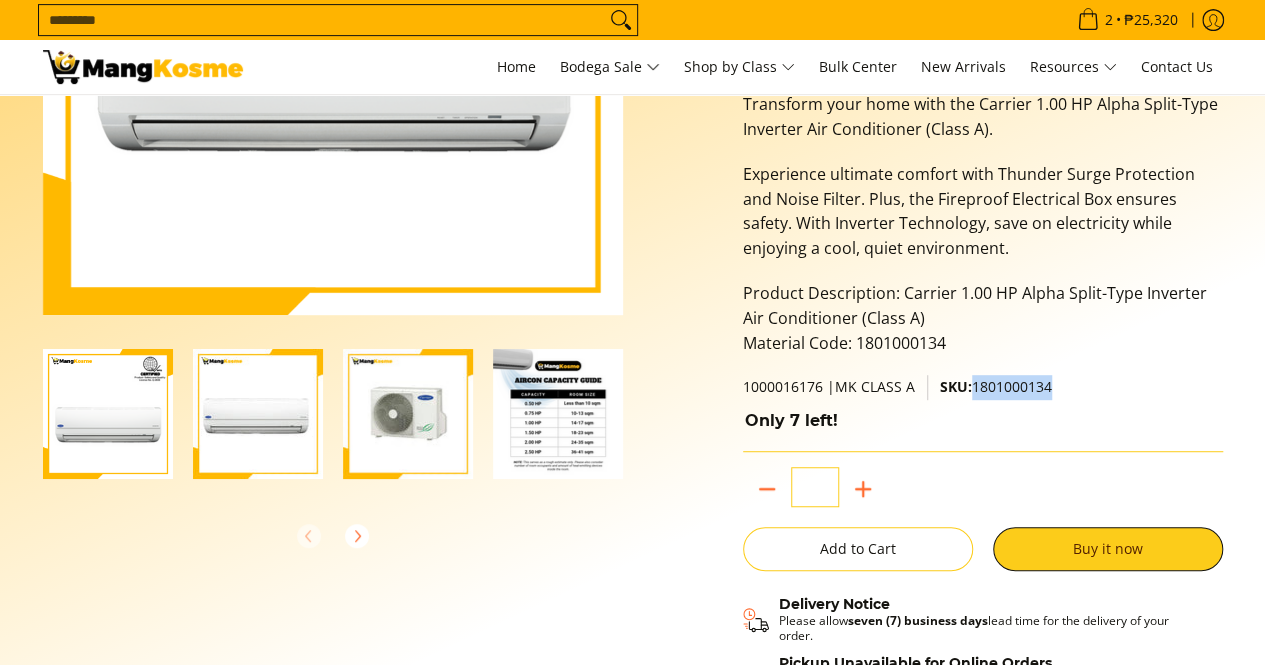 click on "SKU:  1801000134" at bounding box center (996, 386) 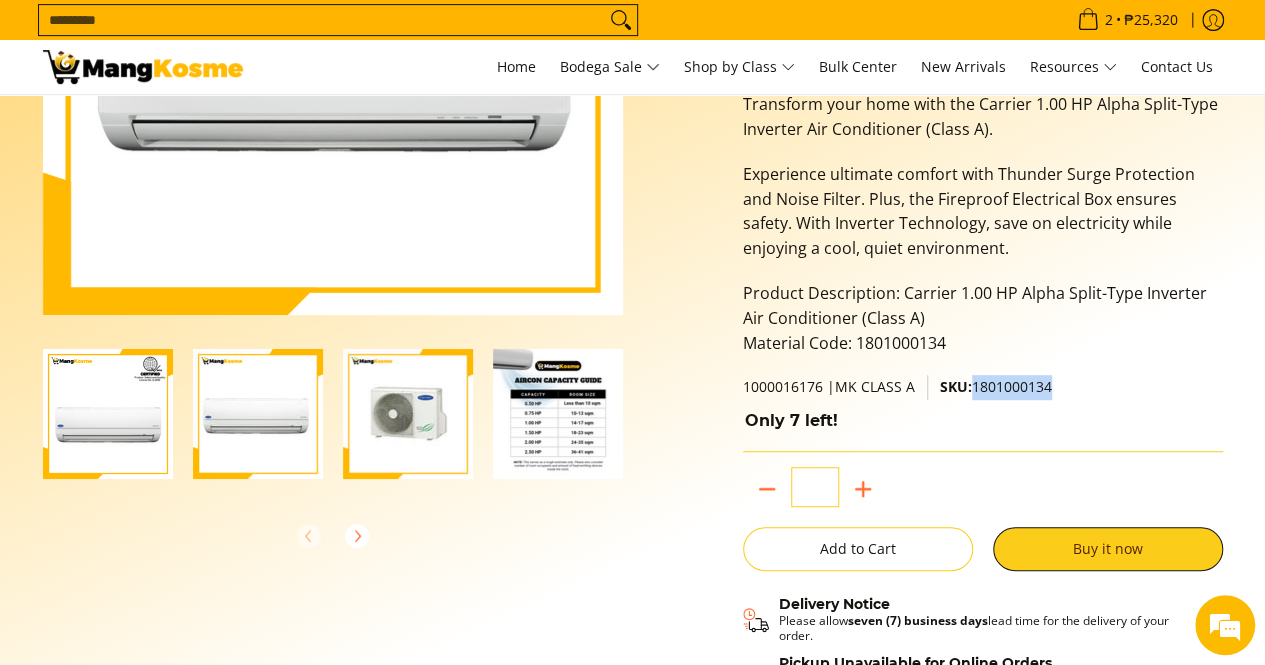 scroll, scrollTop: 0, scrollLeft: 0, axis: both 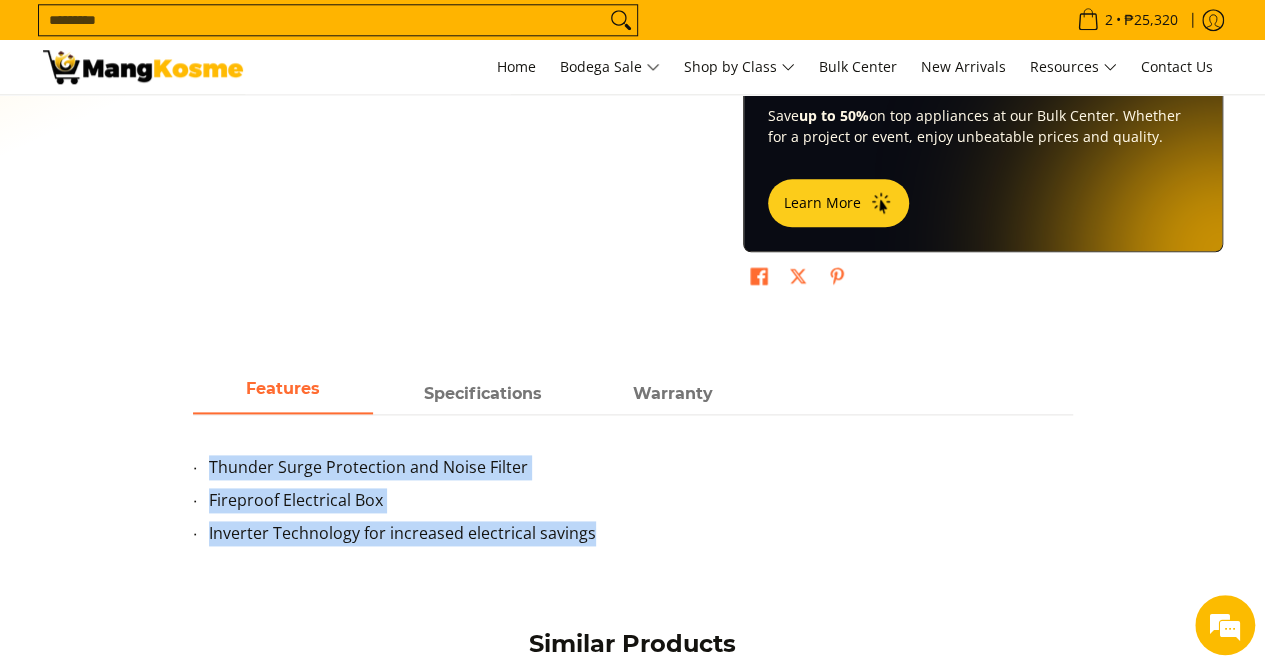 drag, startPoint x: 207, startPoint y: 464, endPoint x: 603, endPoint y: 540, distance: 403.227 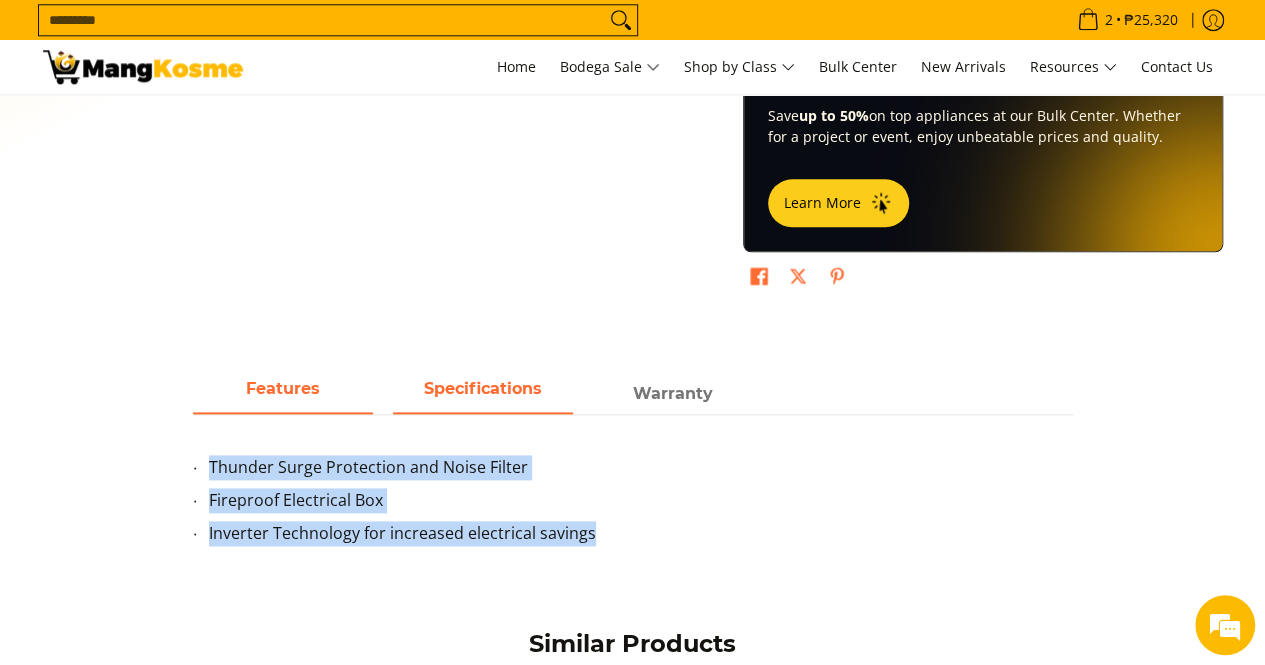 click on "Specifications" at bounding box center (483, 388) 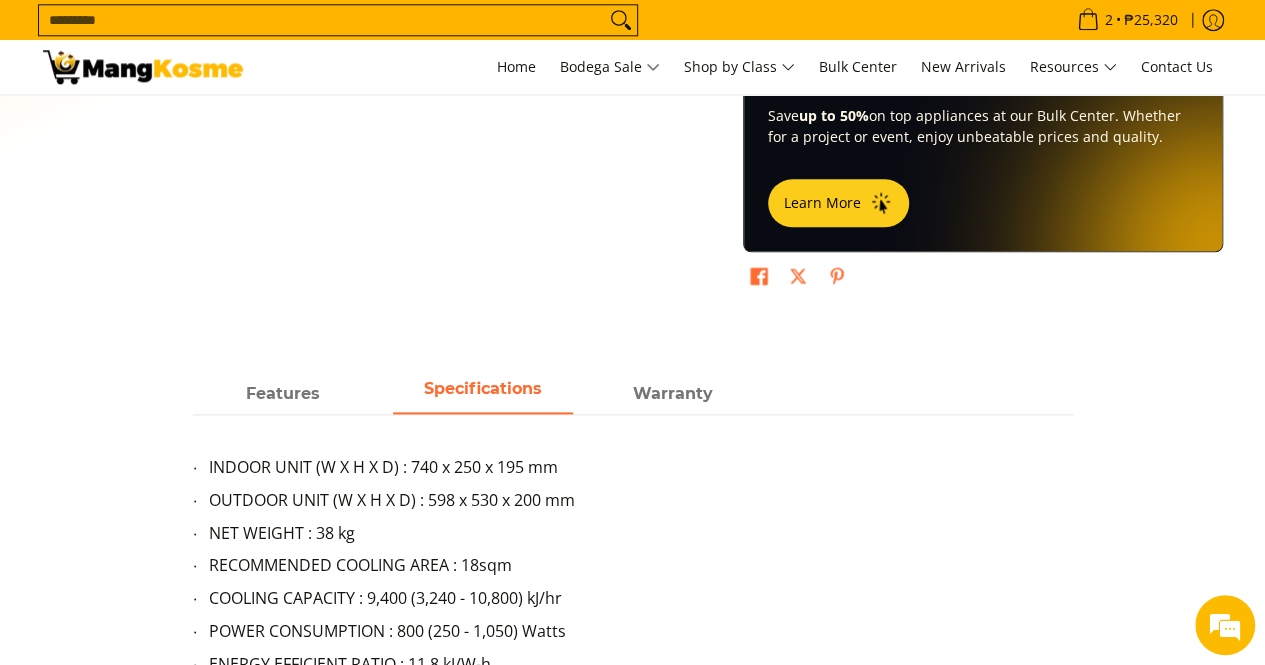 scroll, scrollTop: 1300, scrollLeft: 0, axis: vertical 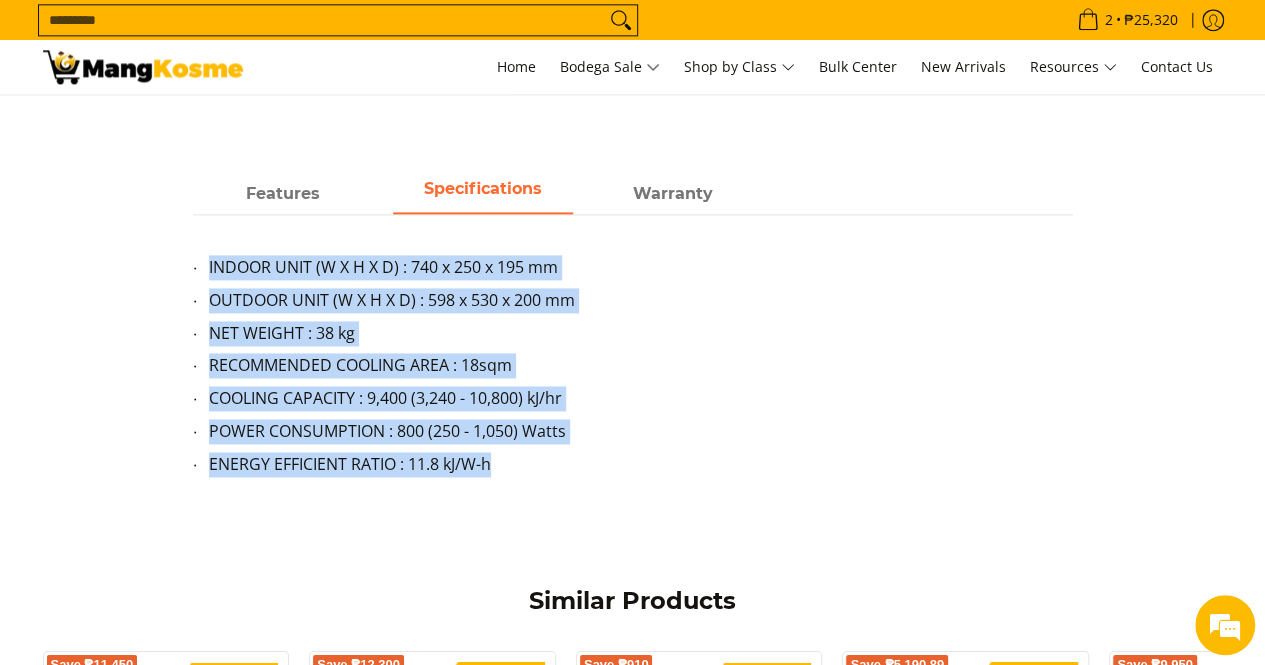 drag, startPoint x: 206, startPoint y: 269, endPoint x: 534, endPoint y: 483, distance: 391.63757 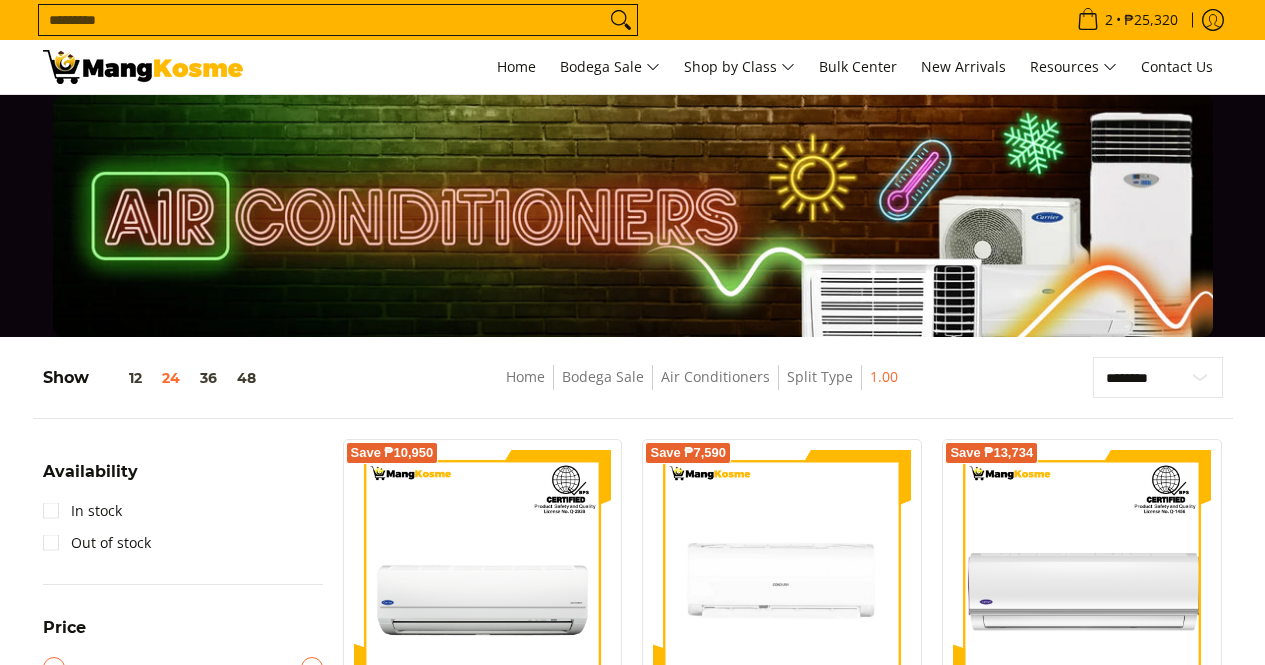 scroll, scrollTop: 261, scrollLeft: 0, axis: vertical 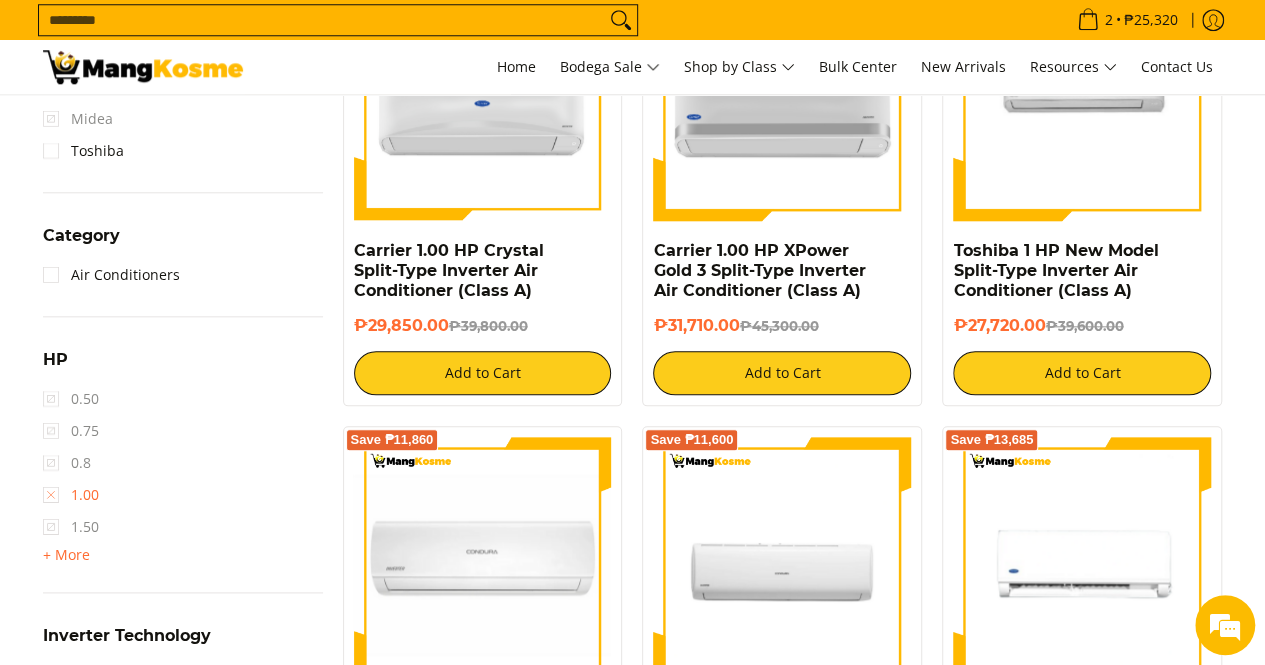 click on "1.00" at bounding box center [71, 495] 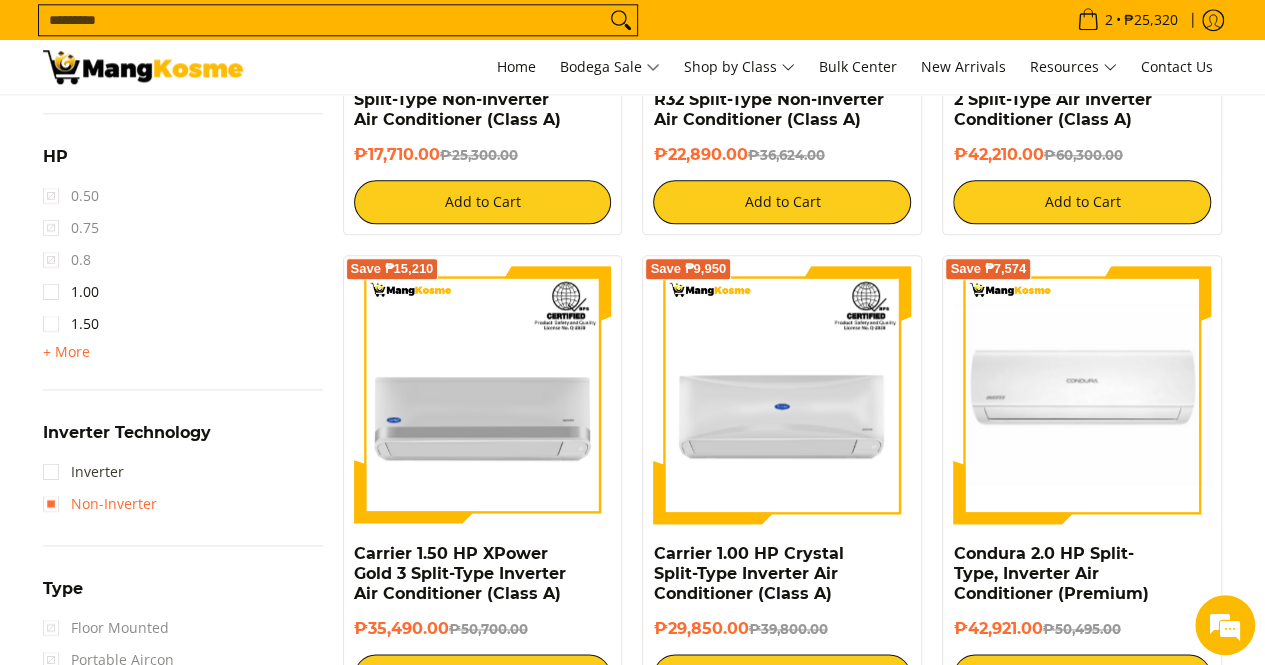 scroll, scrollTop: 1164, scrollLeft: 0, axis: vertical 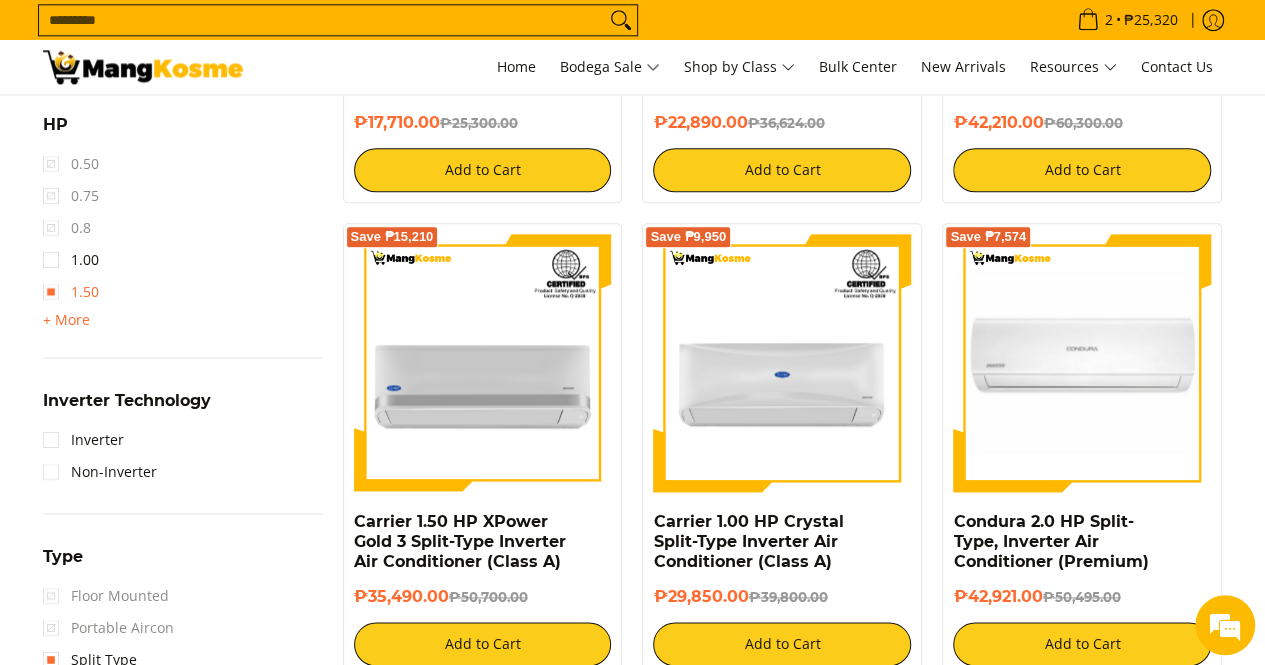 click on "1.50" at bounding box center (71, 292) 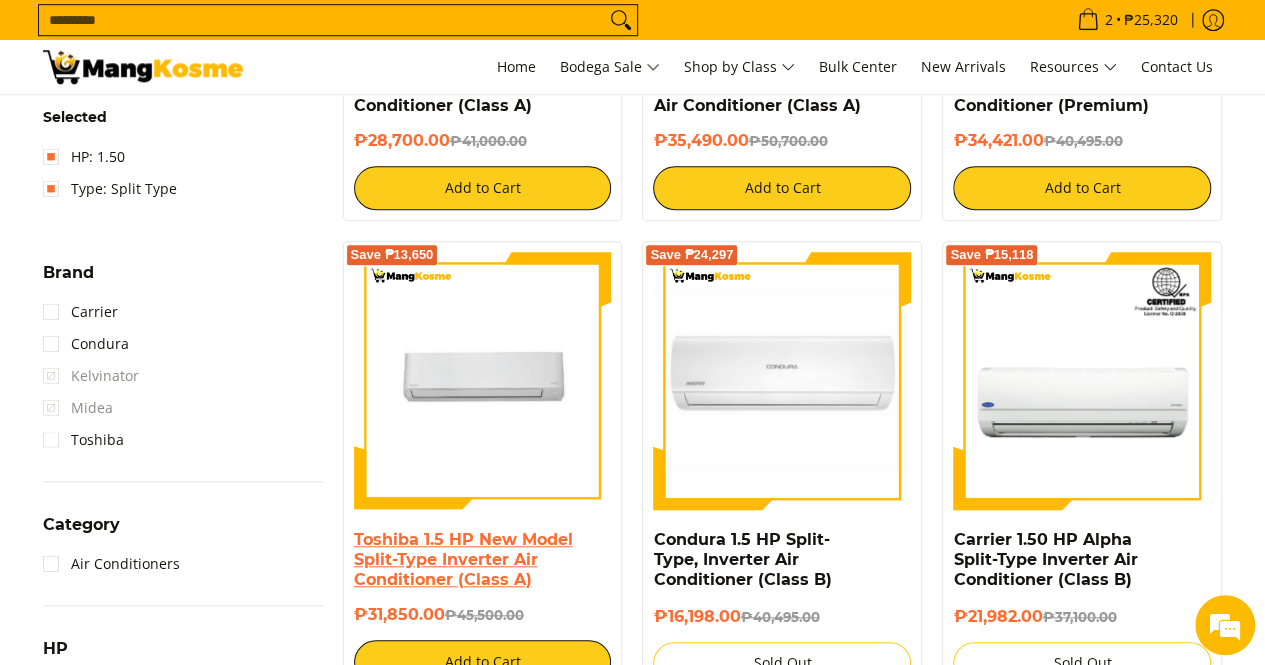 scroll, scrollTop: 461, scrollLeft: 0, axis: vertical 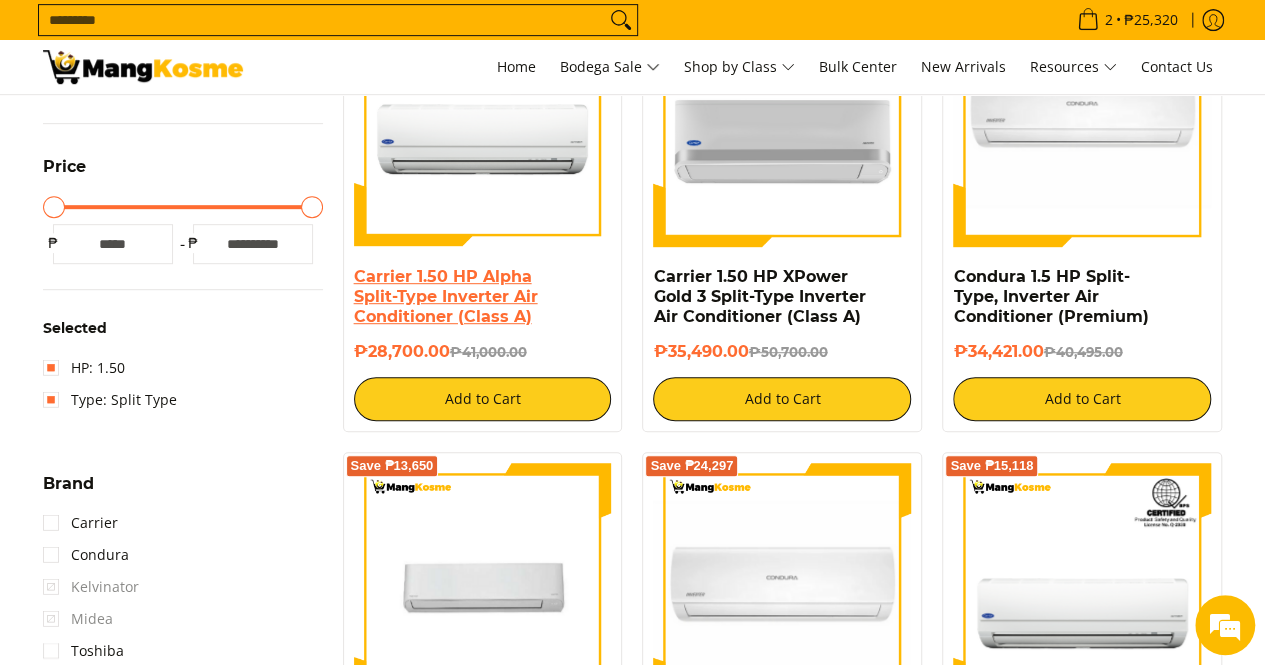 click on "Carrier 1.50 HP Alpha Split-Type Inverter Air Conditioner (Class A)" at bounding box center (446, 296) 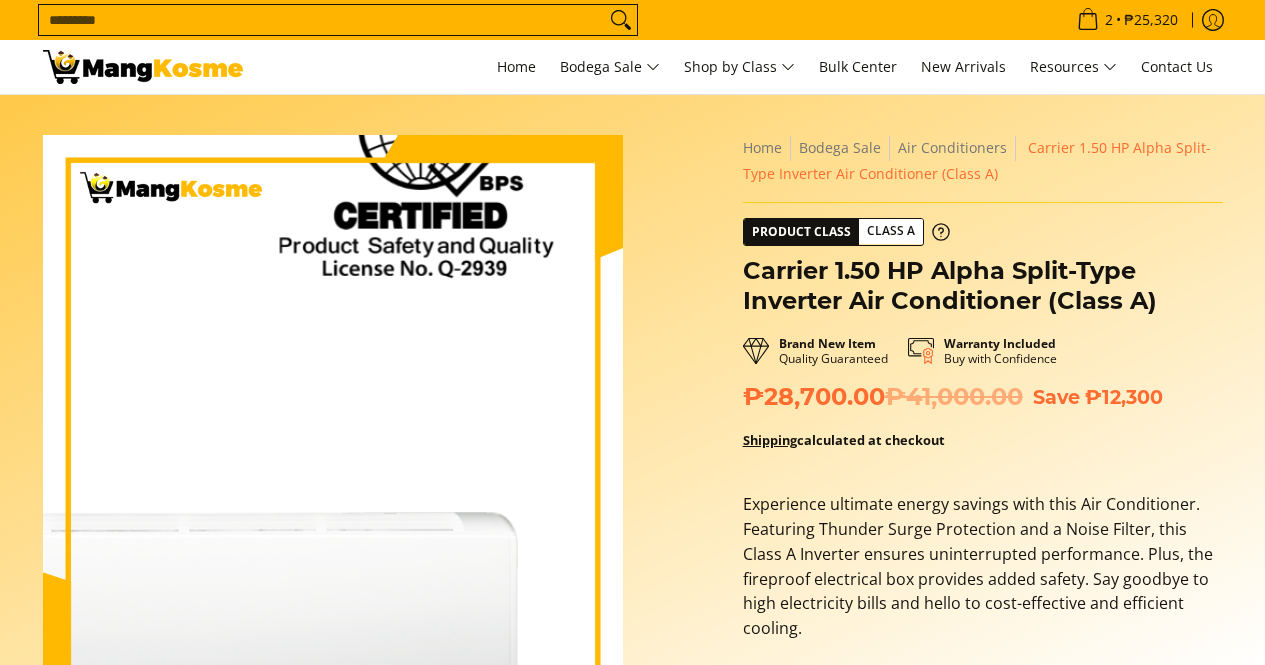 scroll, scrollTop: 0, scrollLeft: 0, axis: both 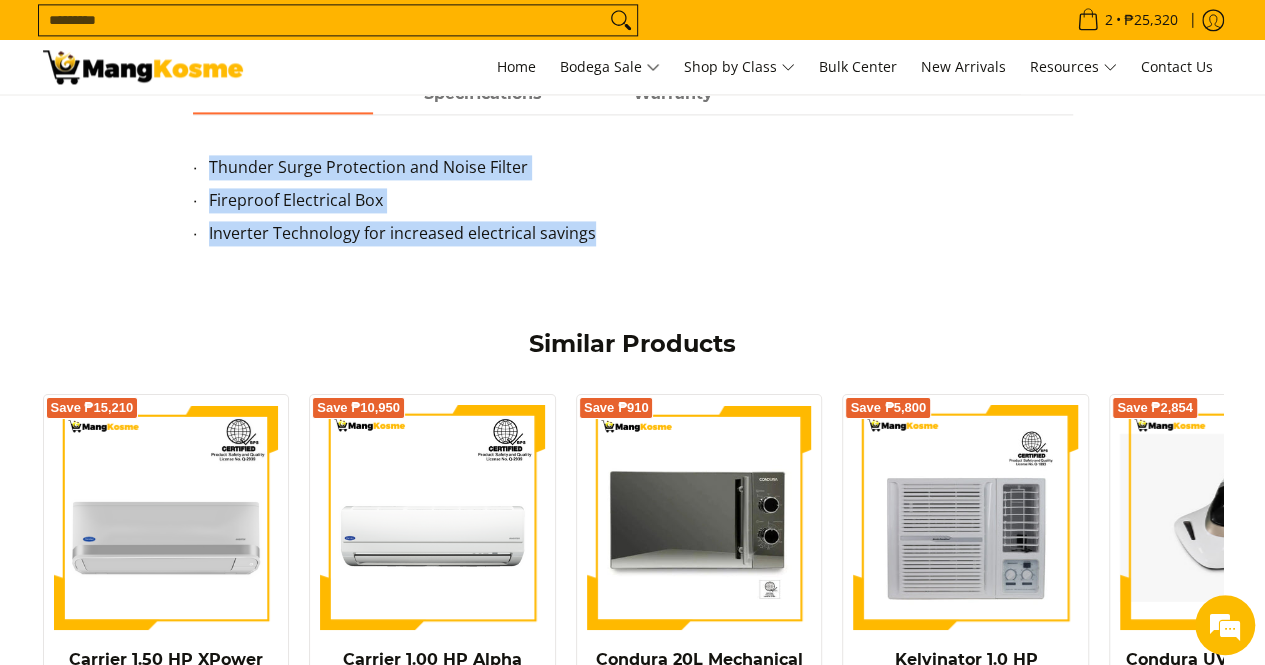 drag, startPoint x: 206, startPoint y: 171, endPoint x: 630, endPoint y: 242, distance: 429.90347 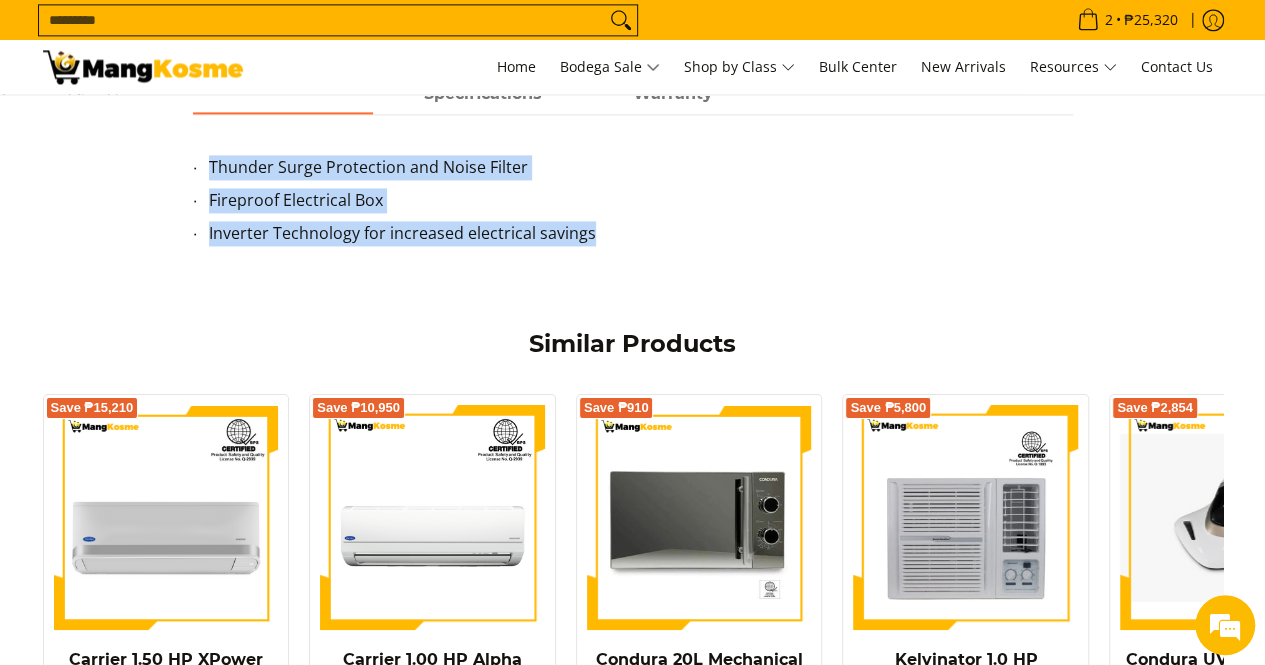 scroll, scrollTop: 0, scrollLeft: 0, axis: both 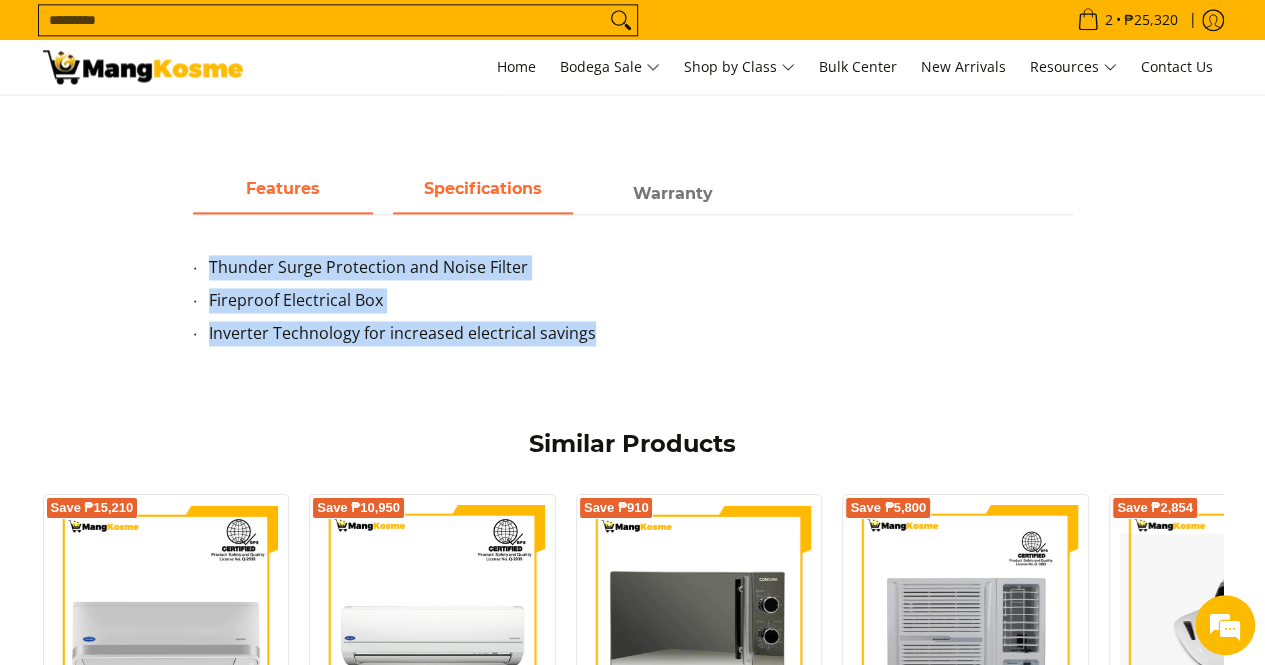 click on "Specifications" at bounding box center (483, 194) 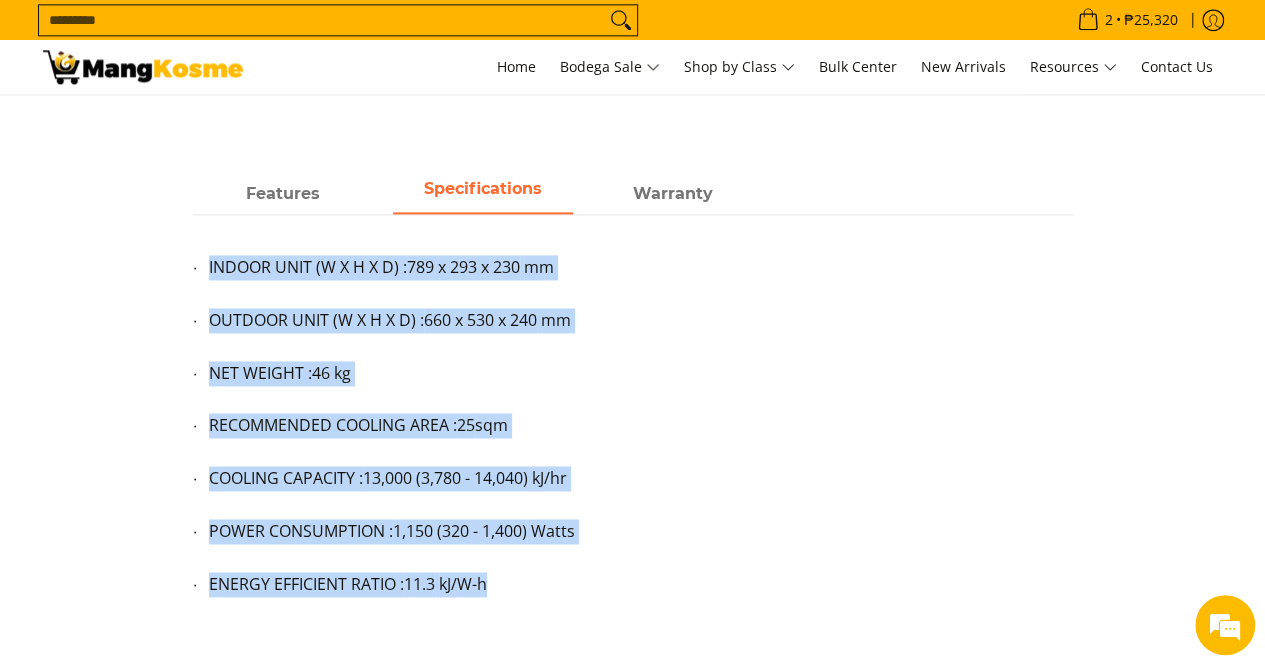 drag, startPoint x: 206, startPoint y: 256, endPoint x: 522, endPoint y: 576, distance: 449.72882 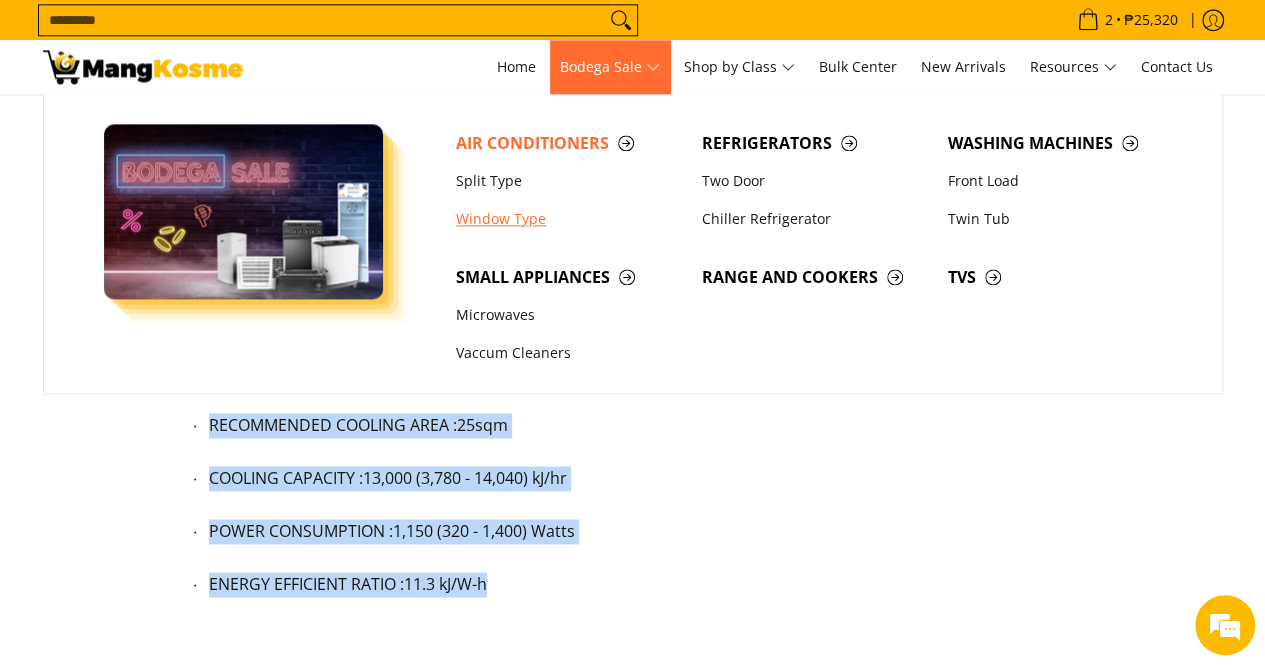click on "Window Type" at bounding box center [569, 219] 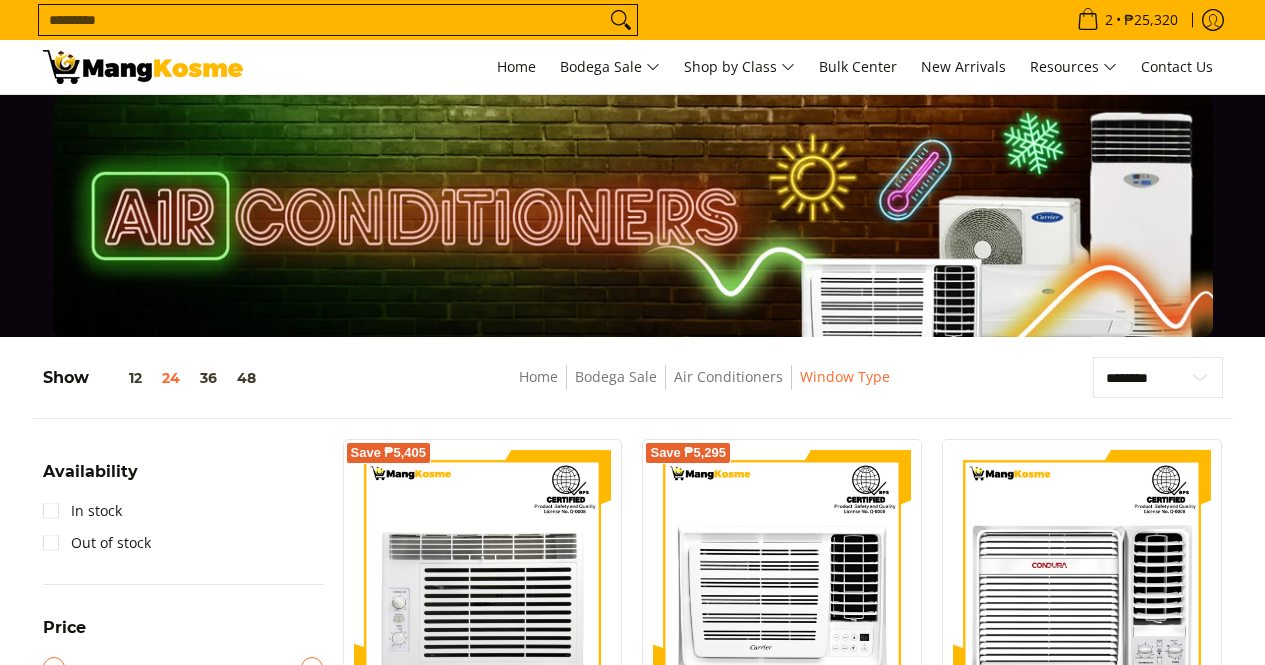 scroll, scrollTop: 0, scrollLeft: 0, axis: both 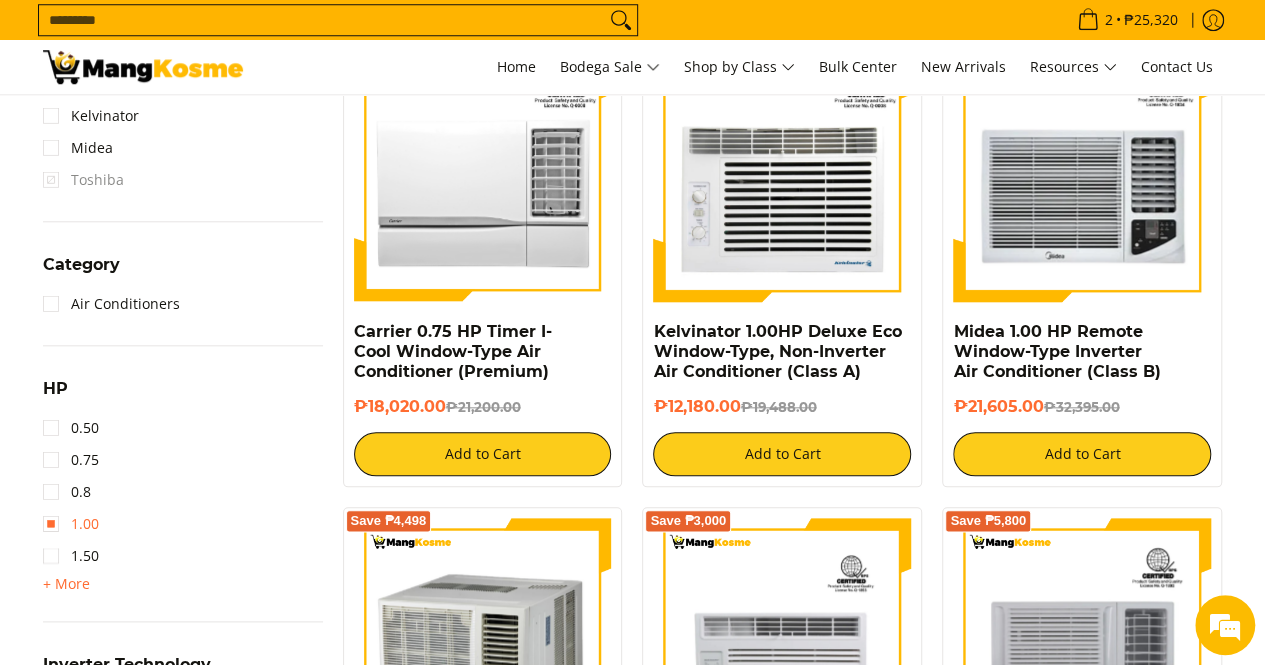 click on "1.00" at bounding box center (71, 524) 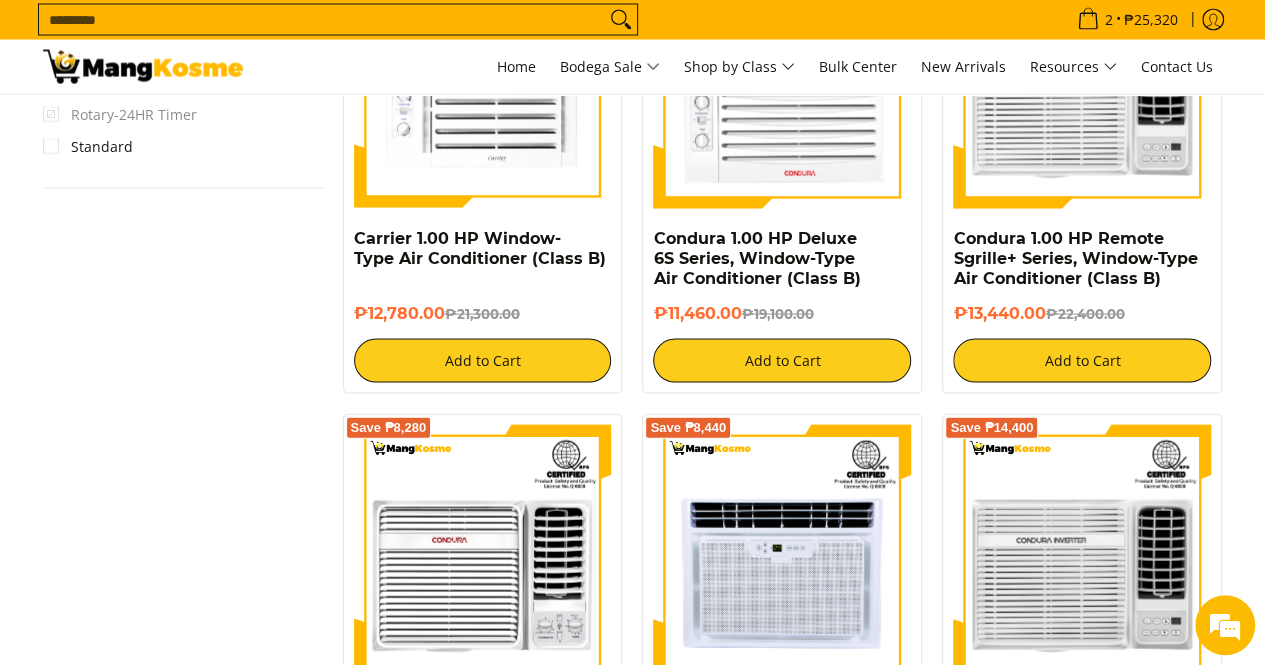 scroll, scrollTop: 2261, scrollLeft: 0, axis: vertical 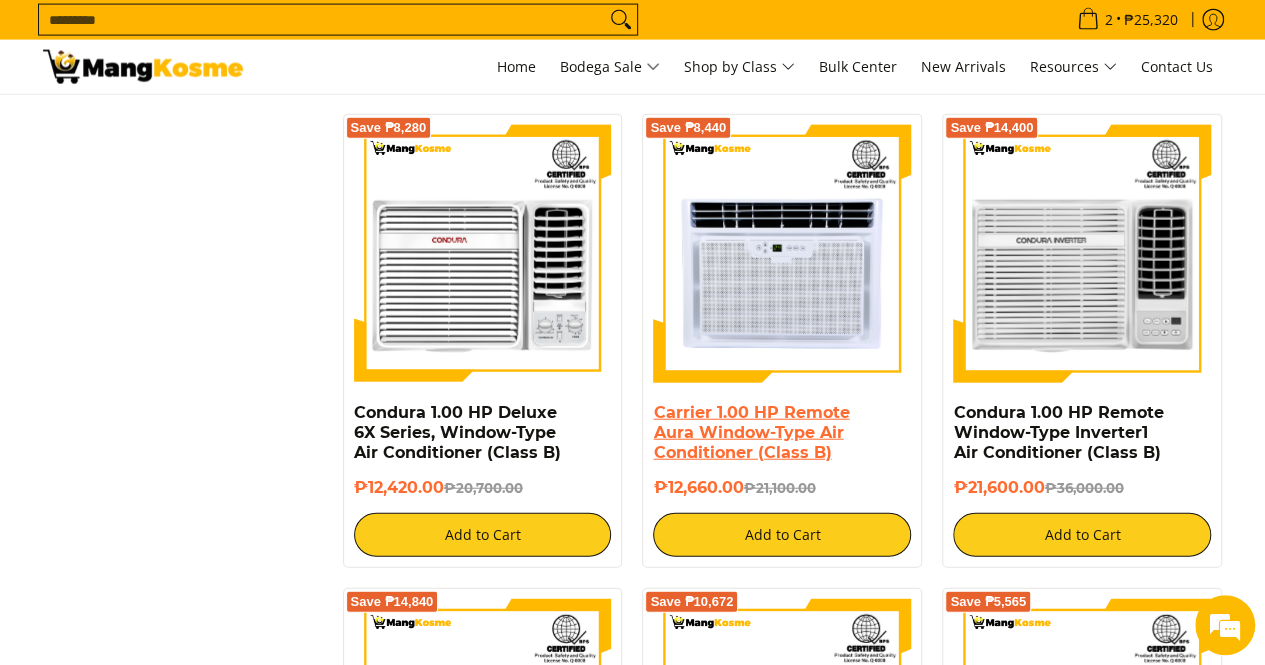 click on "Carrier 1.00 HP Remote Aura Window-Type Air Conditioner (Class B)" at bounding box center [751, 432] 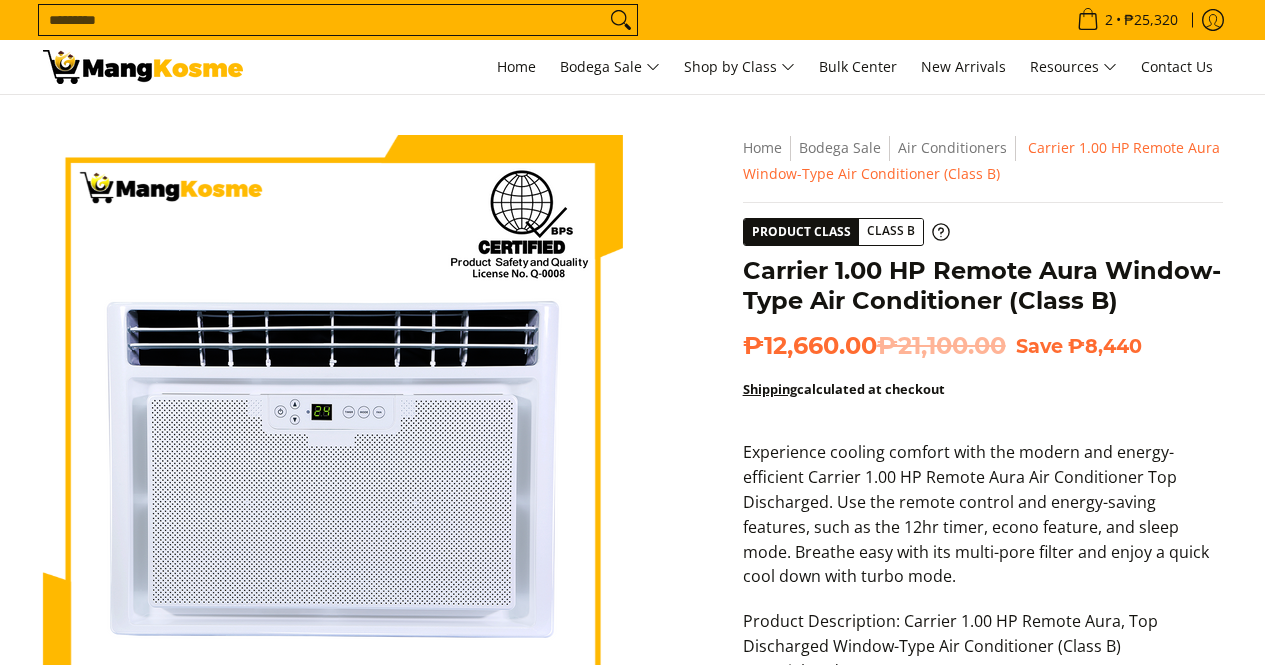 scroll, scrollTop: 0, scrollLeft: 0, axis: both 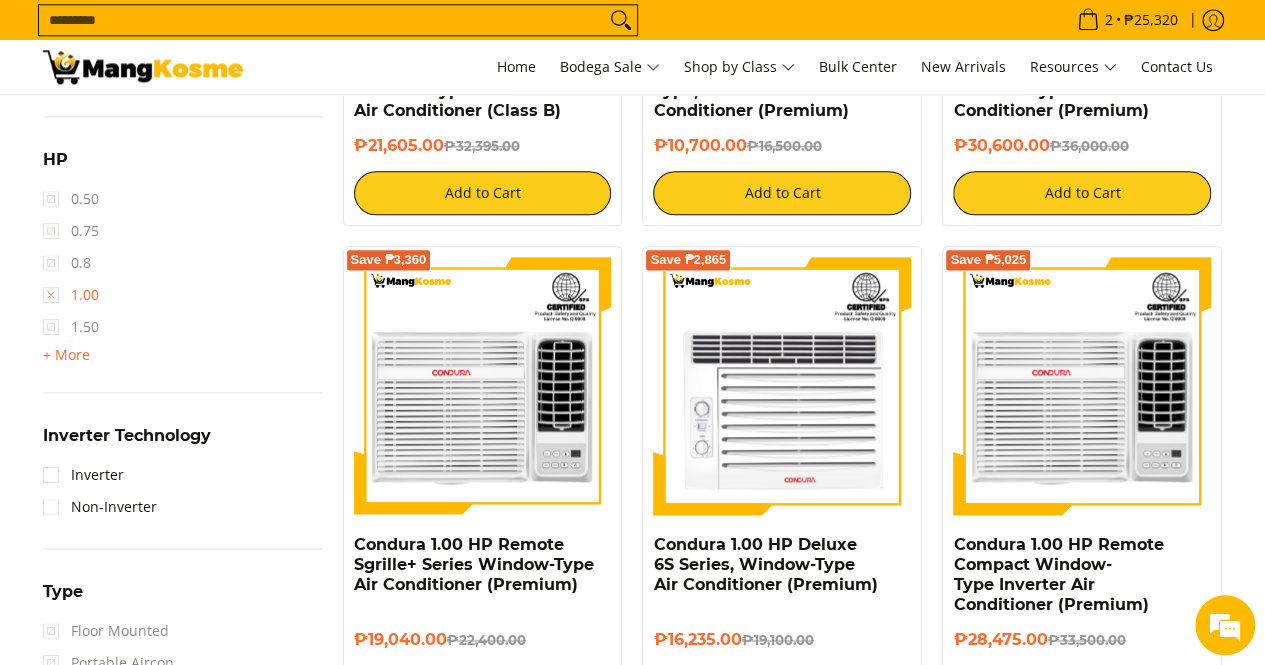 click on "1.00" at bounding box center (71, 295) 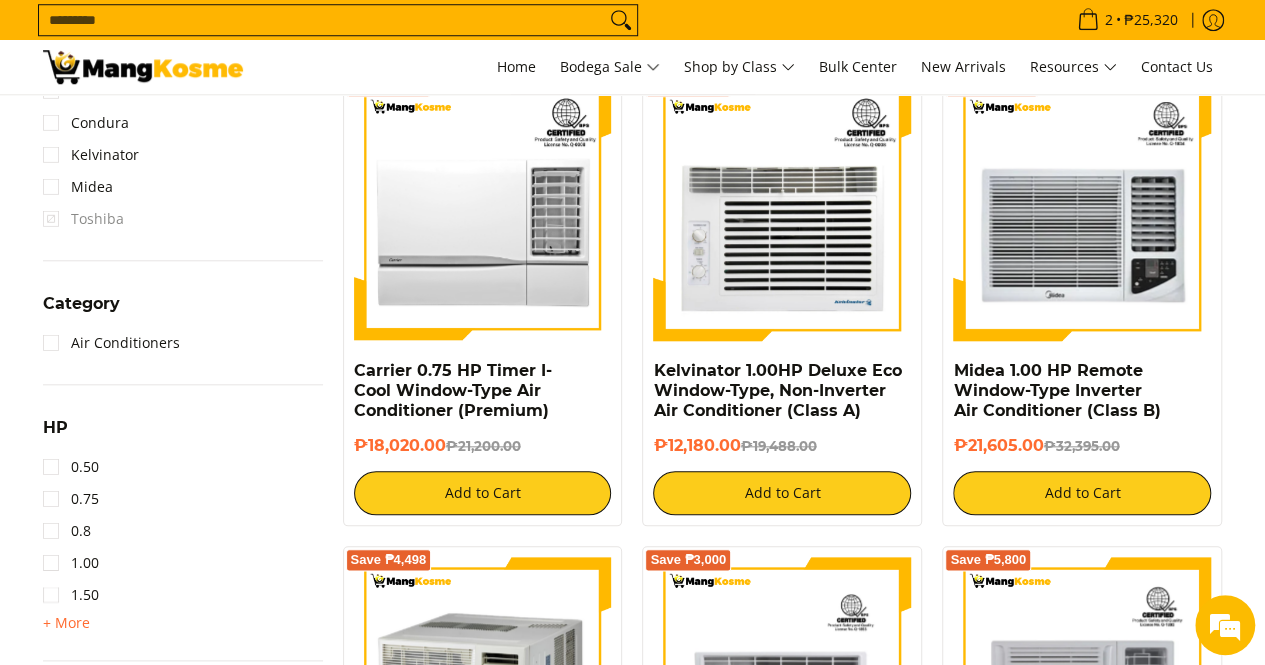 scroll, scrollTop: 1161, scrollLeft: 0, axis: vertical 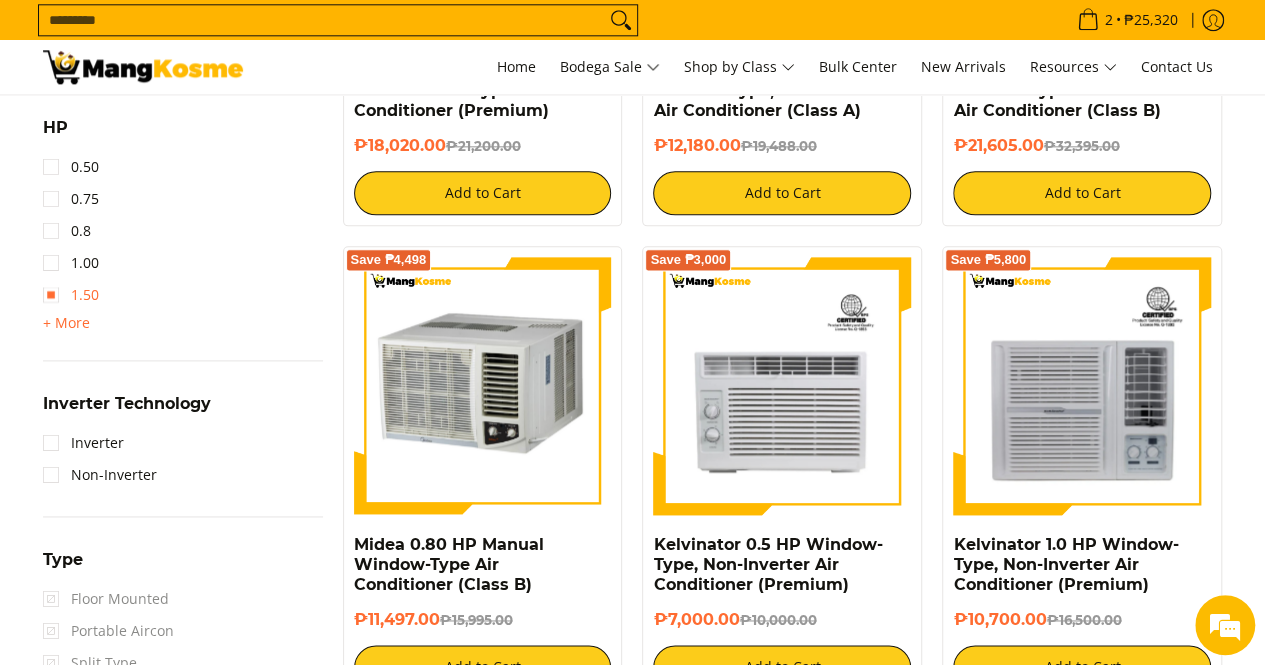 click on "1.50" at bounding box center [71, 295] 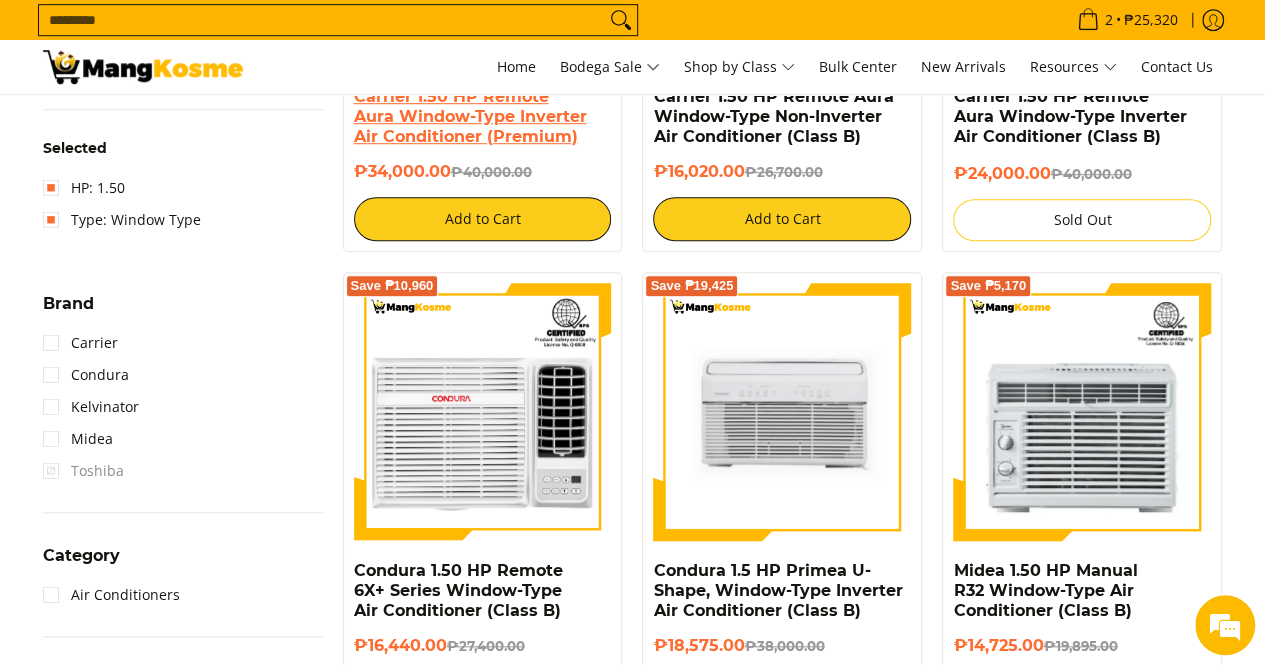 scroll, scrollTop: 265, scrollLeft: 0, axis: vertical 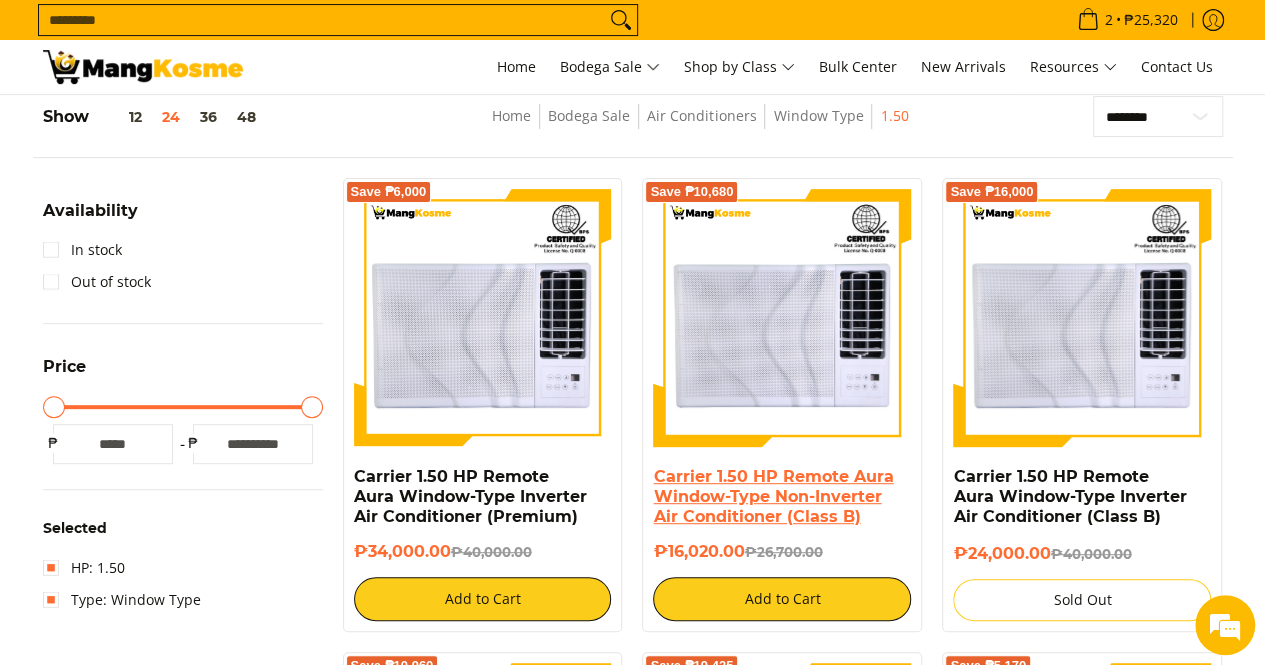 click on "Carrier 1.50 HP Remote Aura Window-Type Non-Inverter Air Conditioner (Class B)" at bounding box center (773, 496) 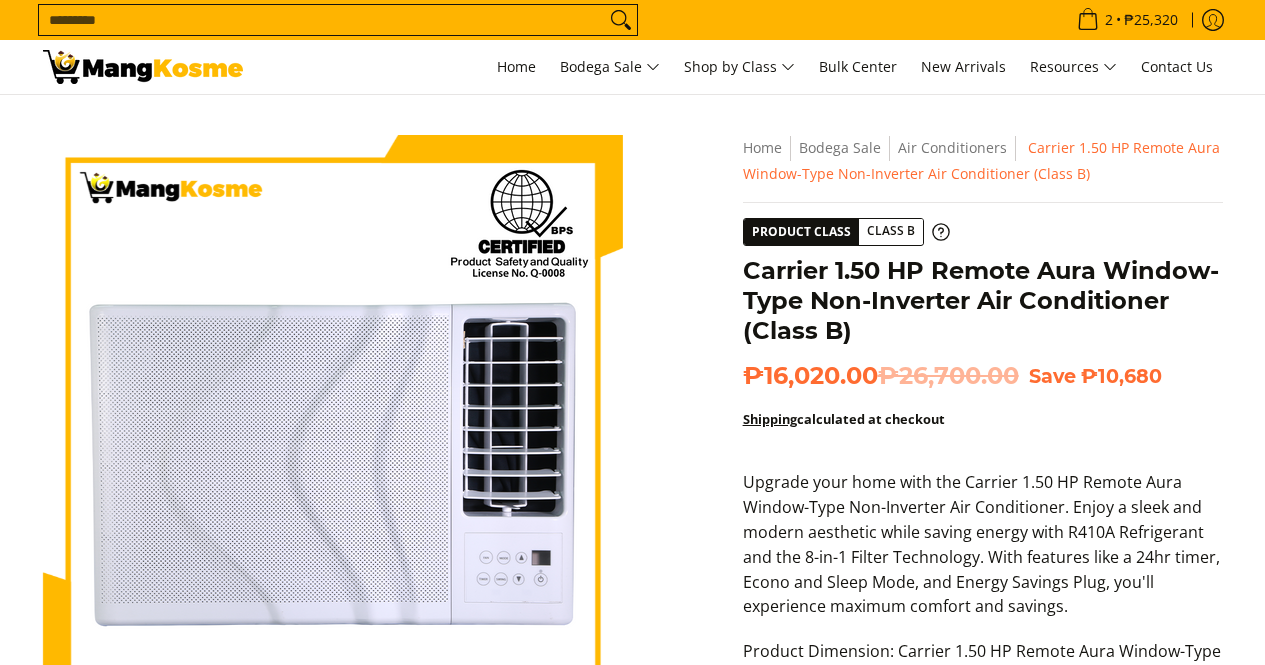 scroll, scrollTop: 0, scrollLeft: 0, axis: both 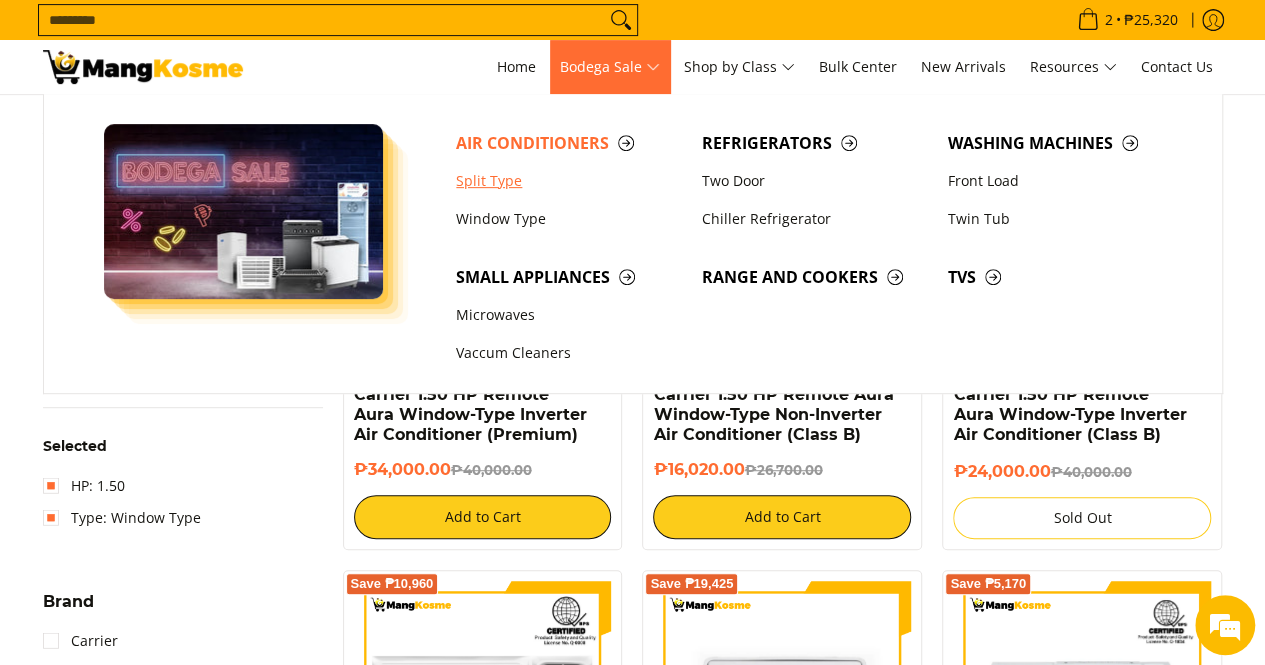 click on "Split Type" at bounding box center [569, 181] 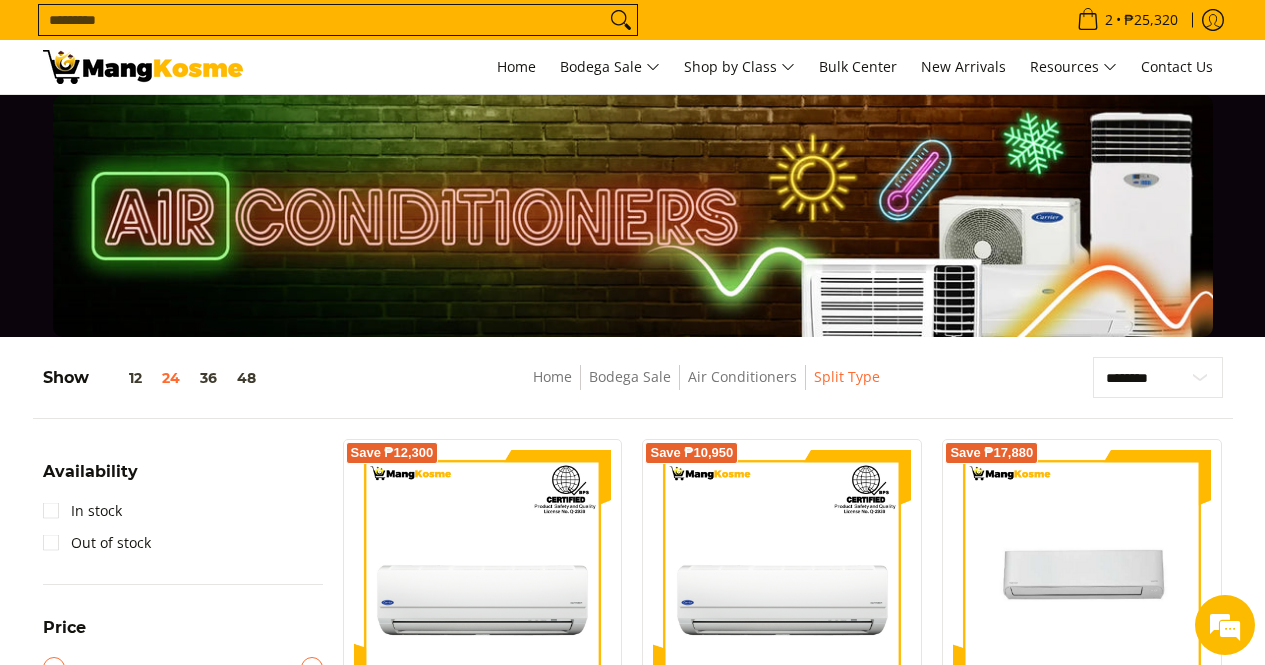 scroll, scrollTop: 0, scrollLeft: 0, axis: both 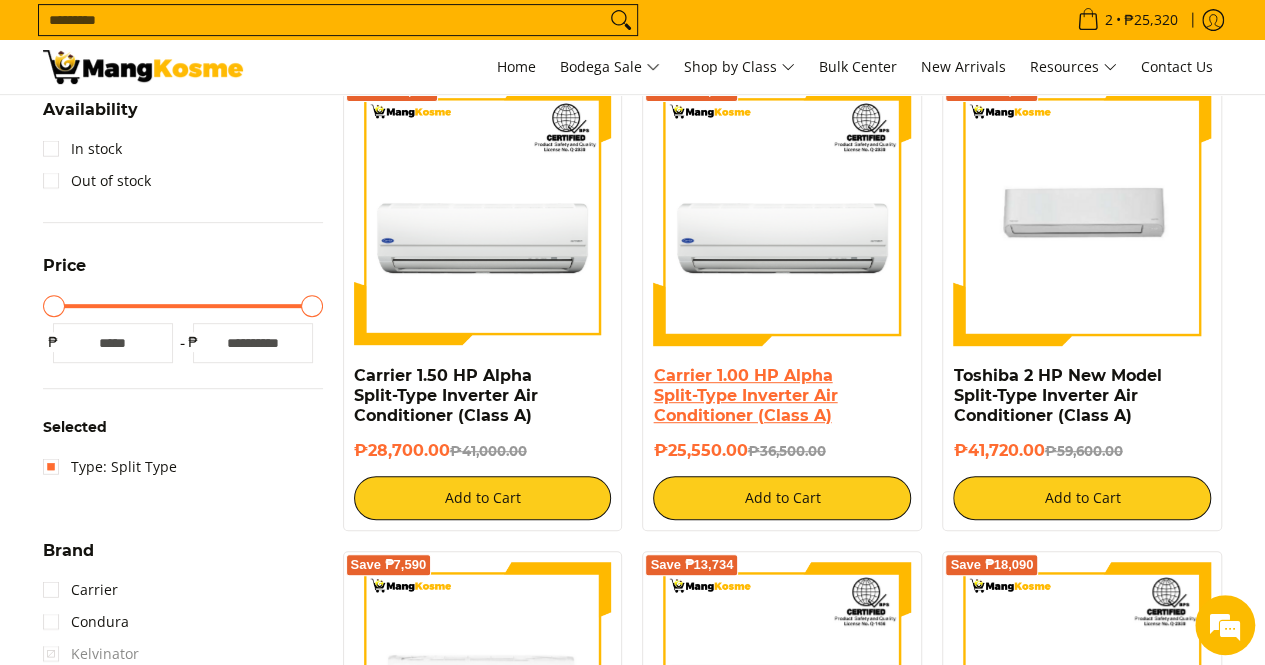 click on "Carrier 1.00 HP Alpha Split-Type Inverter Air Conditioner (Class A)" at bounding box center [745, 395] 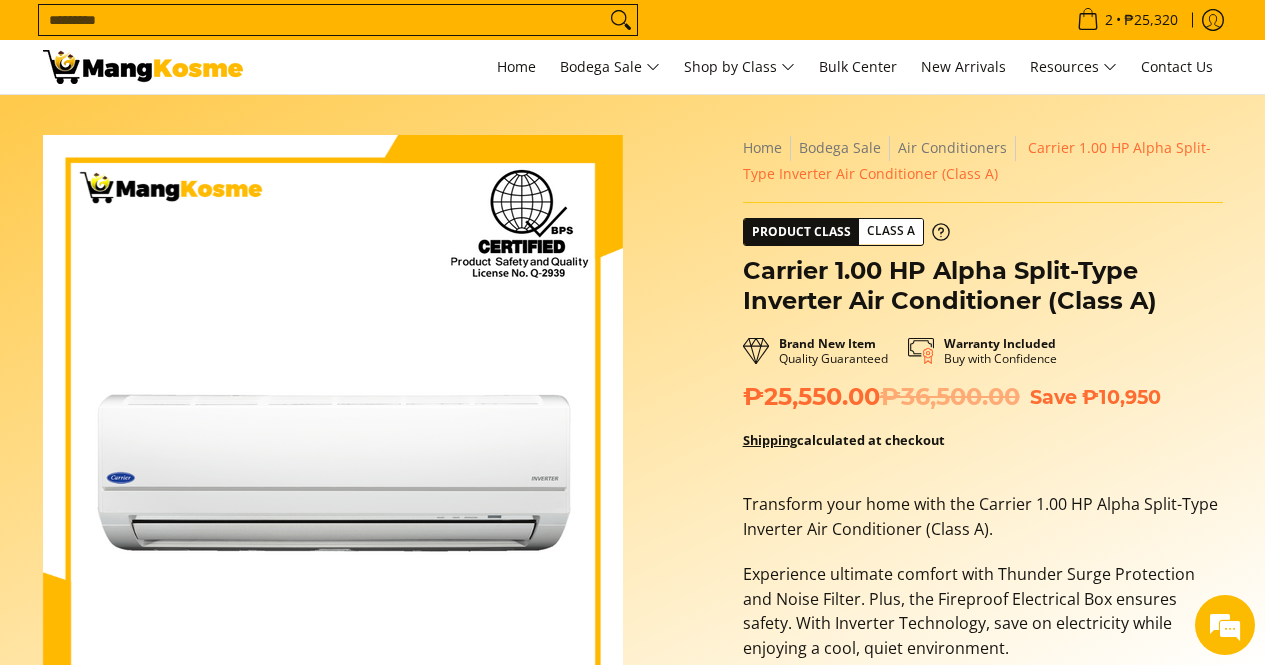 scroll, scrollTop: 0, scrollLeft: 0, axis: both 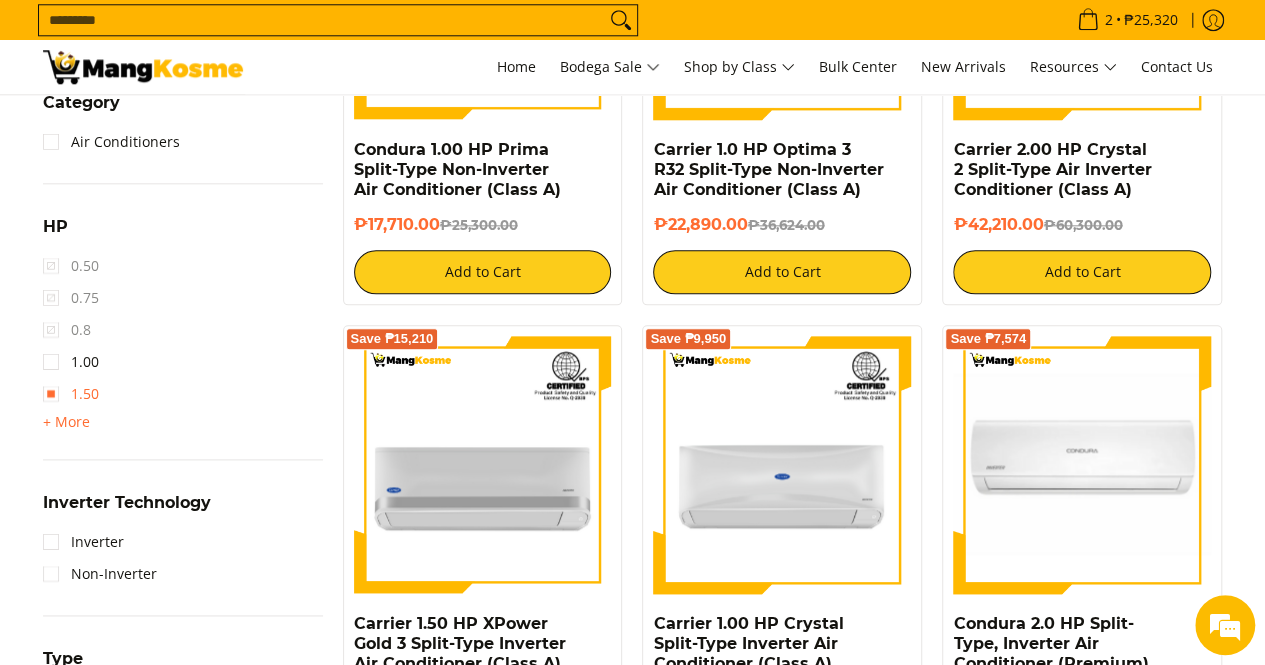 click on "1.50" at bounding box center (71, 394) 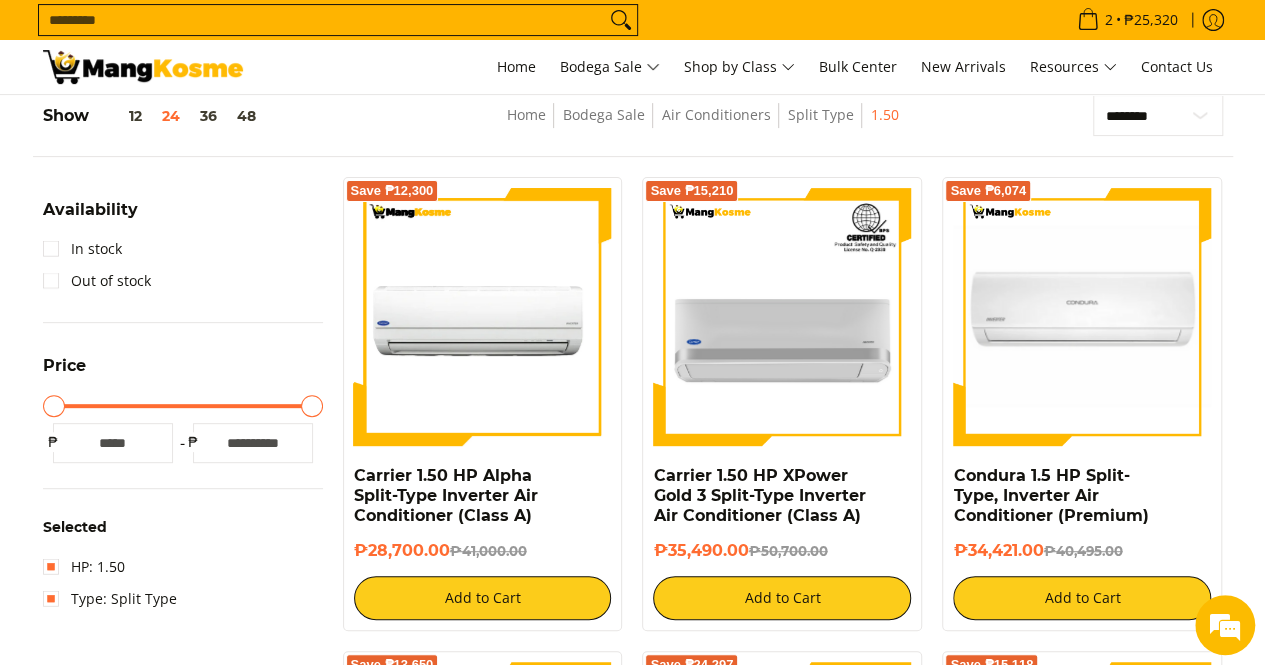 scroll, scrollTop: 261, scrollLeft: 0, axis: vertical 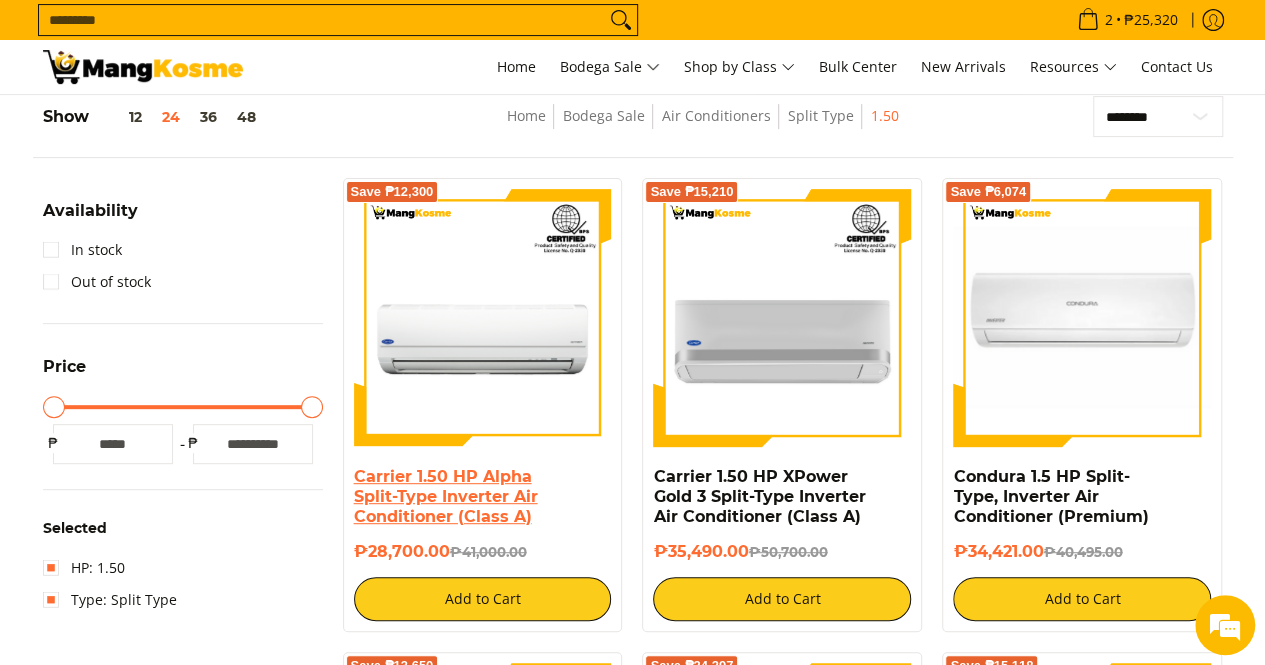 click on "Carrier 1.50 HP Alpha Split-Type Inverter Air Conditioner (Class A)" at bounding box center [446, 496] 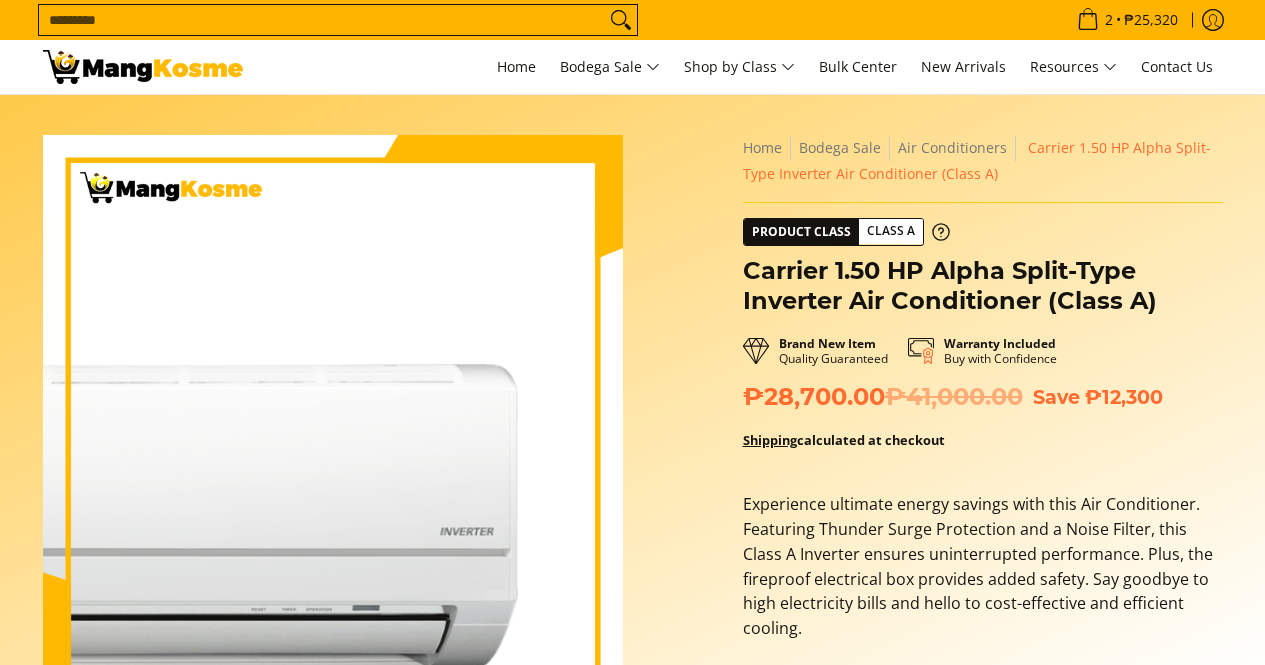 scroll, scrollTop: 0, scrollLeft: 0, axis: both 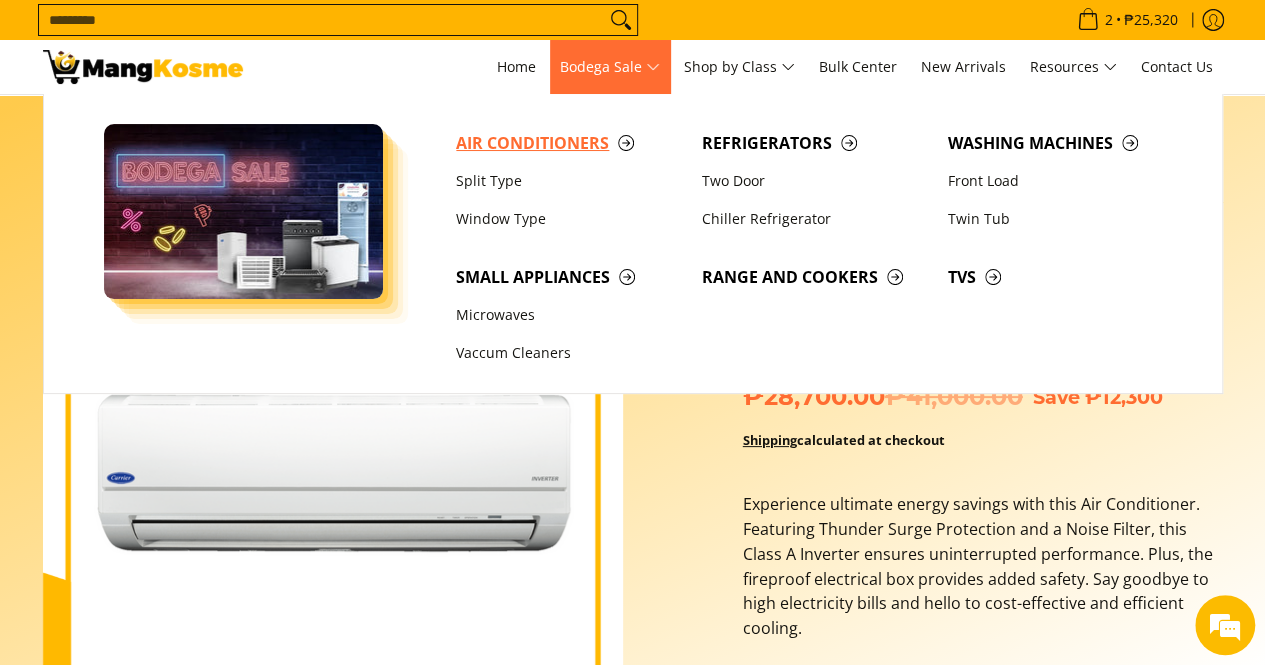 click on "Air Conditioners" at bounding box center [569, 143] 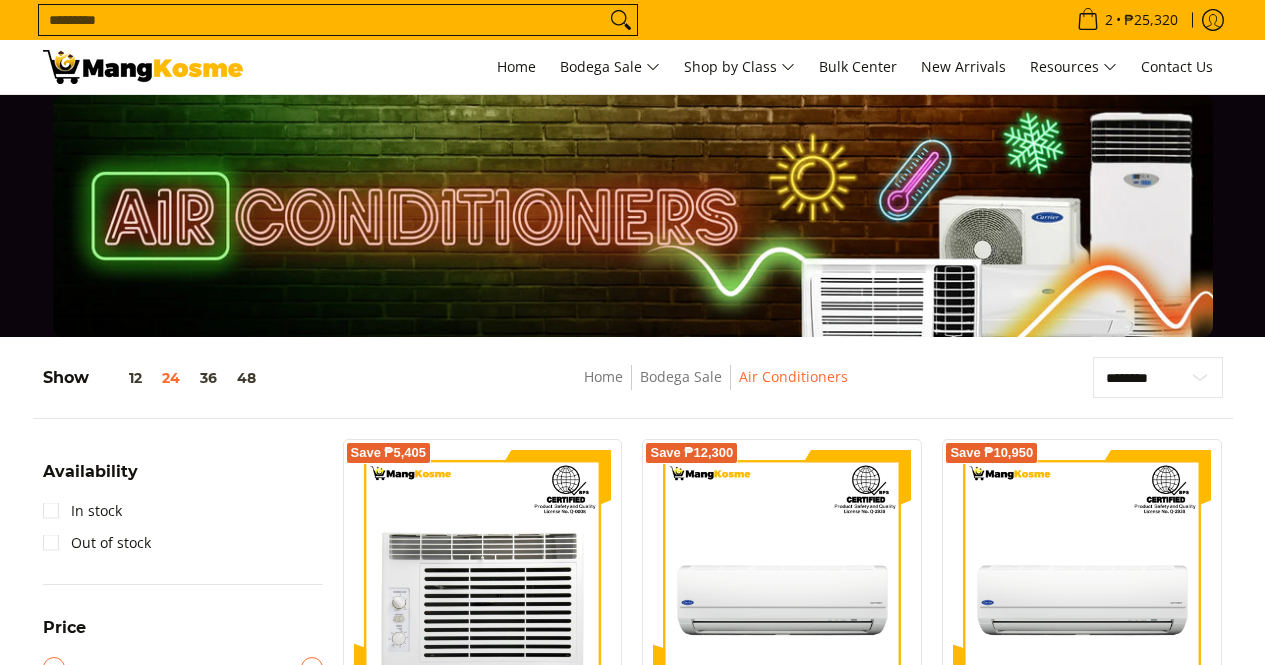 scroll, scrollTop: 900, scrollLeft: 0, axis: vertical 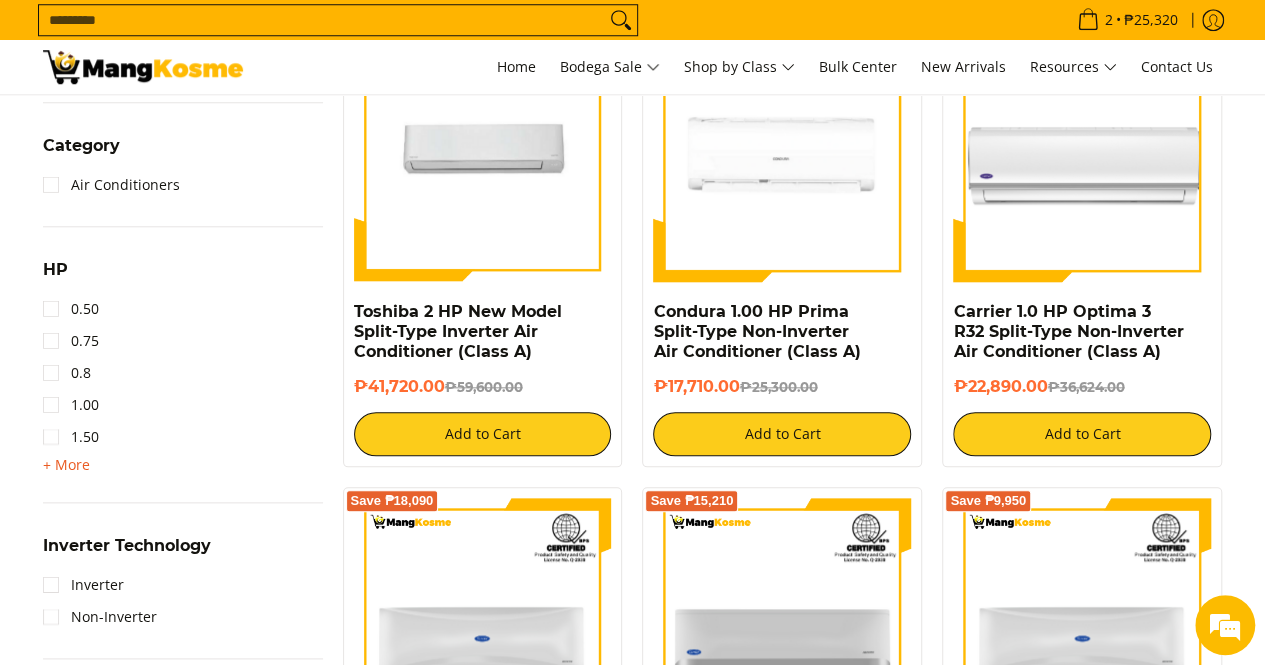 click on "+ More" at bounding box center [66, 465] 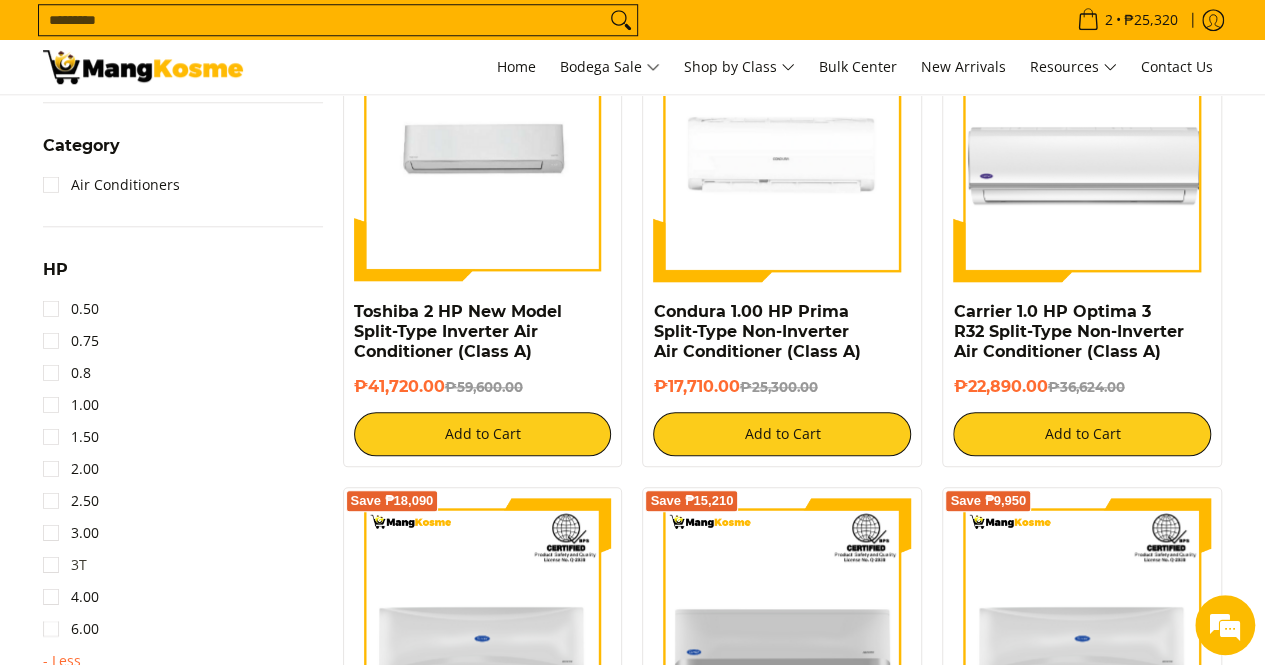 click on "3T" at bounding box center (65, 565) 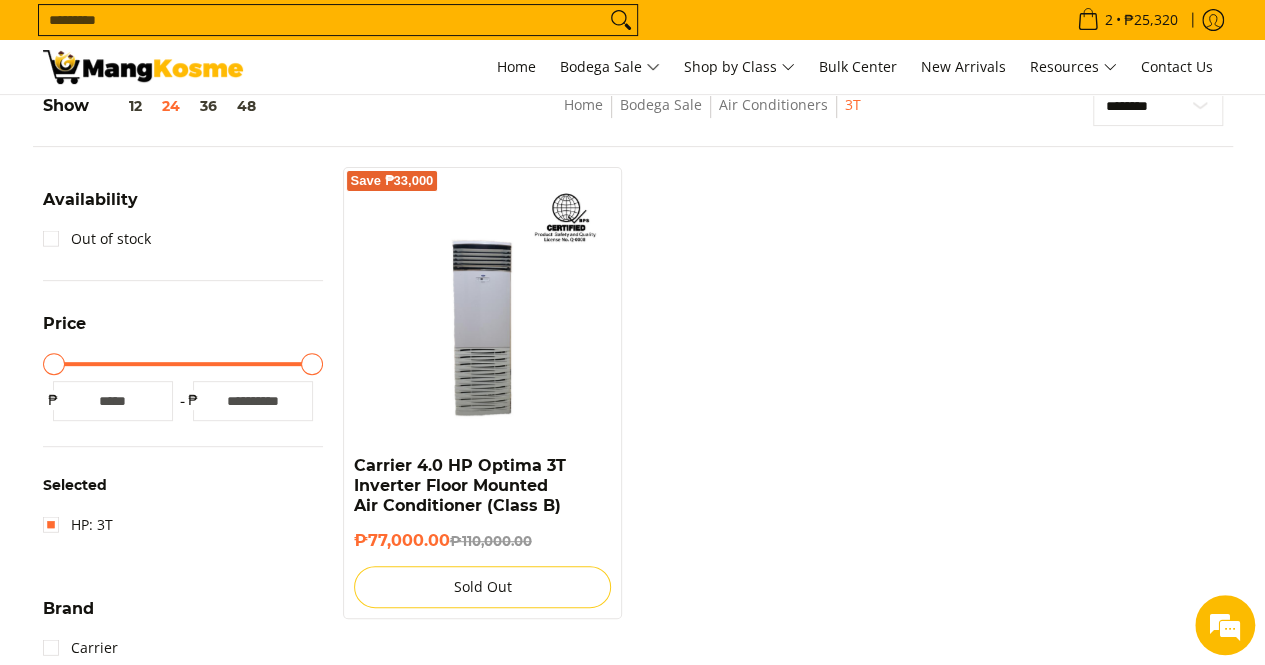 scroll, scrollTop: 261, scrollLeft: 0, axis: vertical 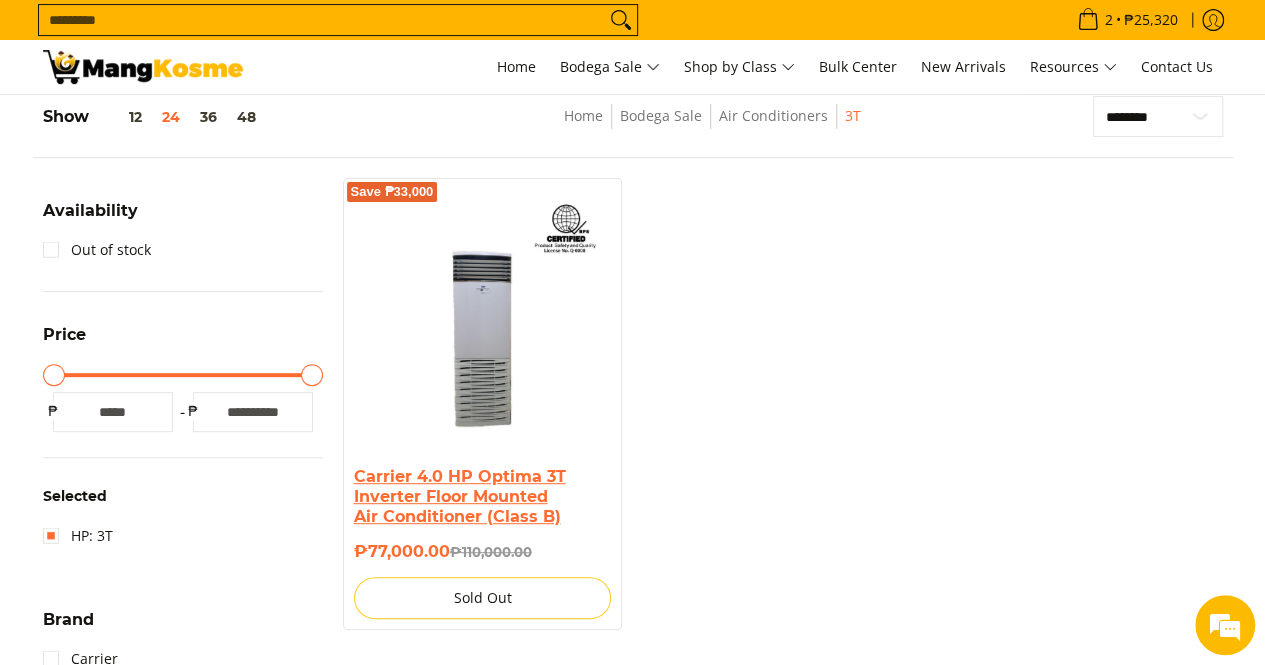 click on "Carrier 4.0 HP Optima 3T Inverter Floor Mounted Air Conditioner (Class B)" at bounding box center [460, 496] 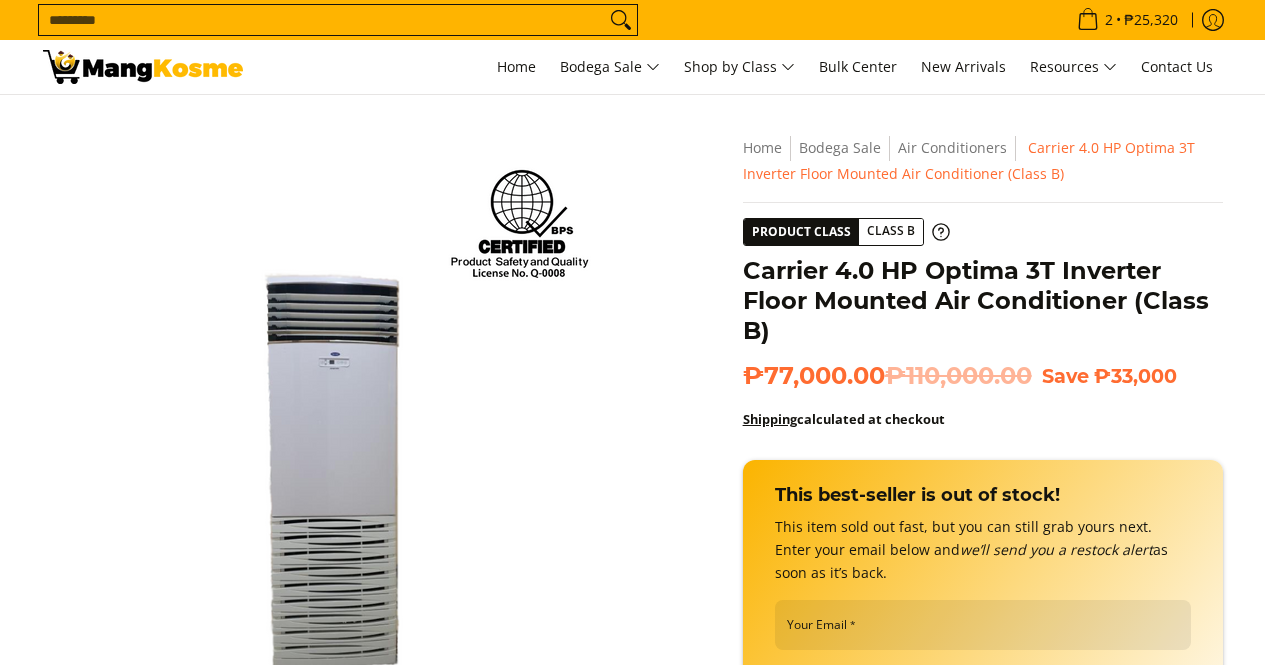 scroll, scrollTop: 1651, scrollLeft: 0, axis: vertical 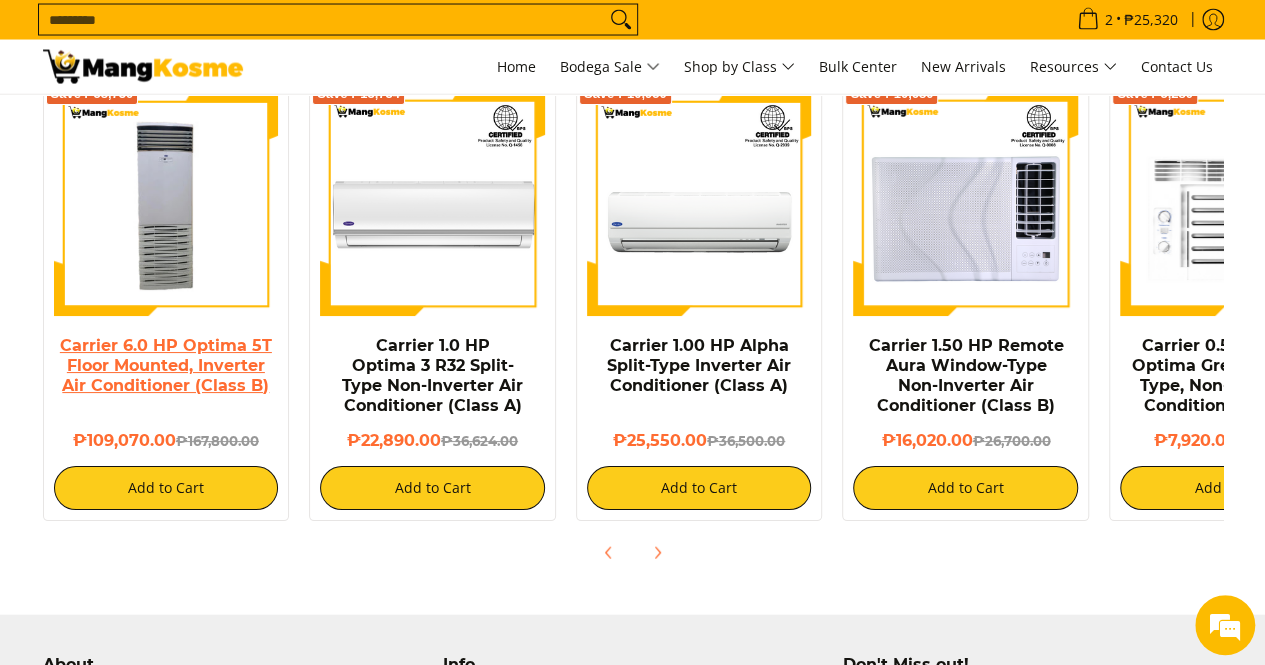 click on "Carrier  6.0 HP Optima 5T Floor Mounted, Inverter Air Conditioner (Class B)" at bounding box center [166, 365] 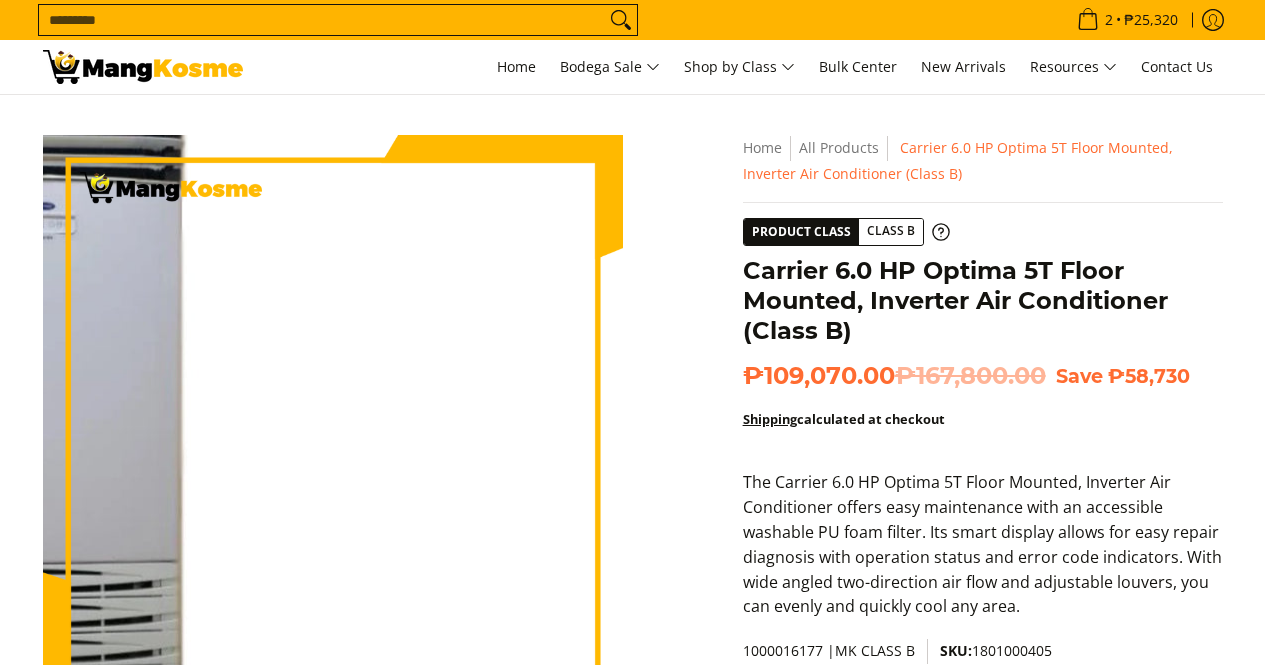 scroll, scrollTop: 300, scrollLeft: 0, axis: vertical 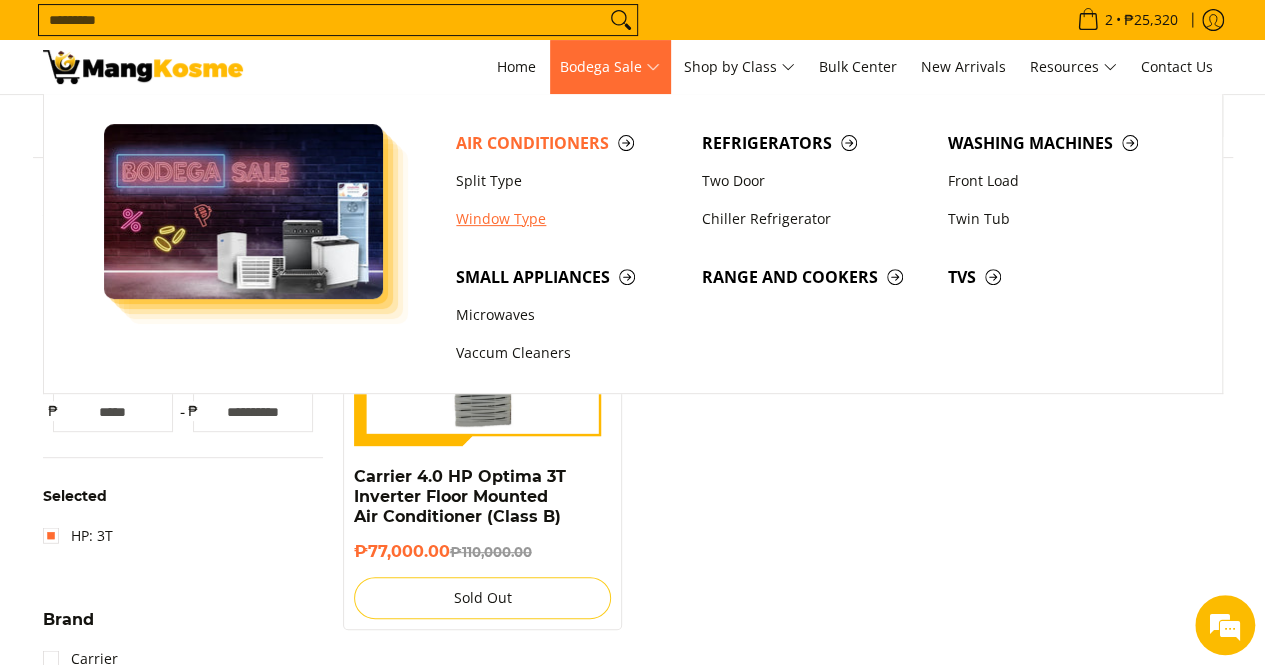 click on "Window Type" at bounding box center (569, 219) 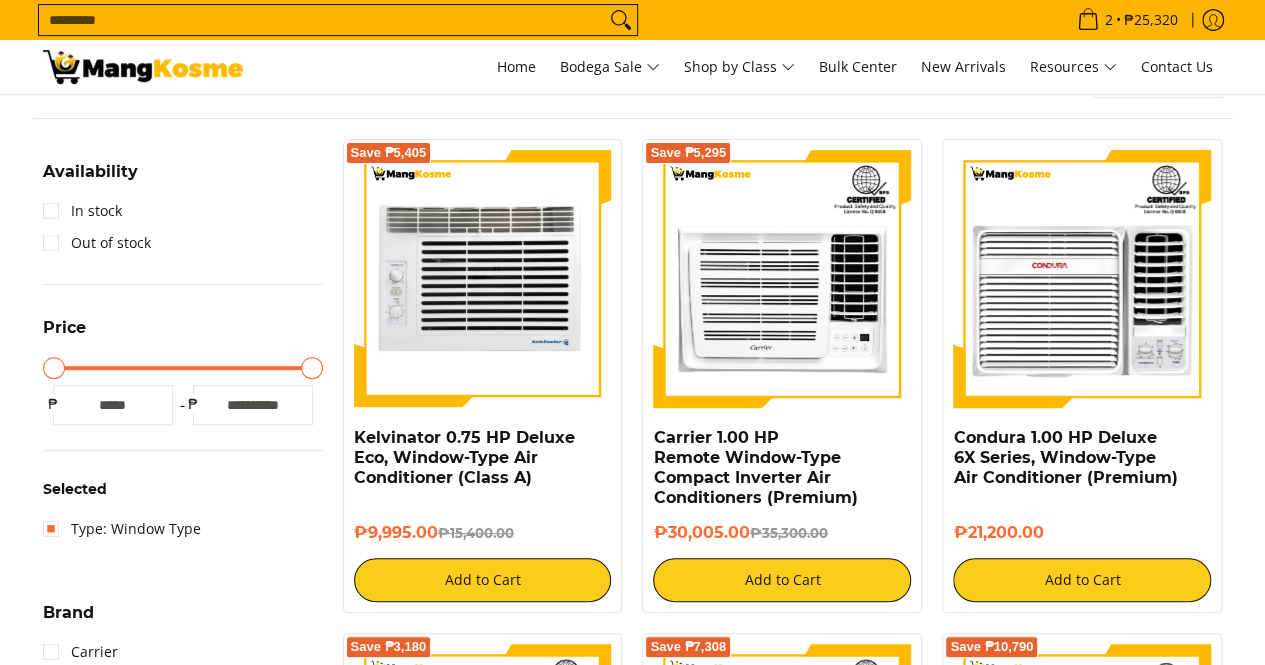 scroll, scrollTop: 300, scrollLeft: 0, axis: vertical 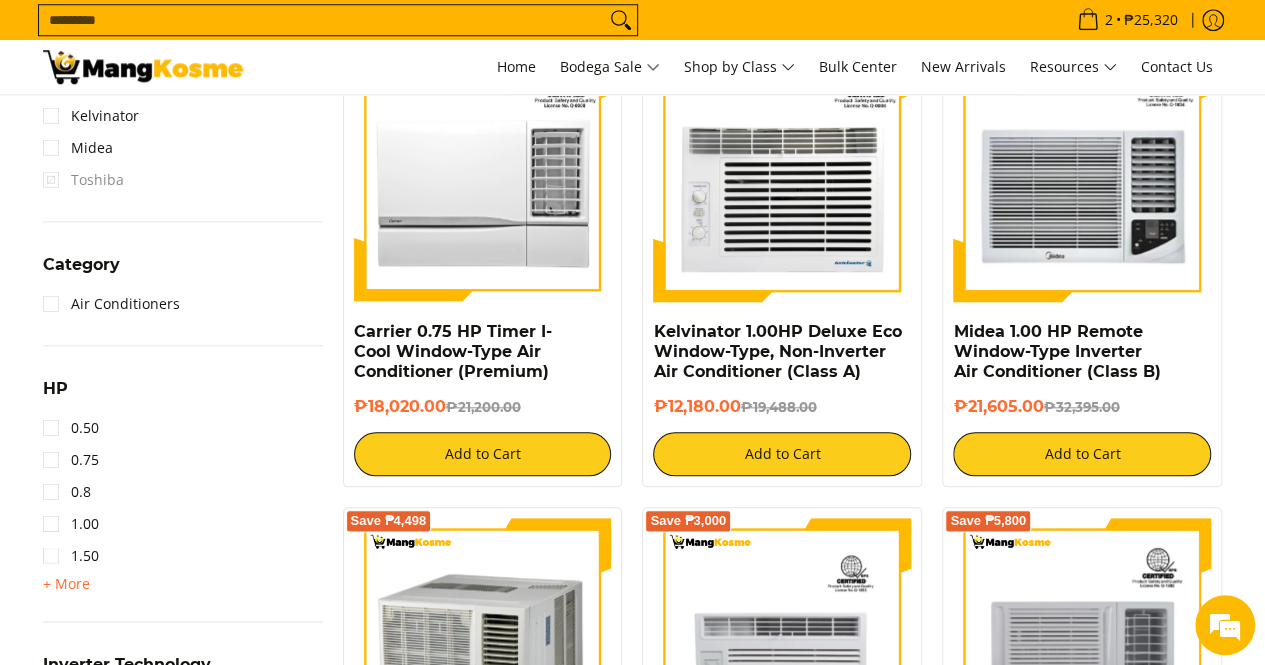click on "Search..." at bounding box center [322, 20] 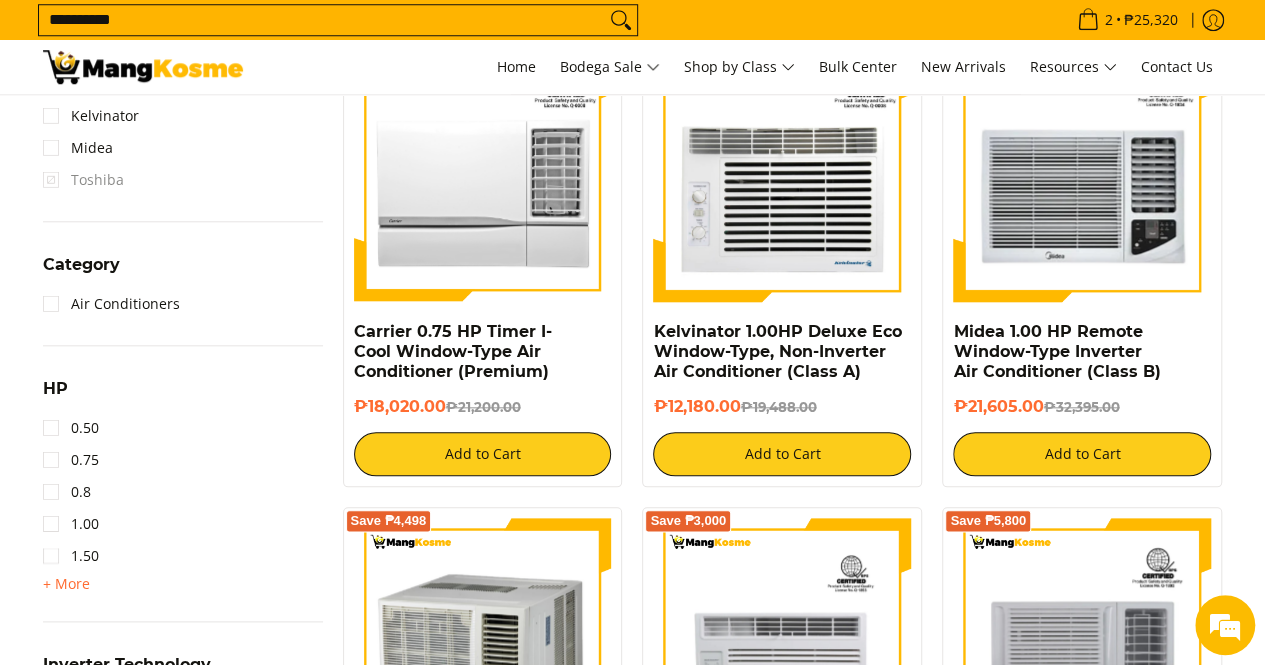 scroll, scrollTop: 815, scrollLeft: 0, axis: vertical 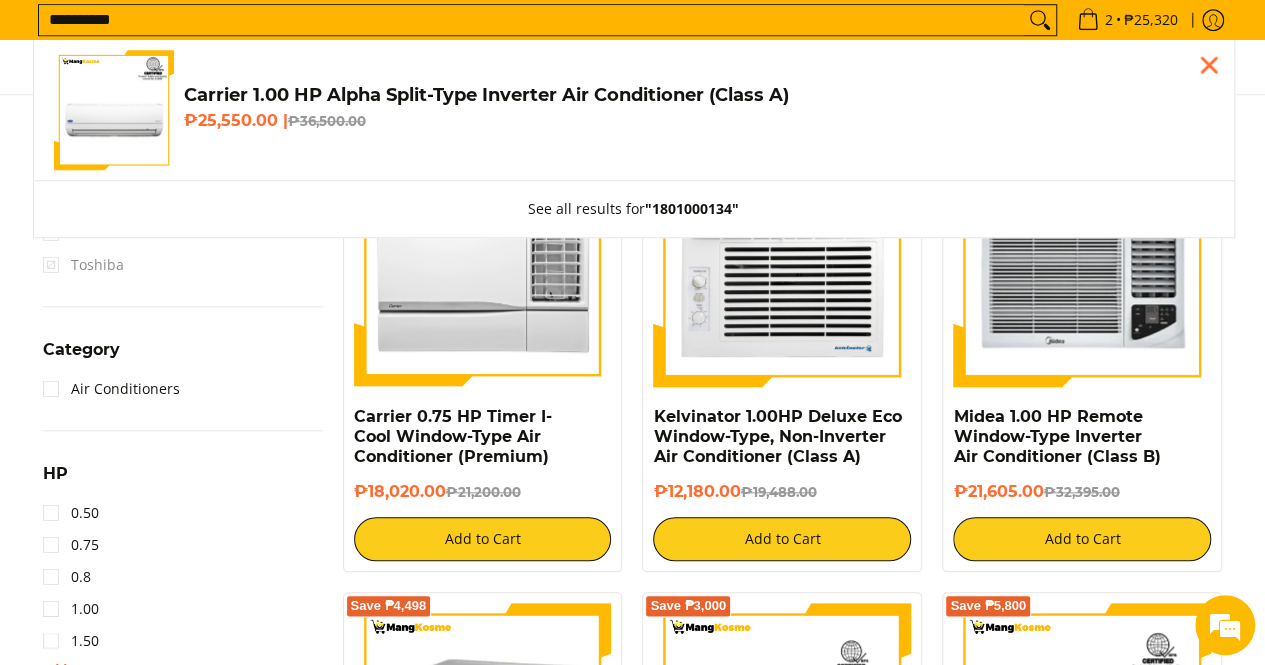 type 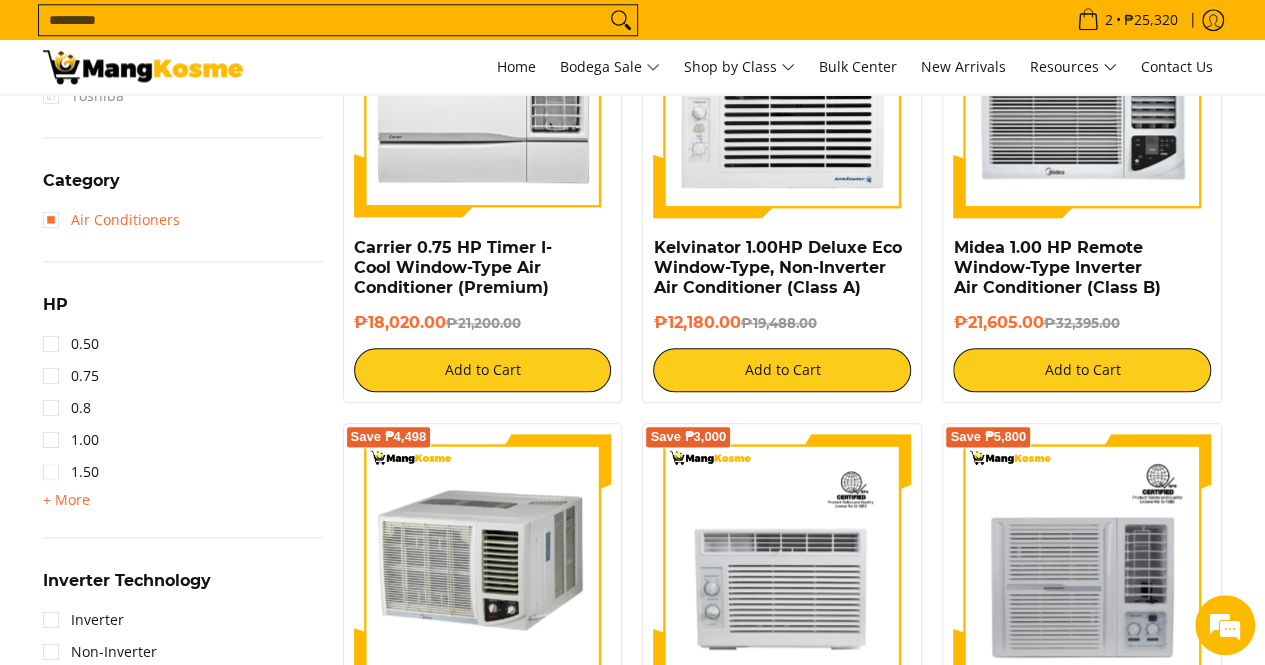 scroll, scrollTop: 1130, scrollLeft: 0, axis: vertical 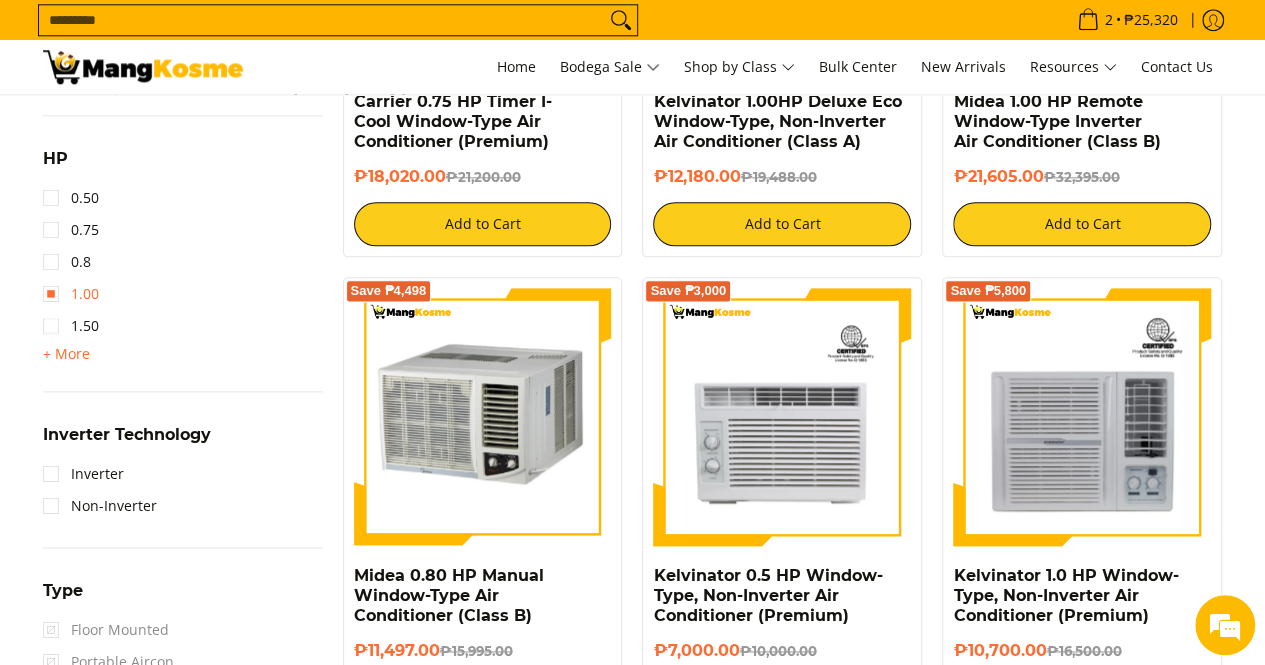 click on "1.00" at bounding box center (71, 294) 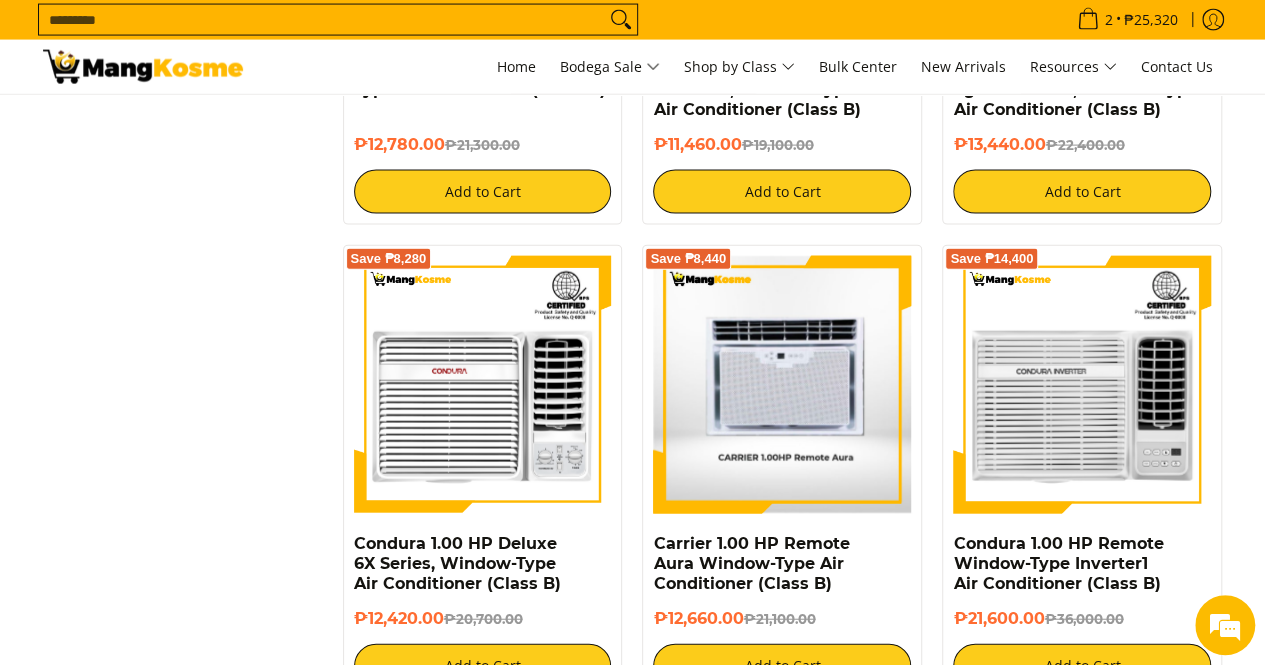 scroll, scrollTop: 2161, scrollLeft: 0, axis: vertical 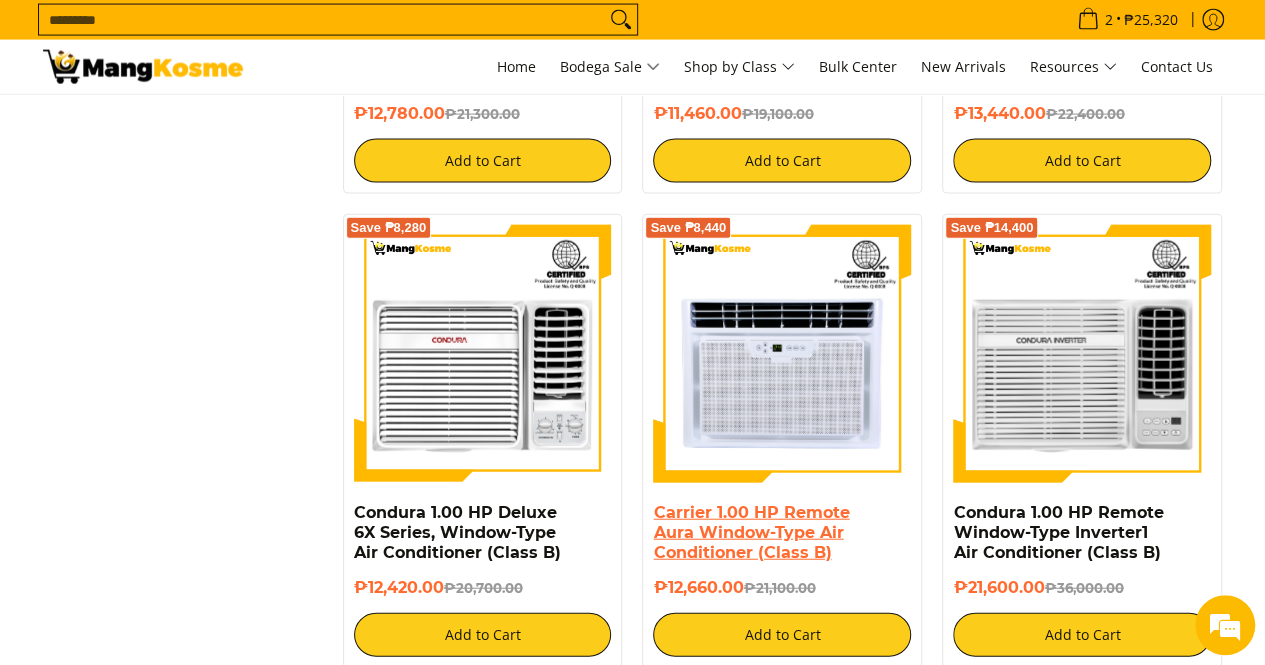 click on "Carrier 1.00 HP Remote Aura Window-Type Air Conditioner (Class B)" at bounding box center [751, 532] 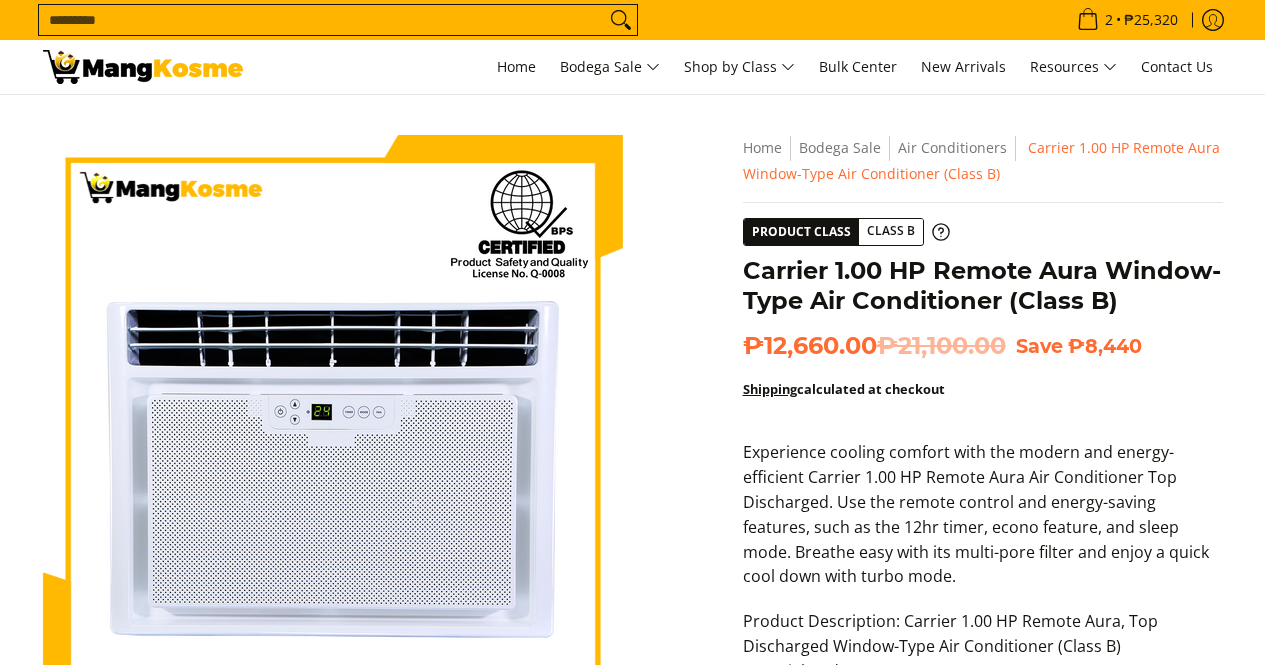 scroll, scrollTop: 0, scrollLeft: 0, axis: both 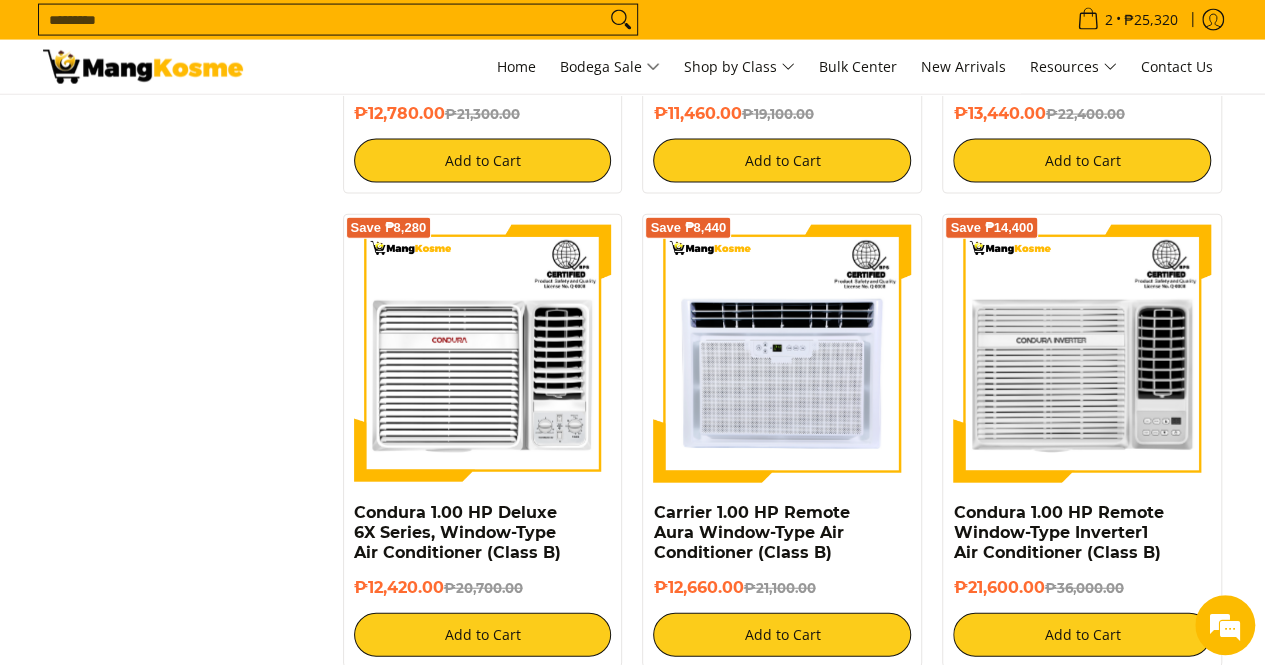 click on "Search..." at bounding box center [322, 20] 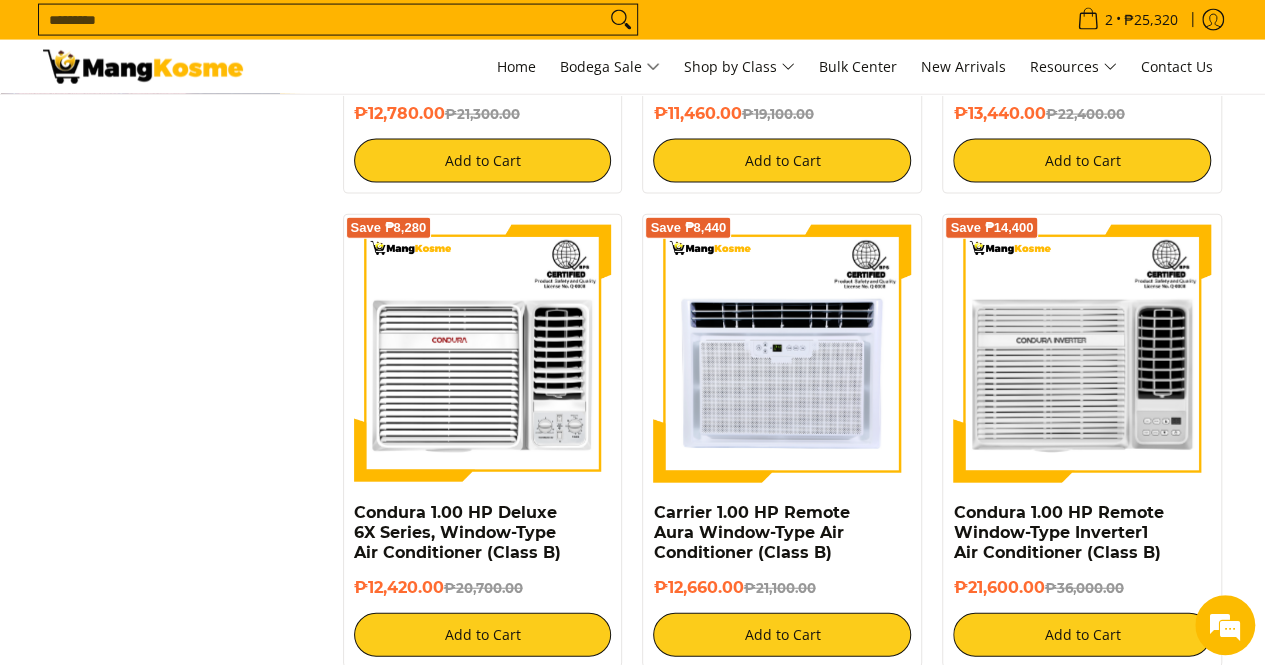 click on "Search..." at bounding box center (322, 20) 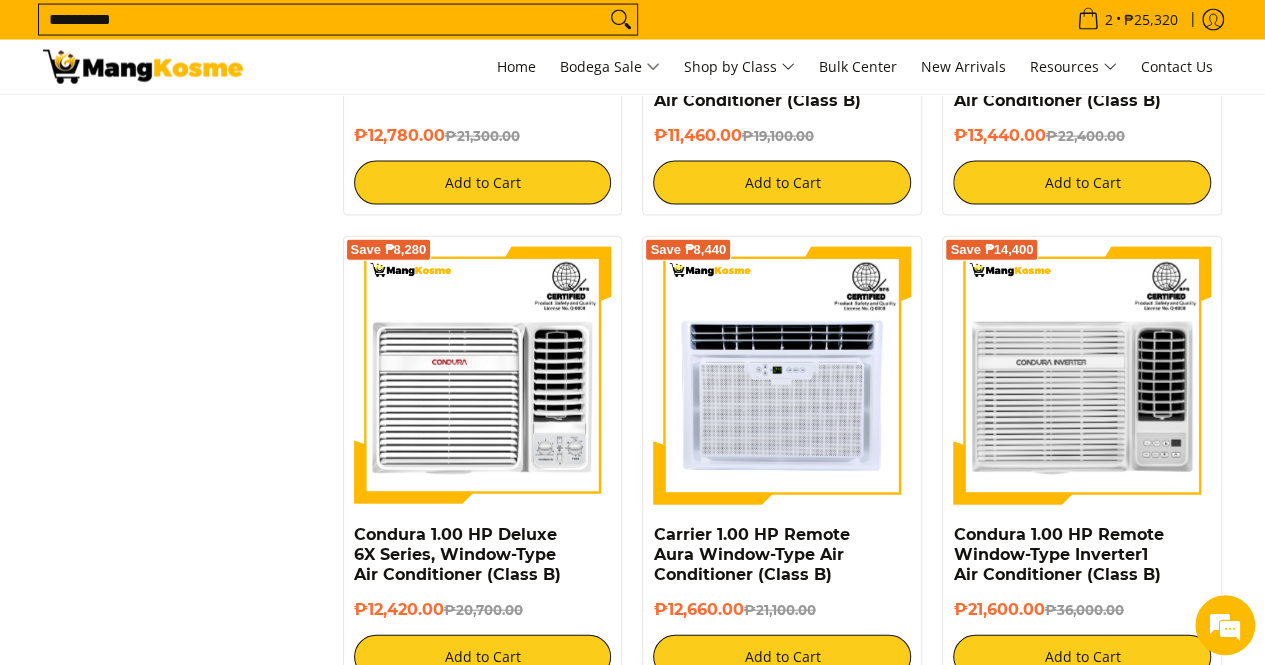 scroll, scrollTop: 2076, scrollLeft: 0, axis: vertical 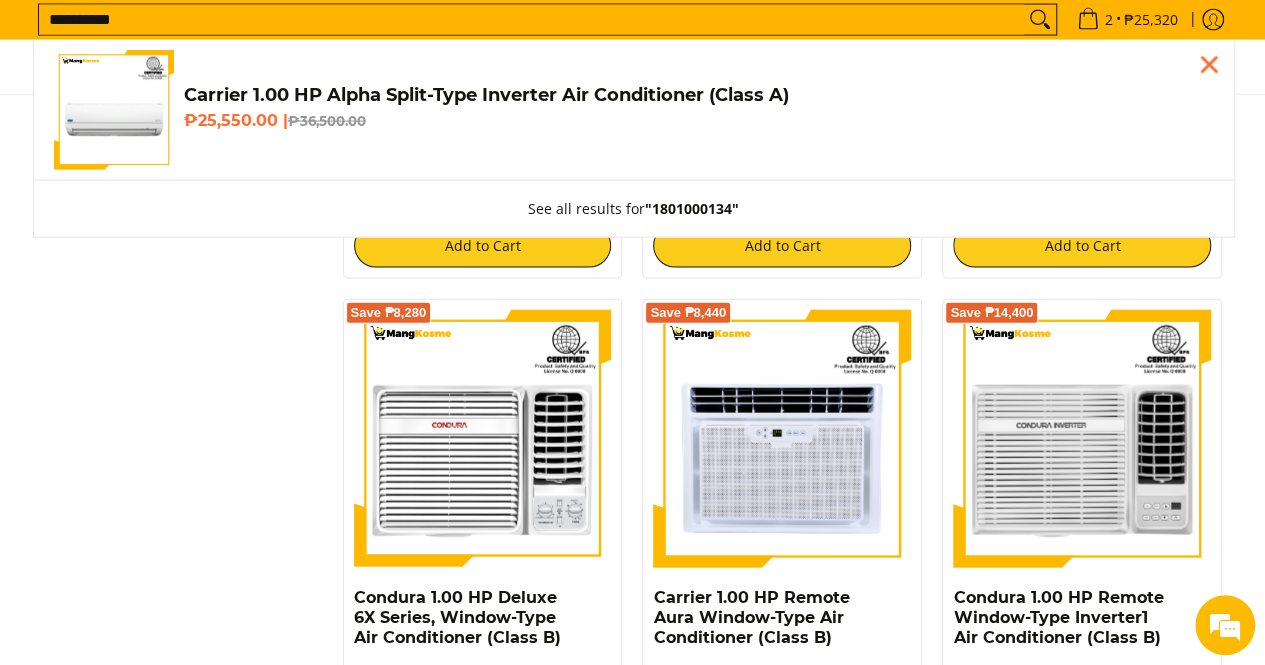 type on "**********" 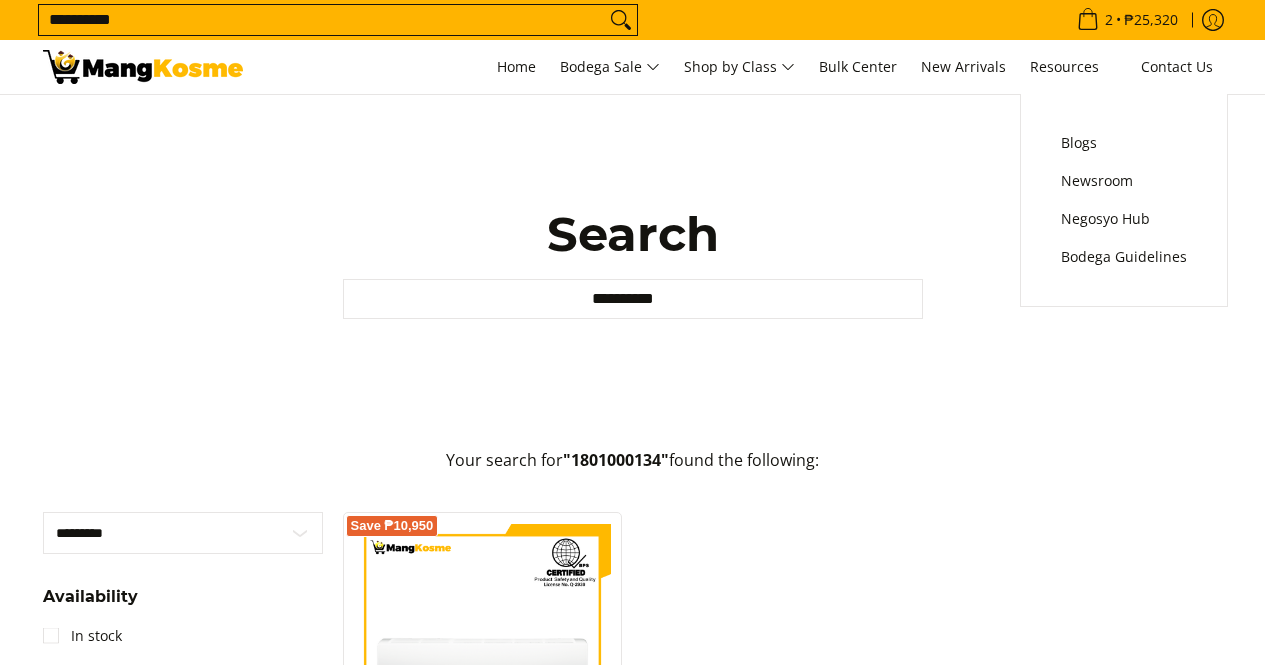 scroll, scrollTop: 0, scrollLeft: 0, axis: both 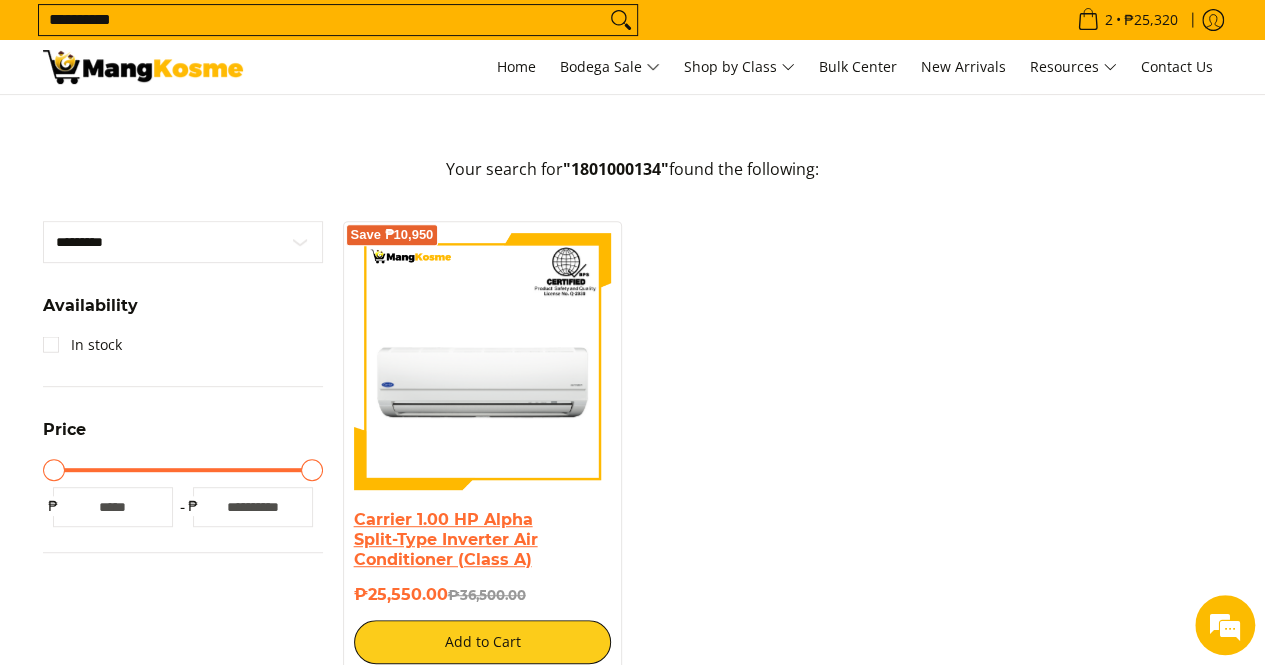 click on "Carrier 1.00 HP Alpha Split-Type Inverter Air Conditioner (Class A)" at bounding box center (446, 539) 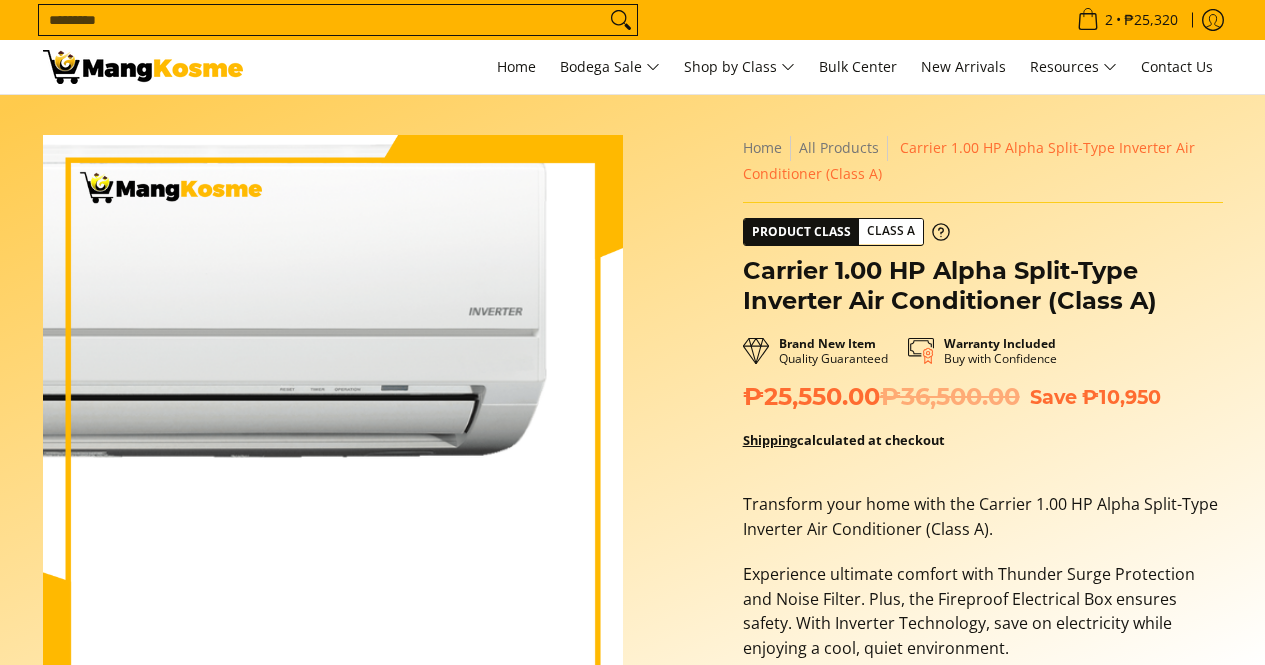 scroll, scrollTop: 0, scrollLeft: 0, axis: both 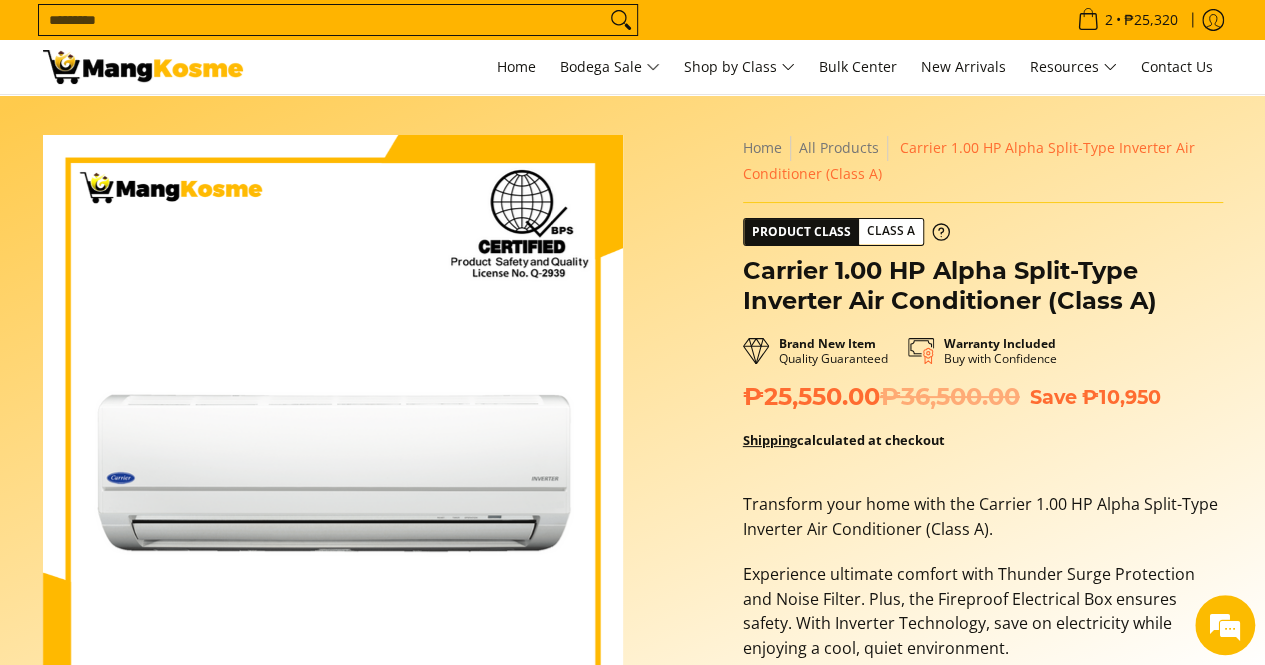 click on "Search..." at bounding box center (322, 20) 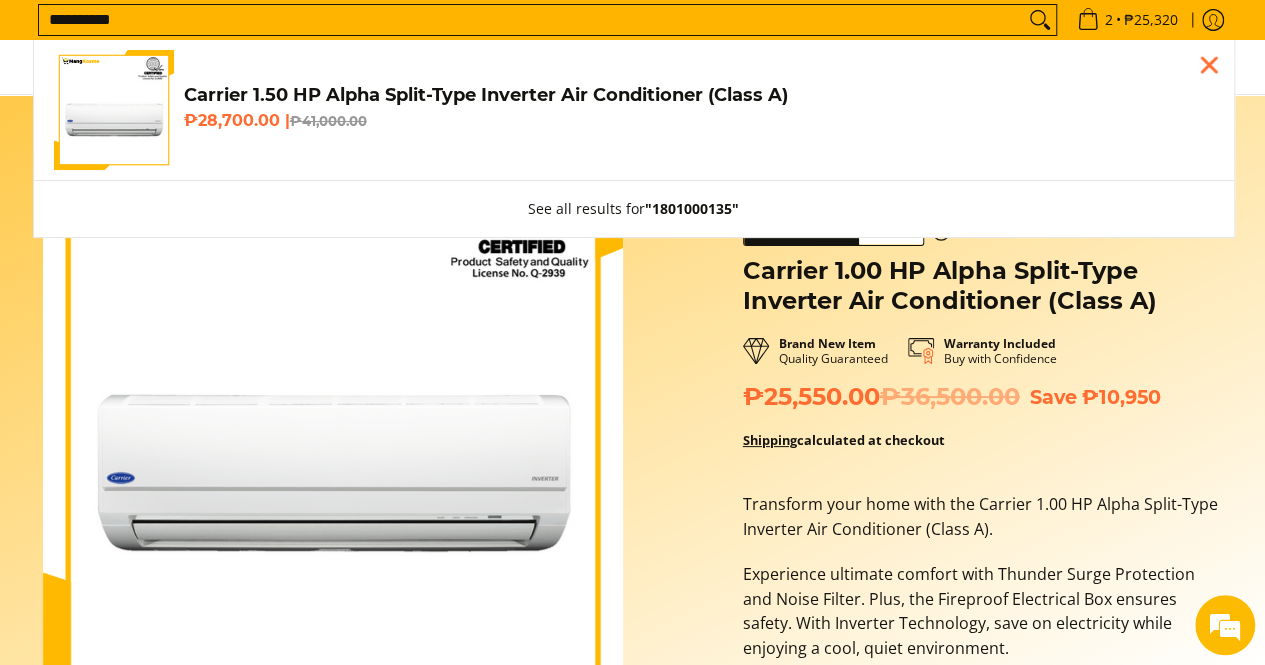 type on "**********" 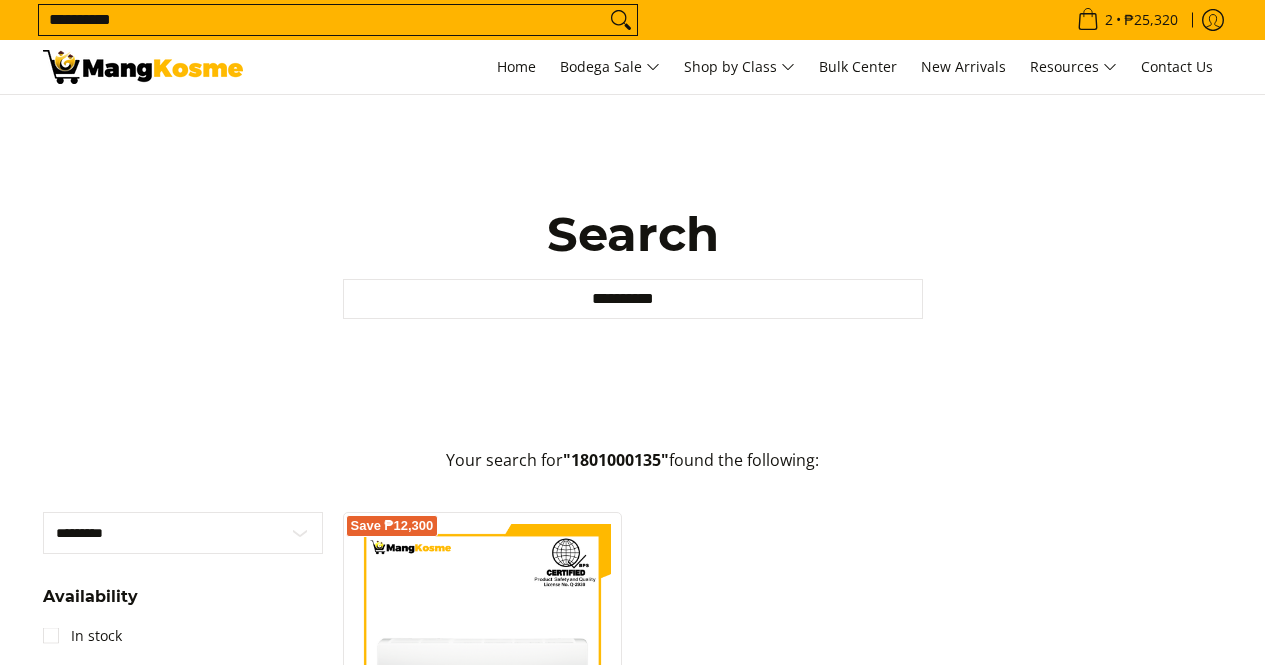 scroll, scrollTop: 500, scrollLeft: 0, axis: vertical 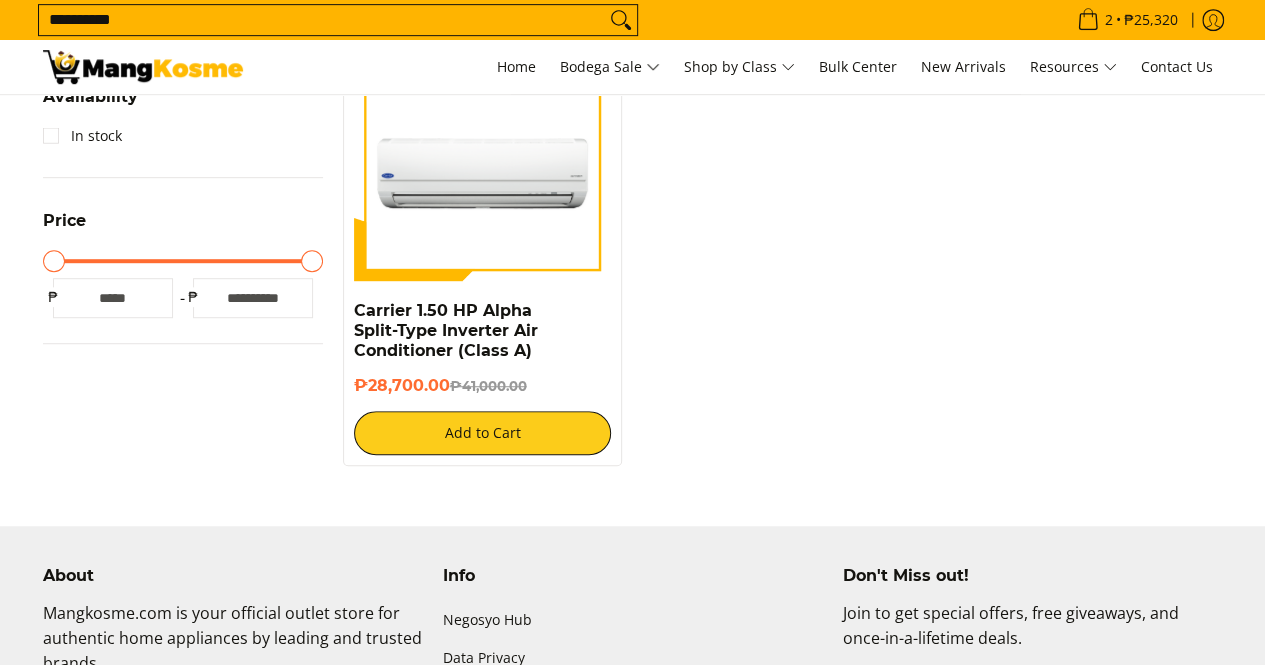 click on "Save
₱12,300" at bounding box center (483, 162) 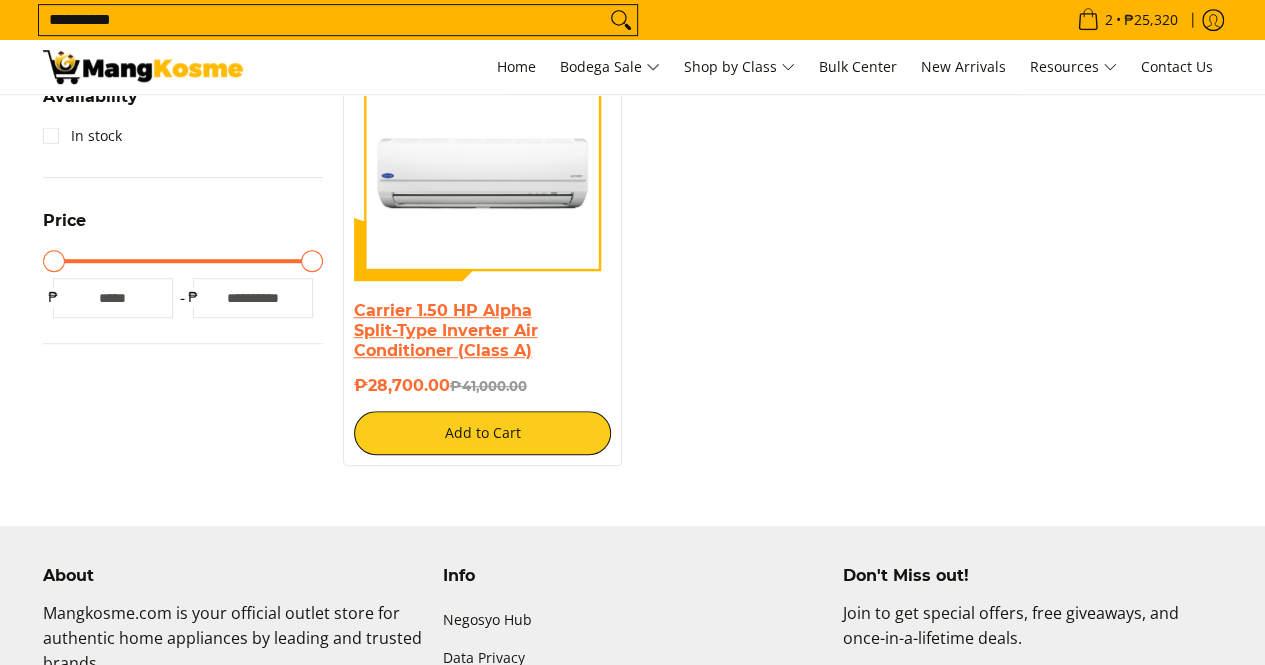 click on "Carrier 1.50 HP Alpha Split-Type Inverter Air Conditioner (Class A)" at bounding box center (446, 330) 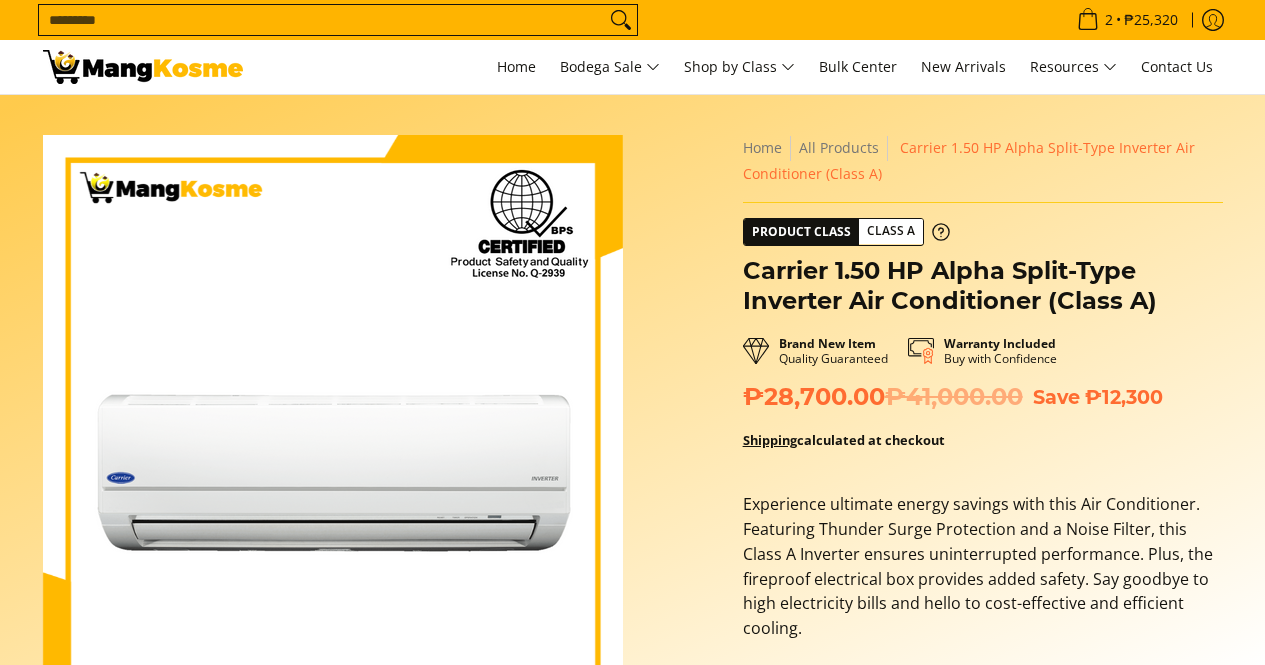 scroll, scrollTop: 0, scrollLeft: 0, axis: both 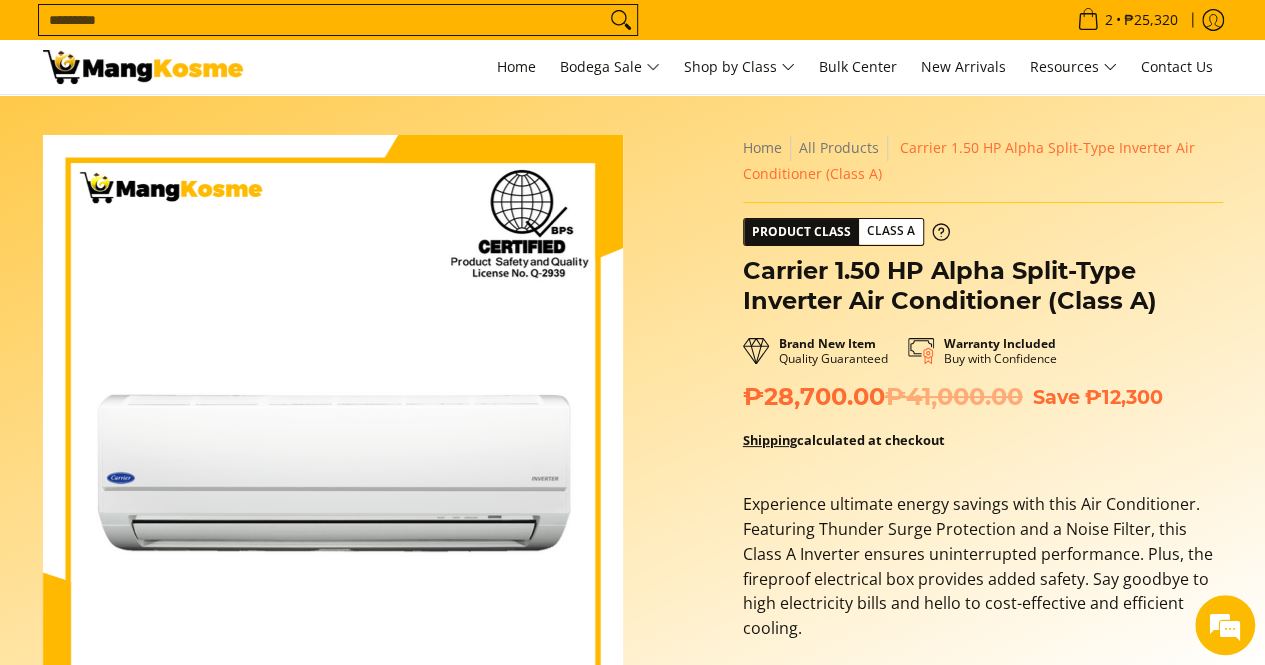 click on "Search..." at bounding box center (322, 20) 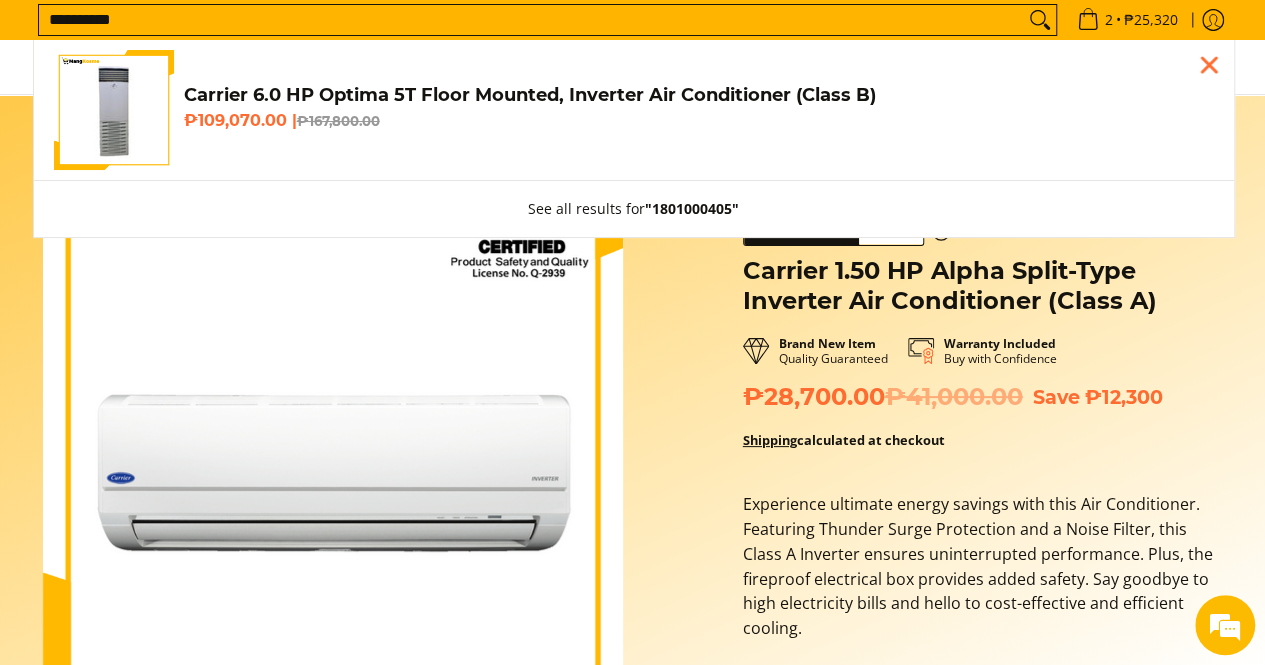 click on "**********" at bounding box center (531, 20) 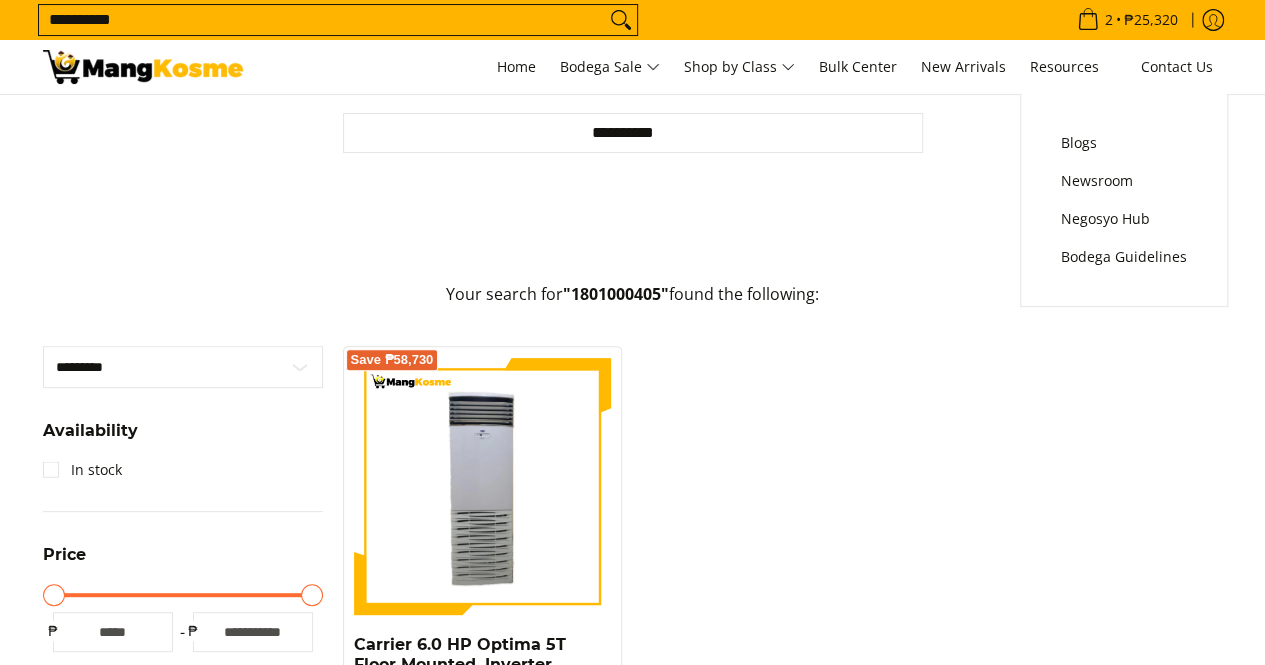 scroll, scrollTop: 358, scrollLeft: 0, axis: vertical 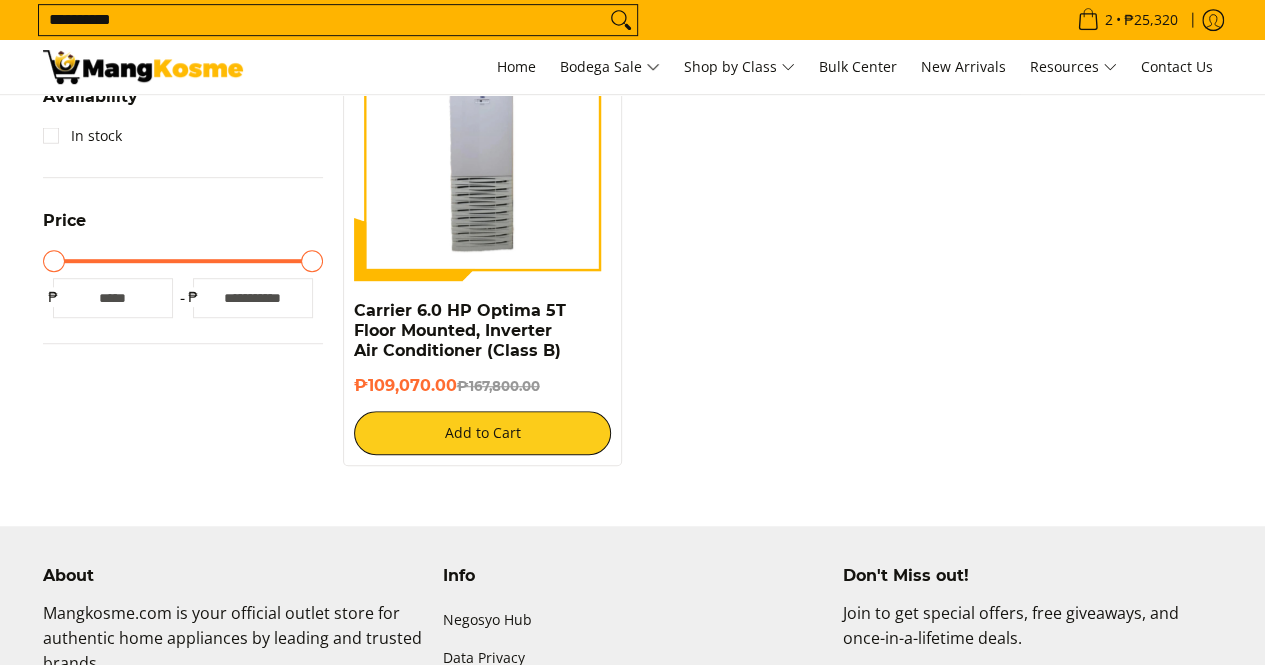 click on "Save
₱58,730" at bounding box center [483, 162] 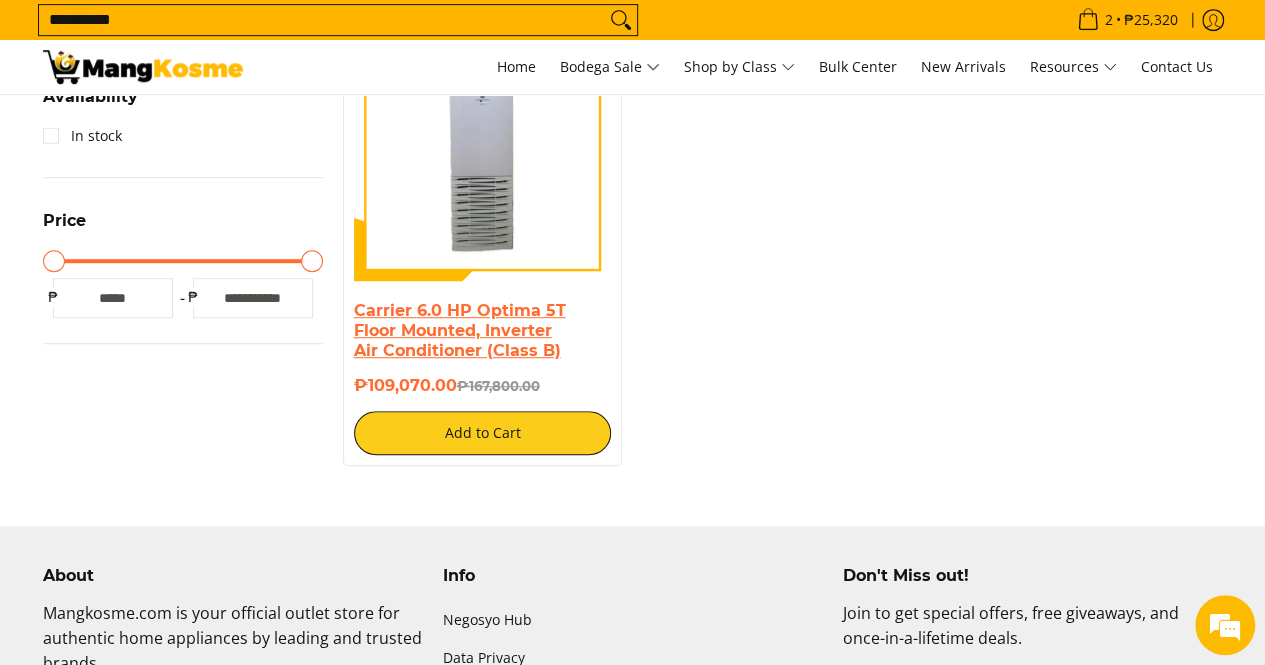 click on "Carrier  6.0 HP Optima 5T Floor Mounted, Inverter Air Conditioner (Class B)" at bounding box center [460, 330] 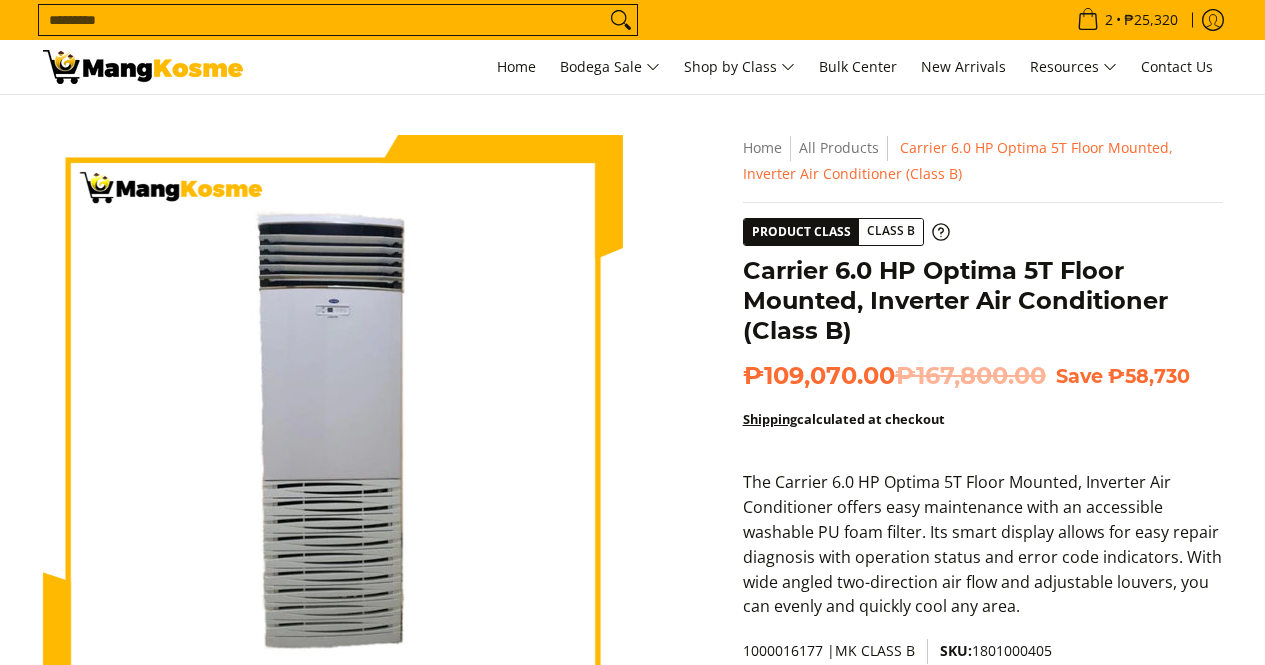 scroll, scrollTop: 0, scrollLeft: 0, axis: both 